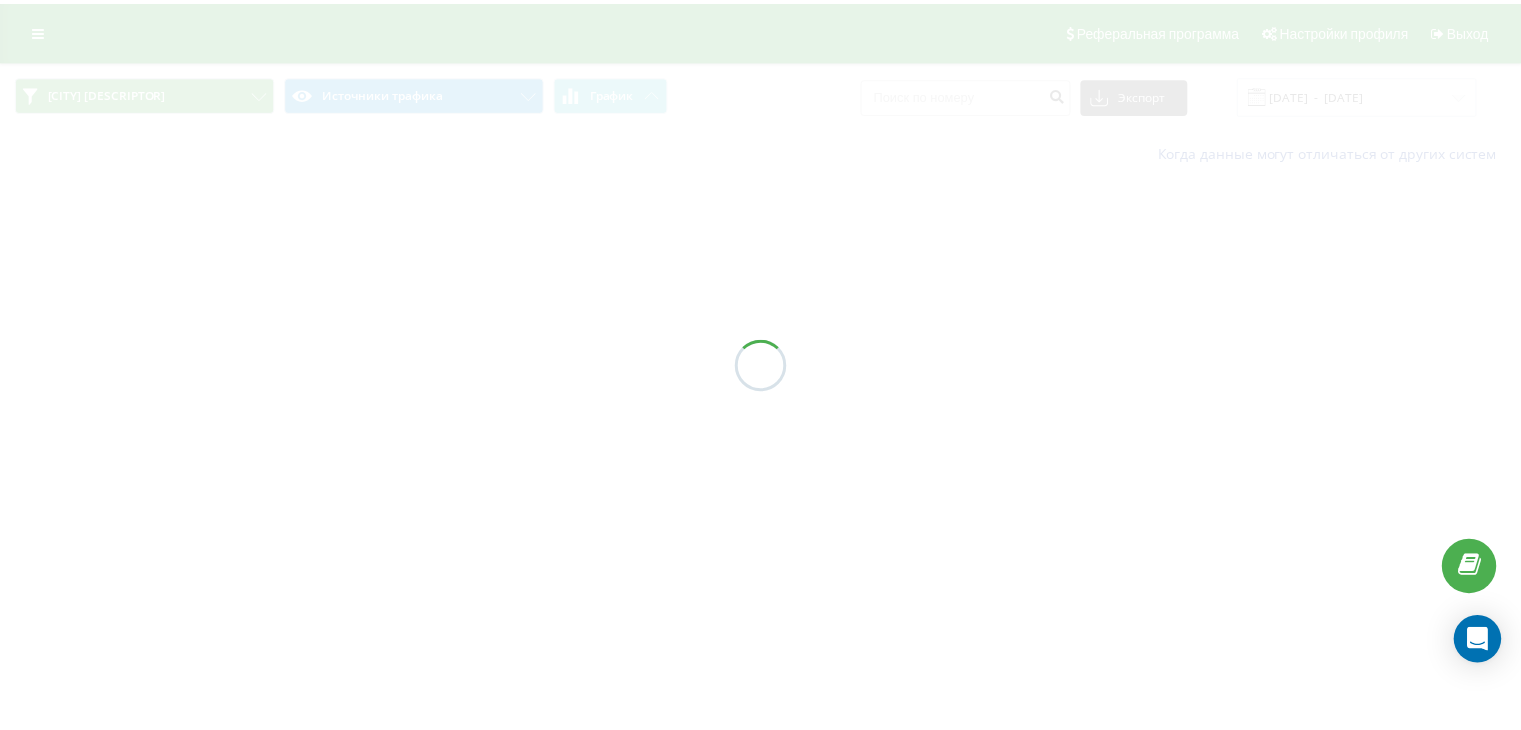 scroll, scrollTop: 0, scrollLeft: 0, axis: both 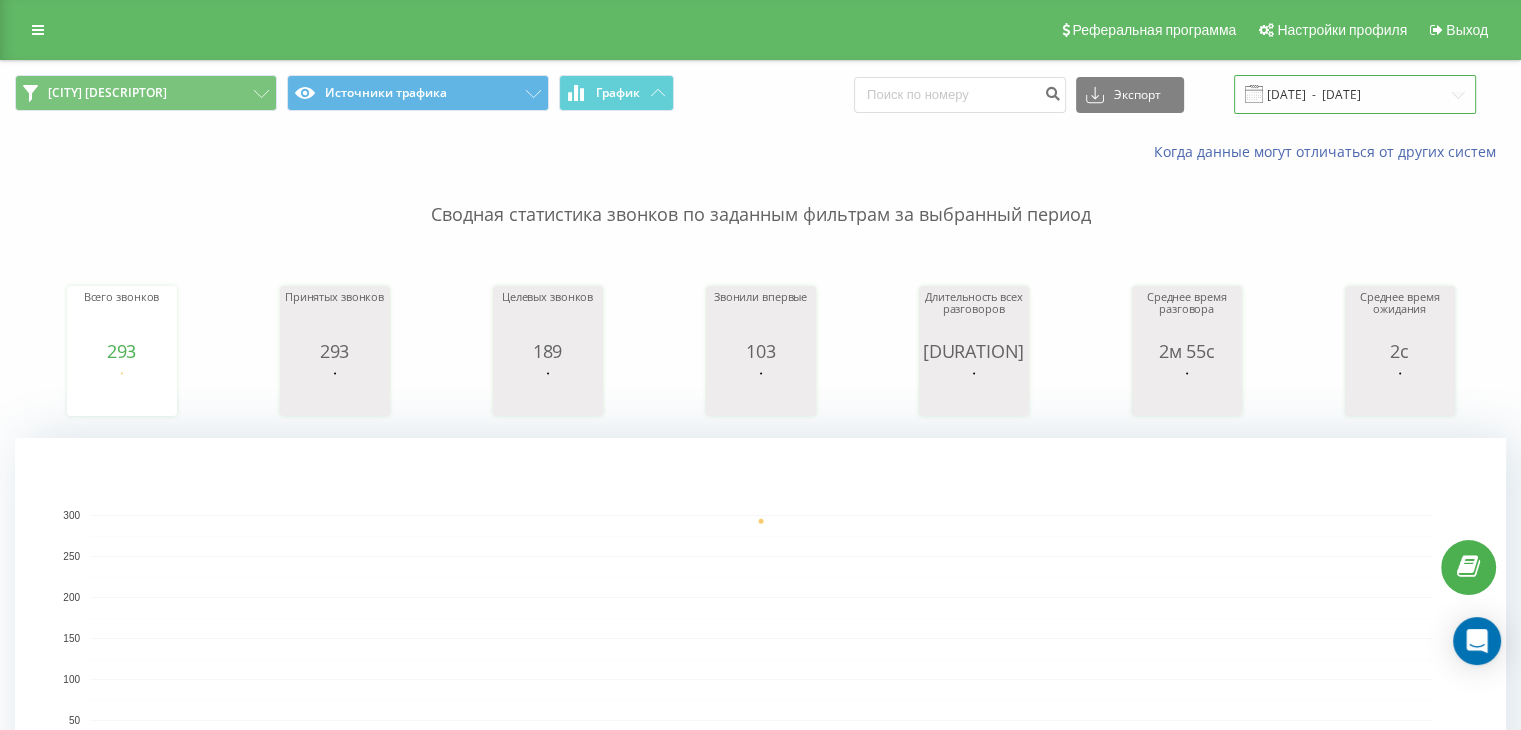click on "[DATE]  -  [DATE]" at bounding box center [1355, 94] 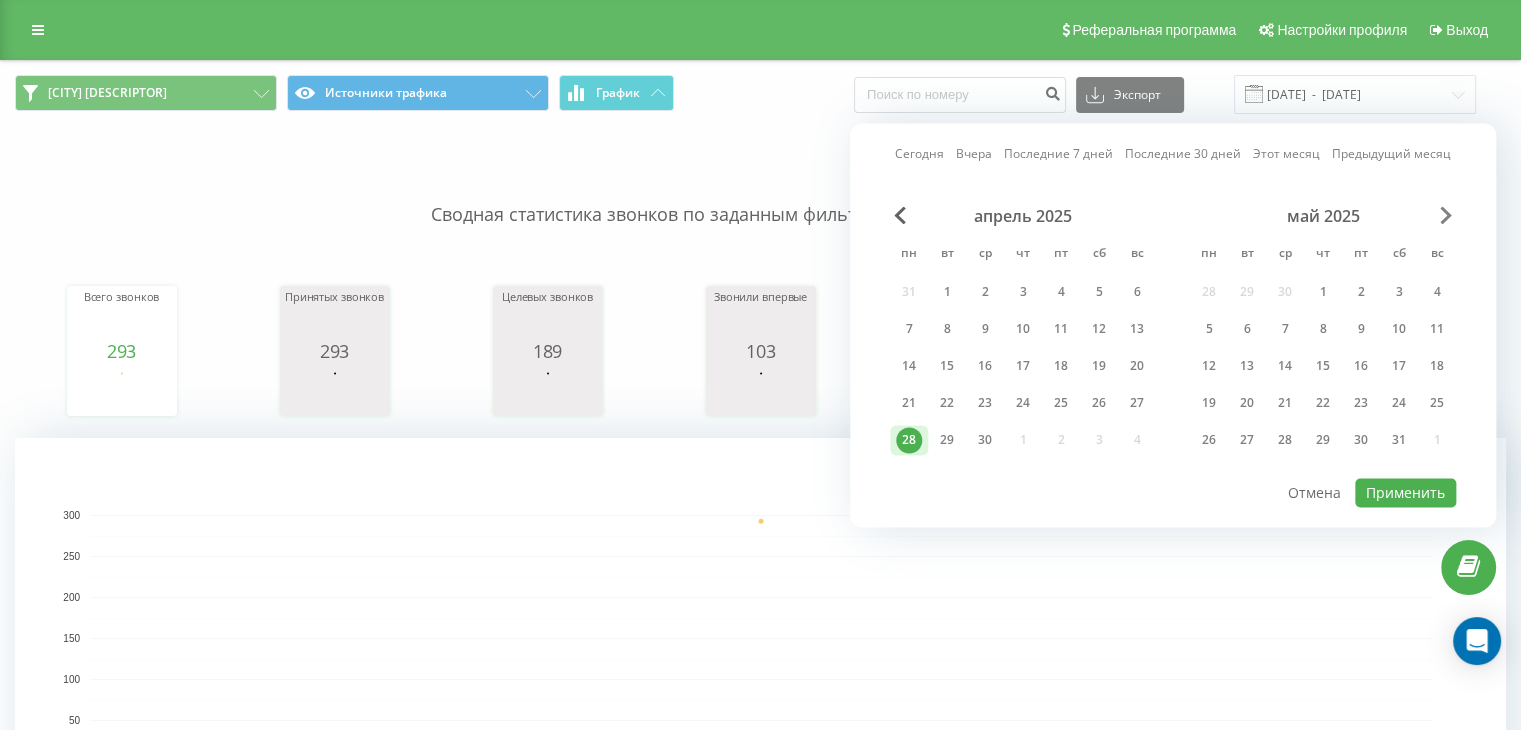 click at bounding box center (1446, 215) 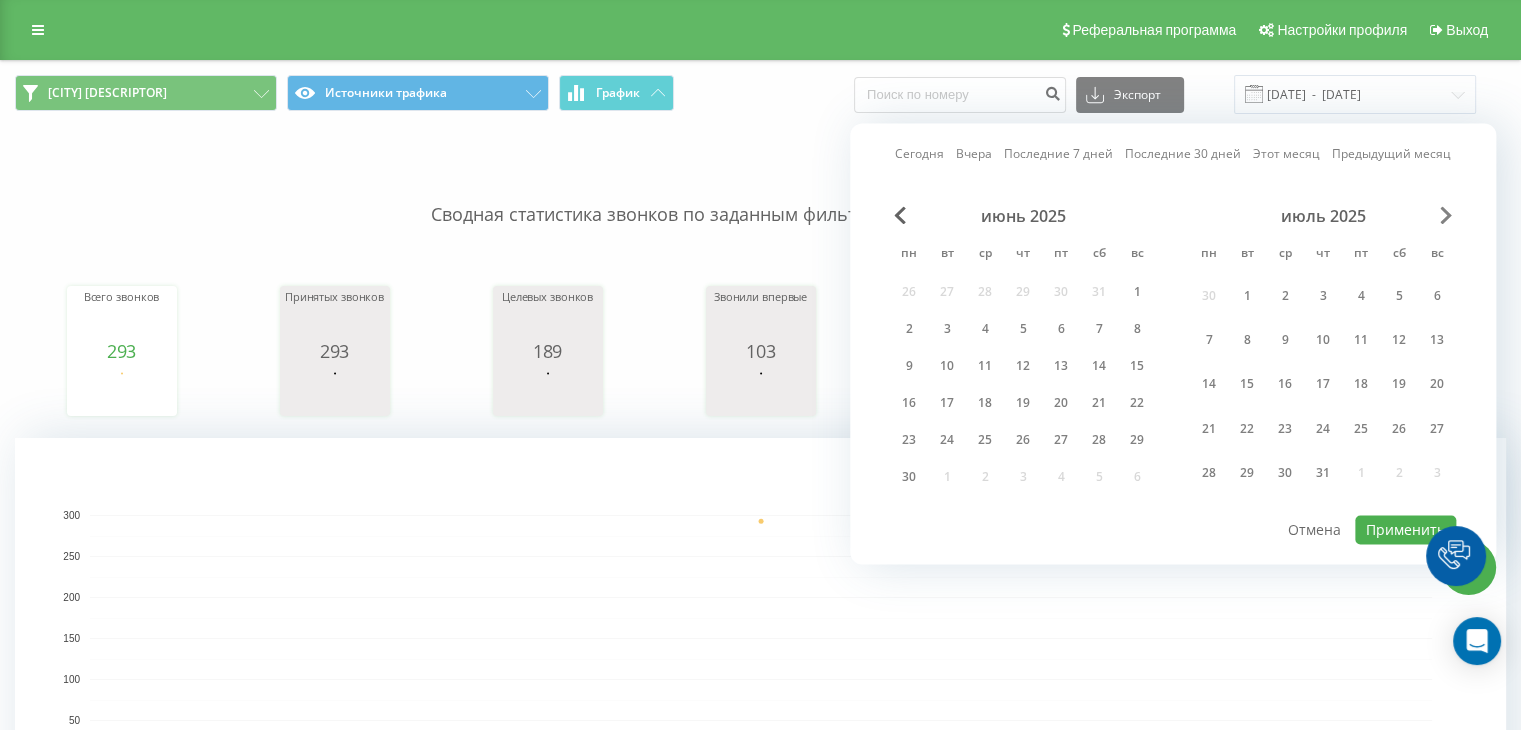 click at bounding box center (1446, 215) 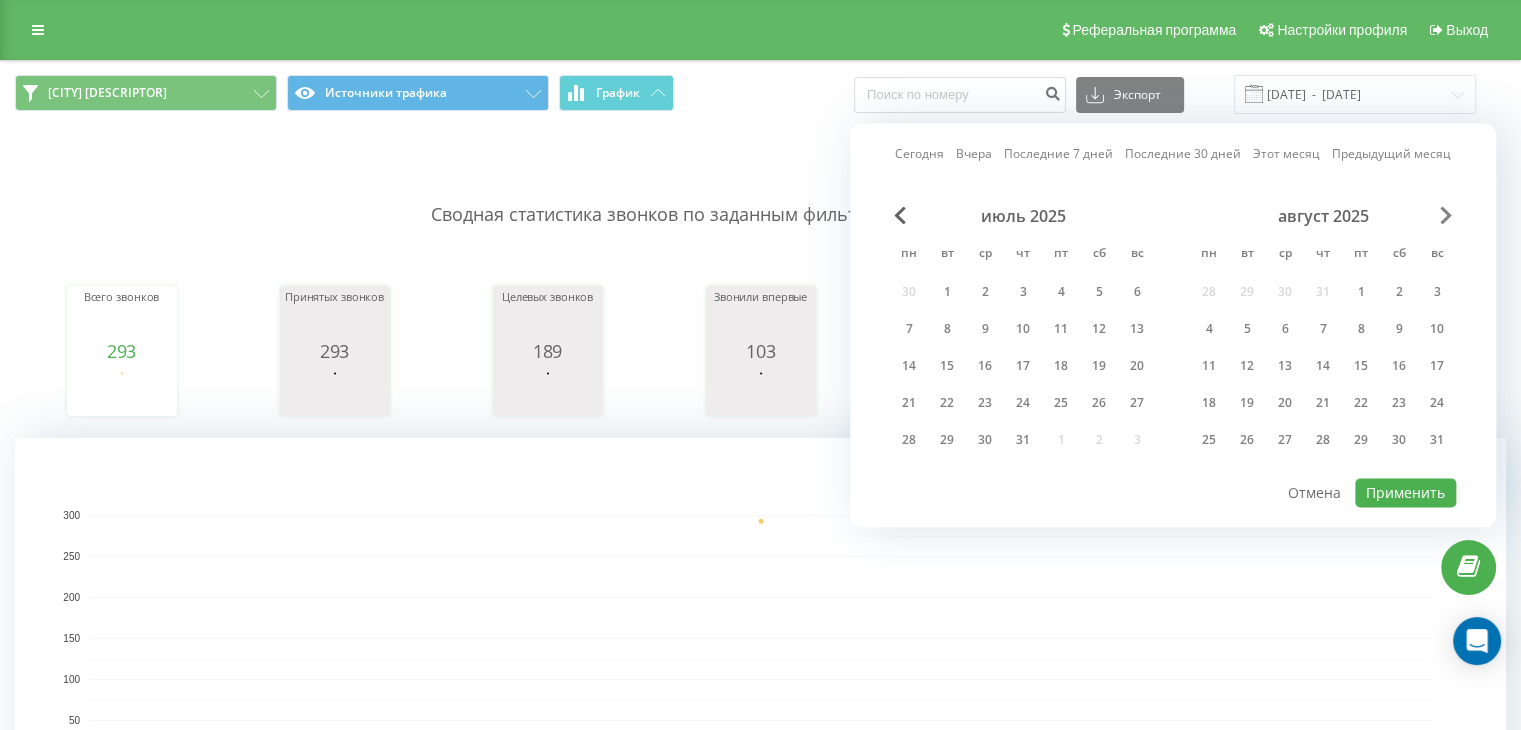 click at bounding box center (1446, 215) 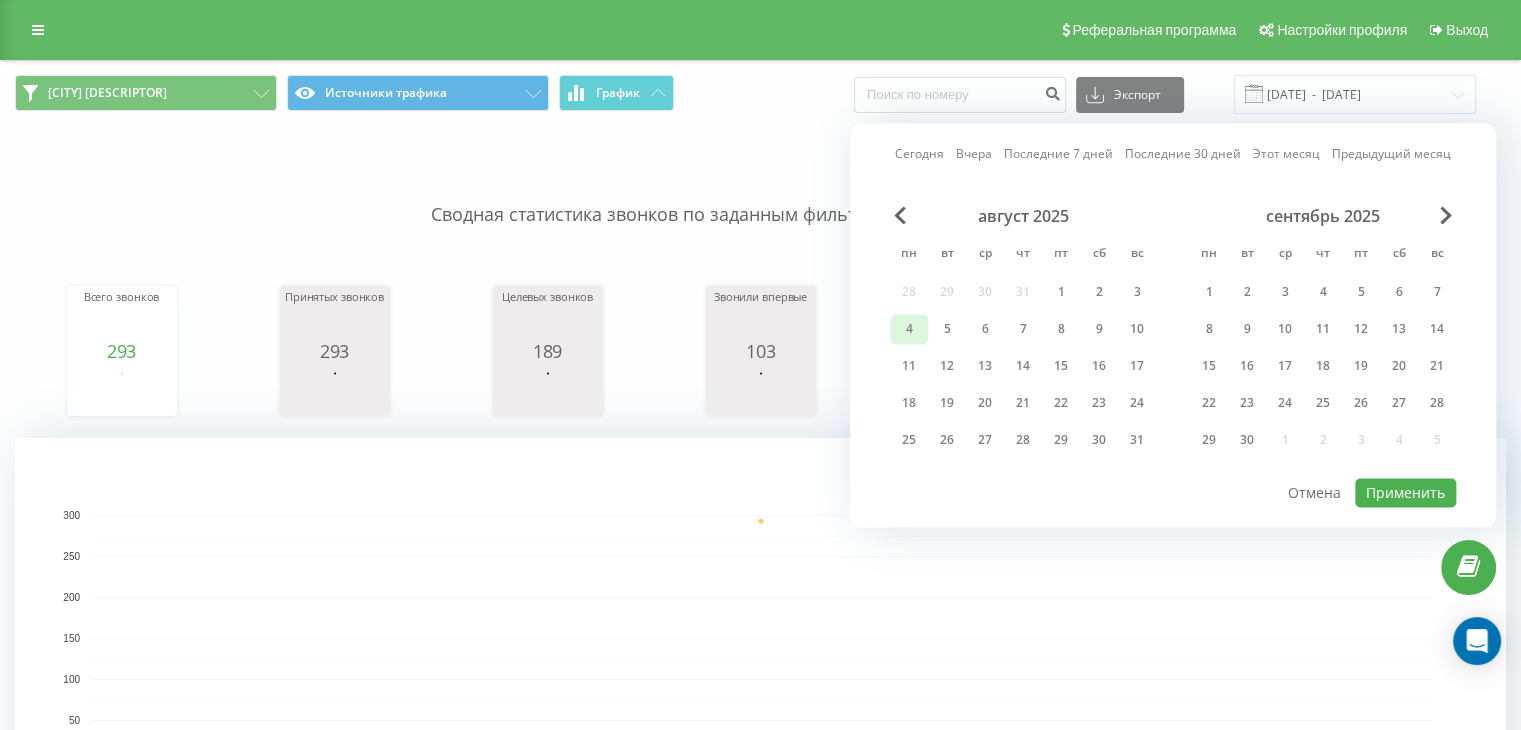 click on "4" at bounding box center [909, 329] 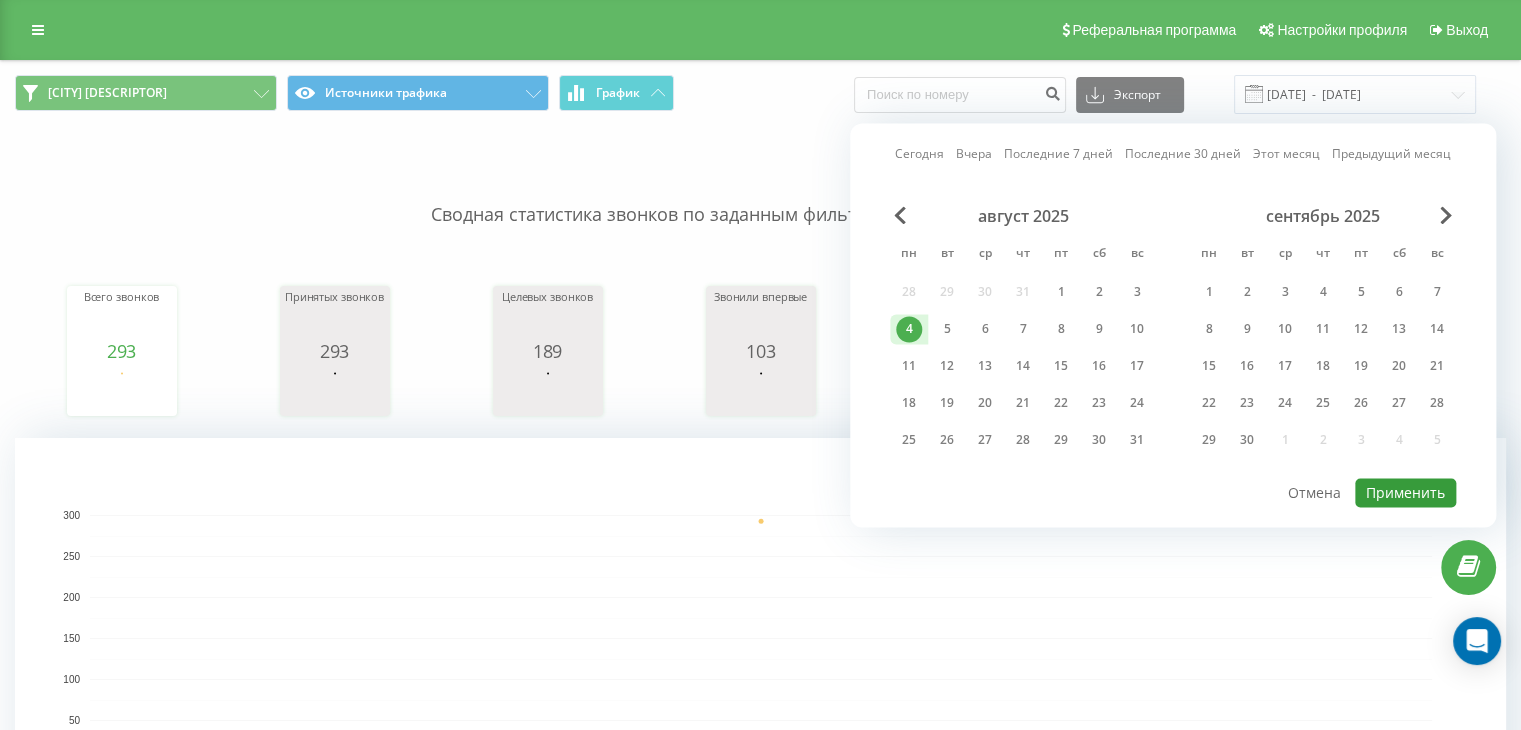 click on "Применить" at bounding box center (1405, 492) 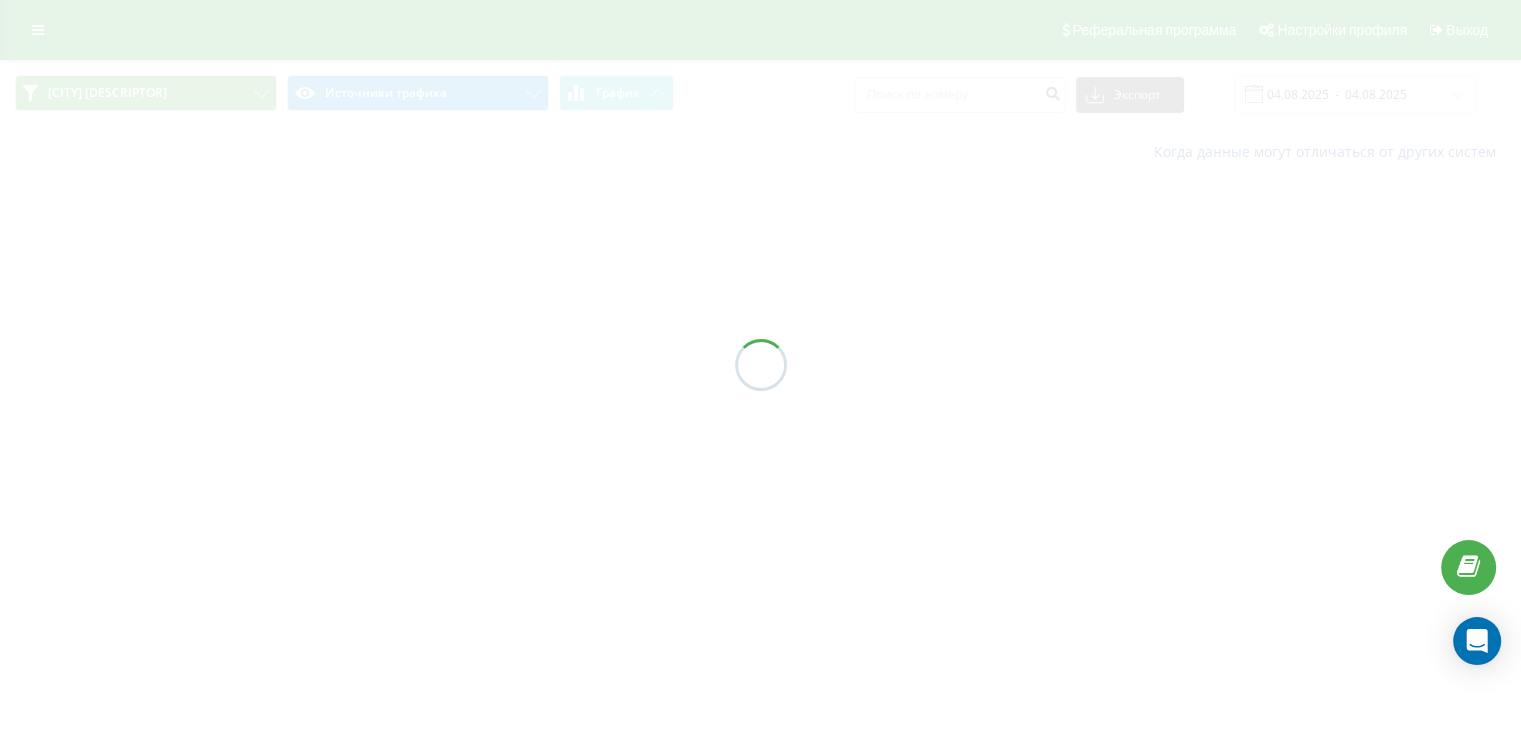 type on "04.08.2025  -  04.08.2025" 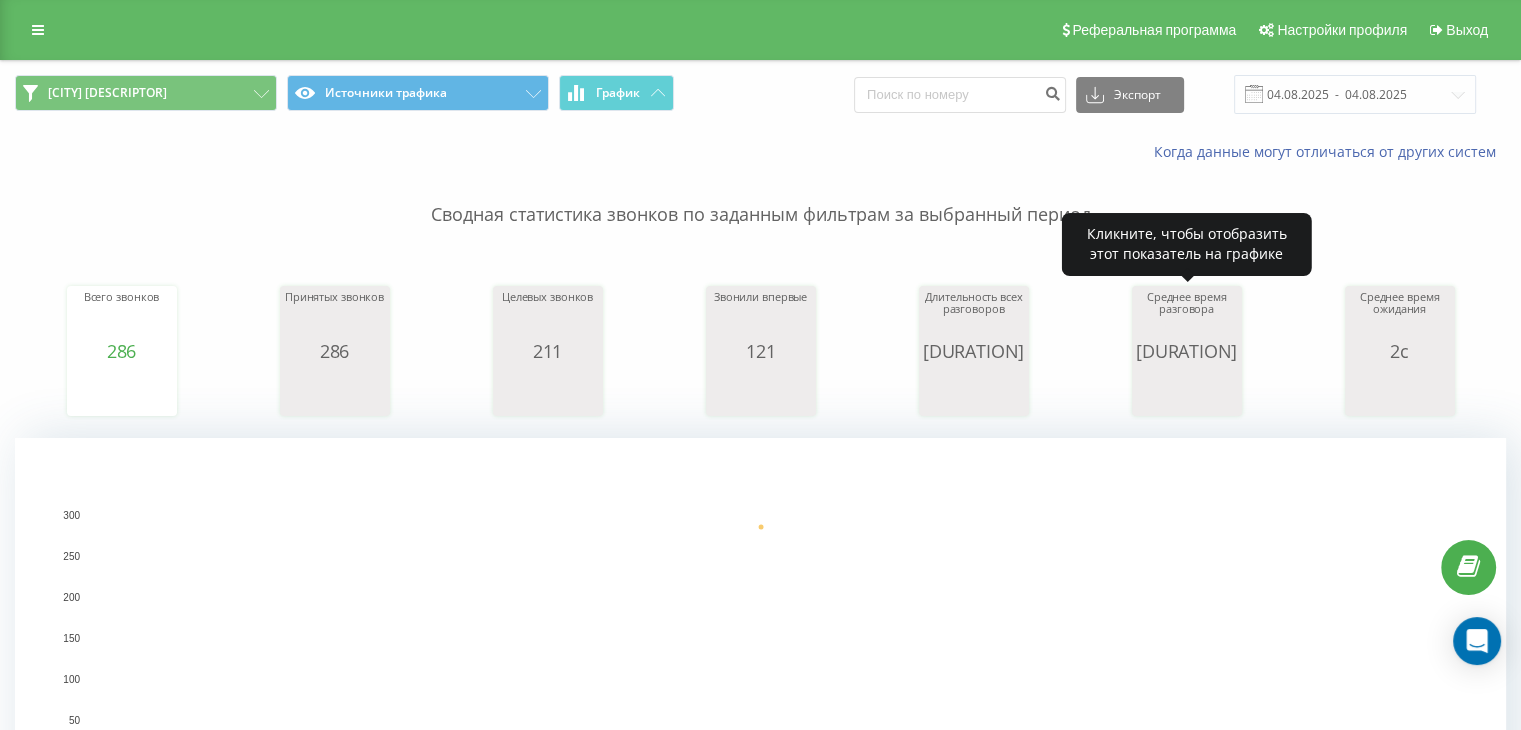 scroll, scrollTop: 666, scrollLeft: 0, axis: vertical 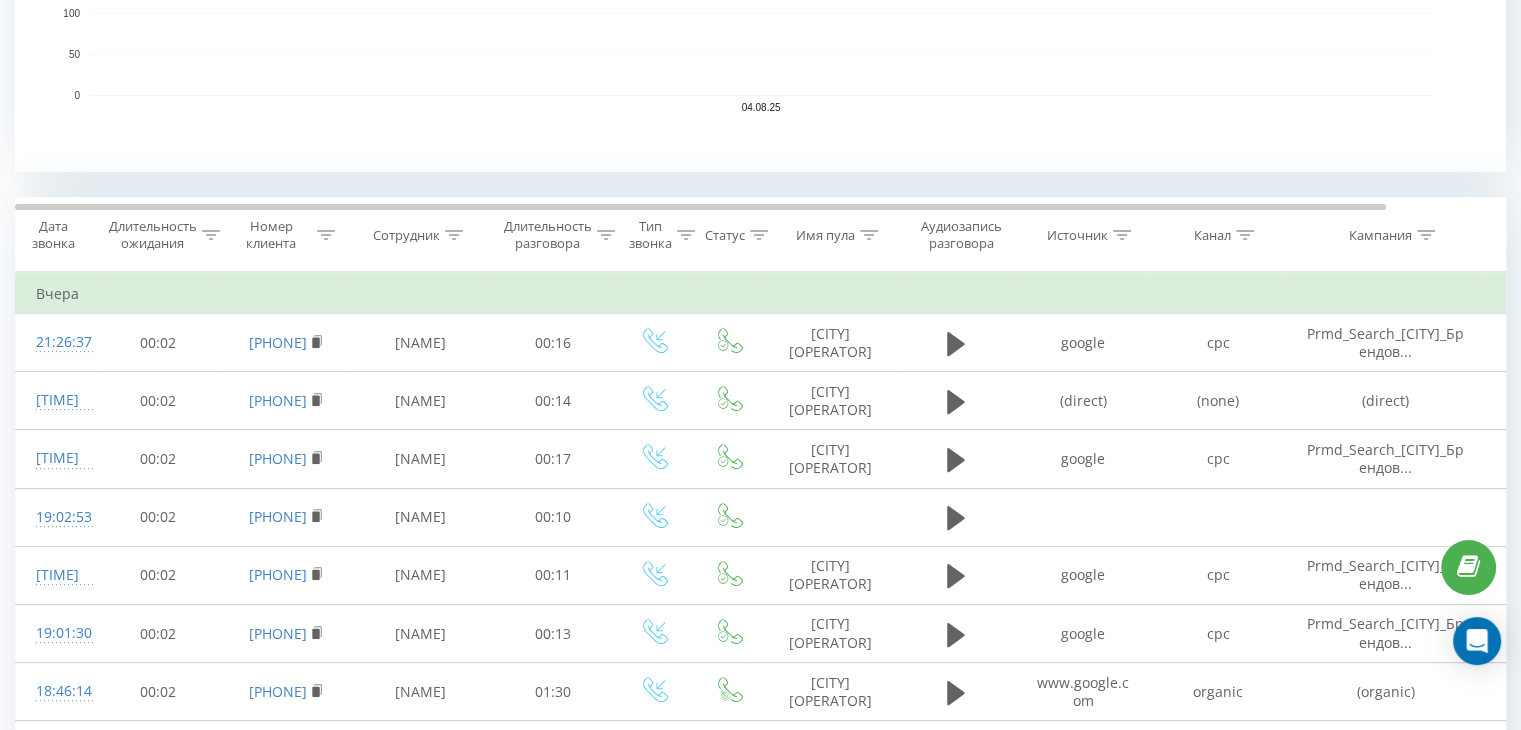 click on "Канал" at bounding box center (1218, 235) 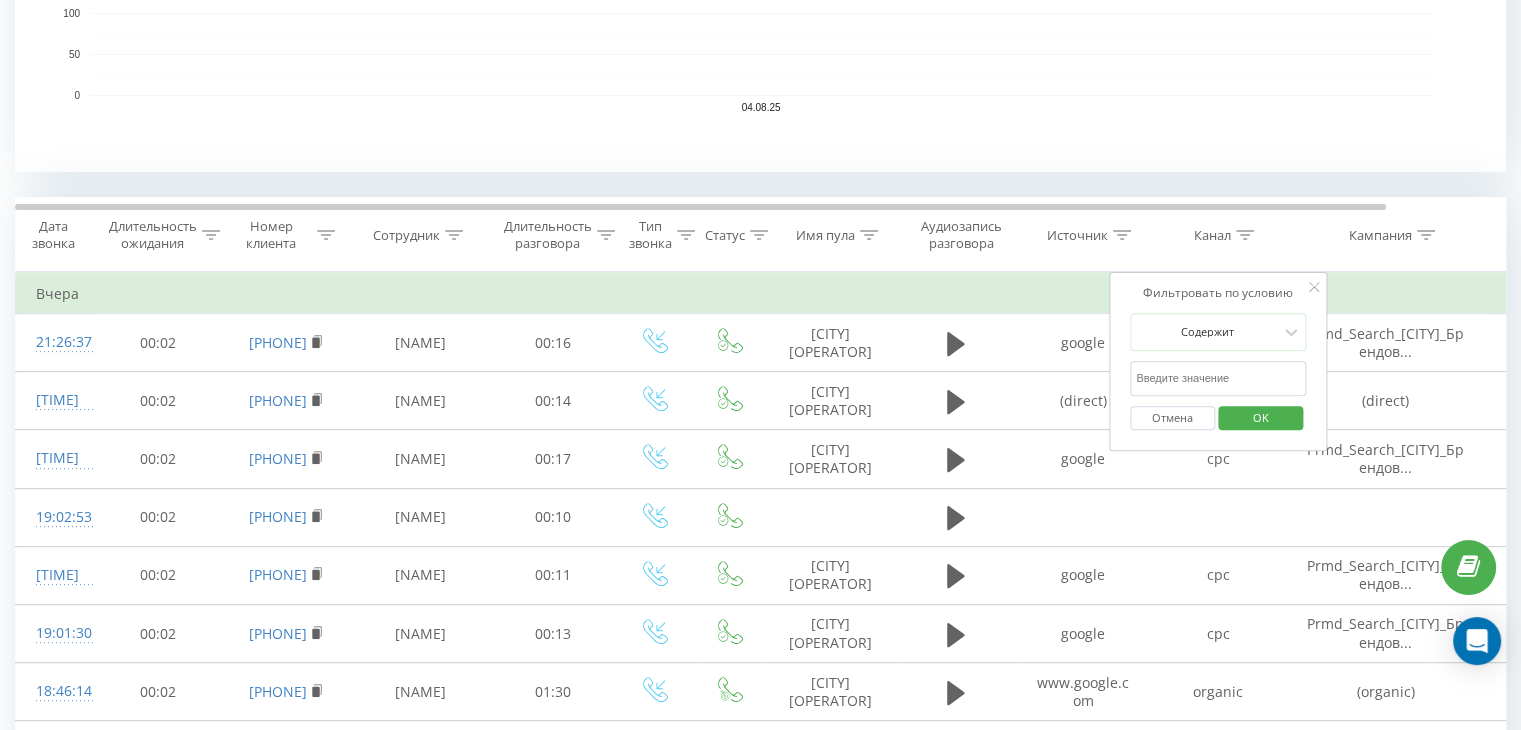 click at bounding box center (1218, 378) 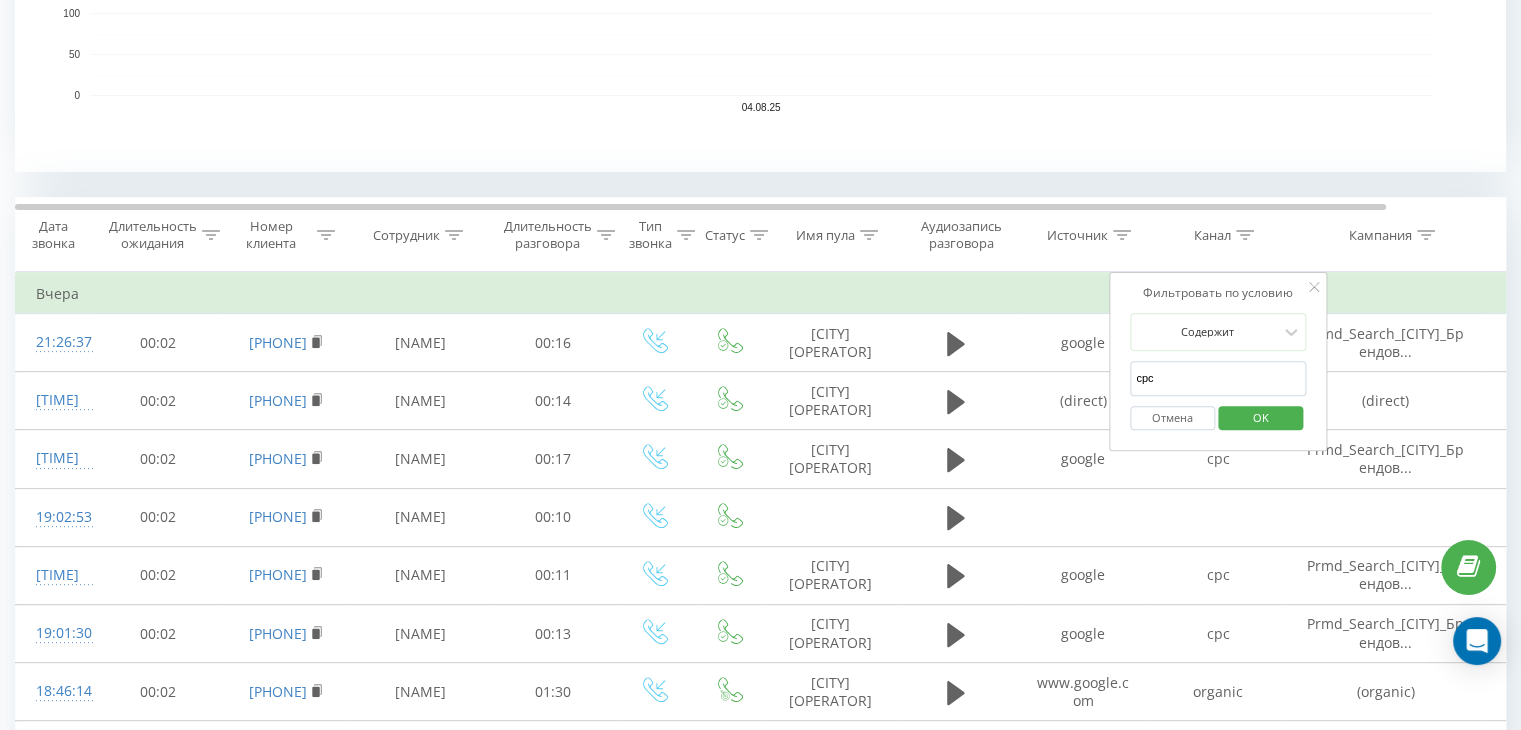 click on "OK" at bounding box center [1261, 417] 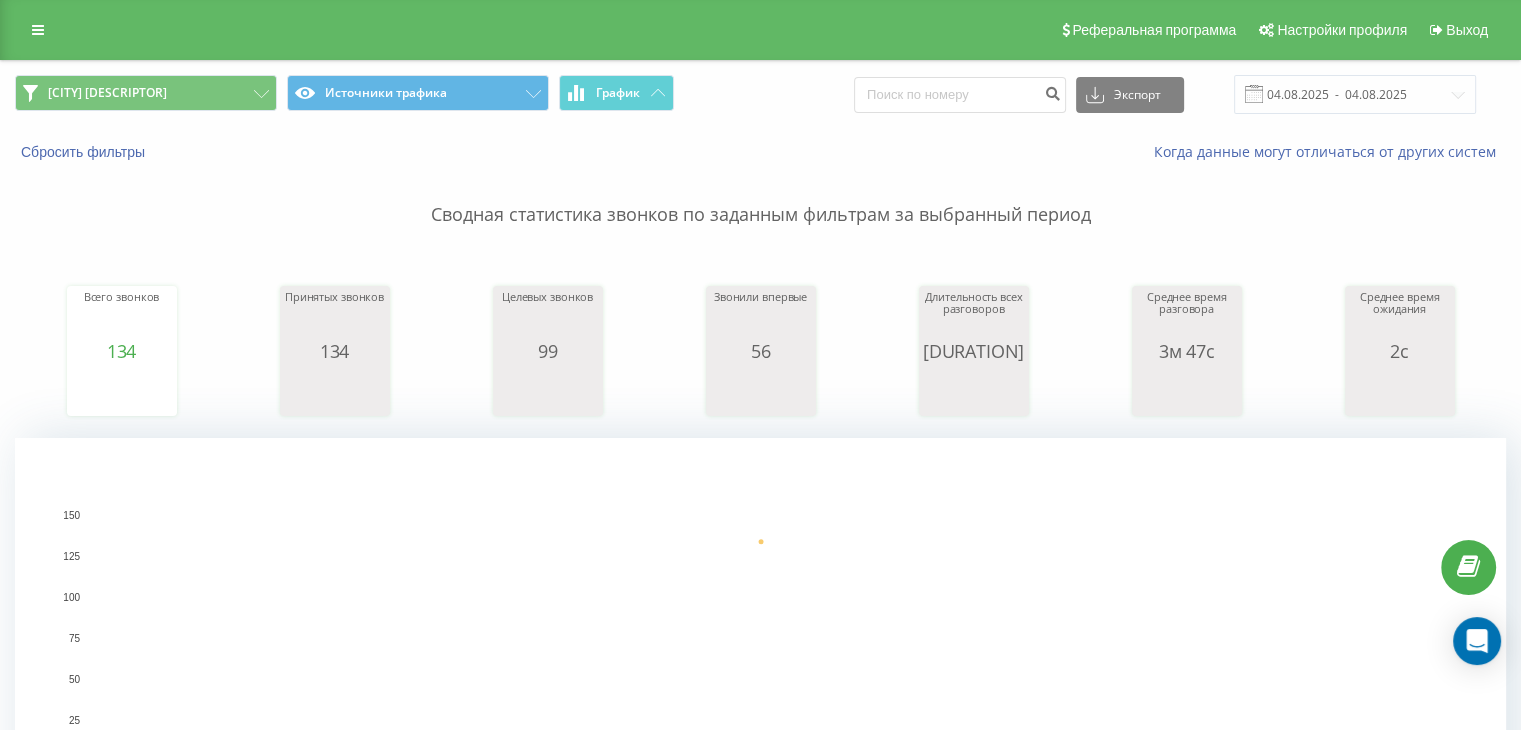 scroll, scrollTop: 666, scrollLeft: 0, axis: vertical 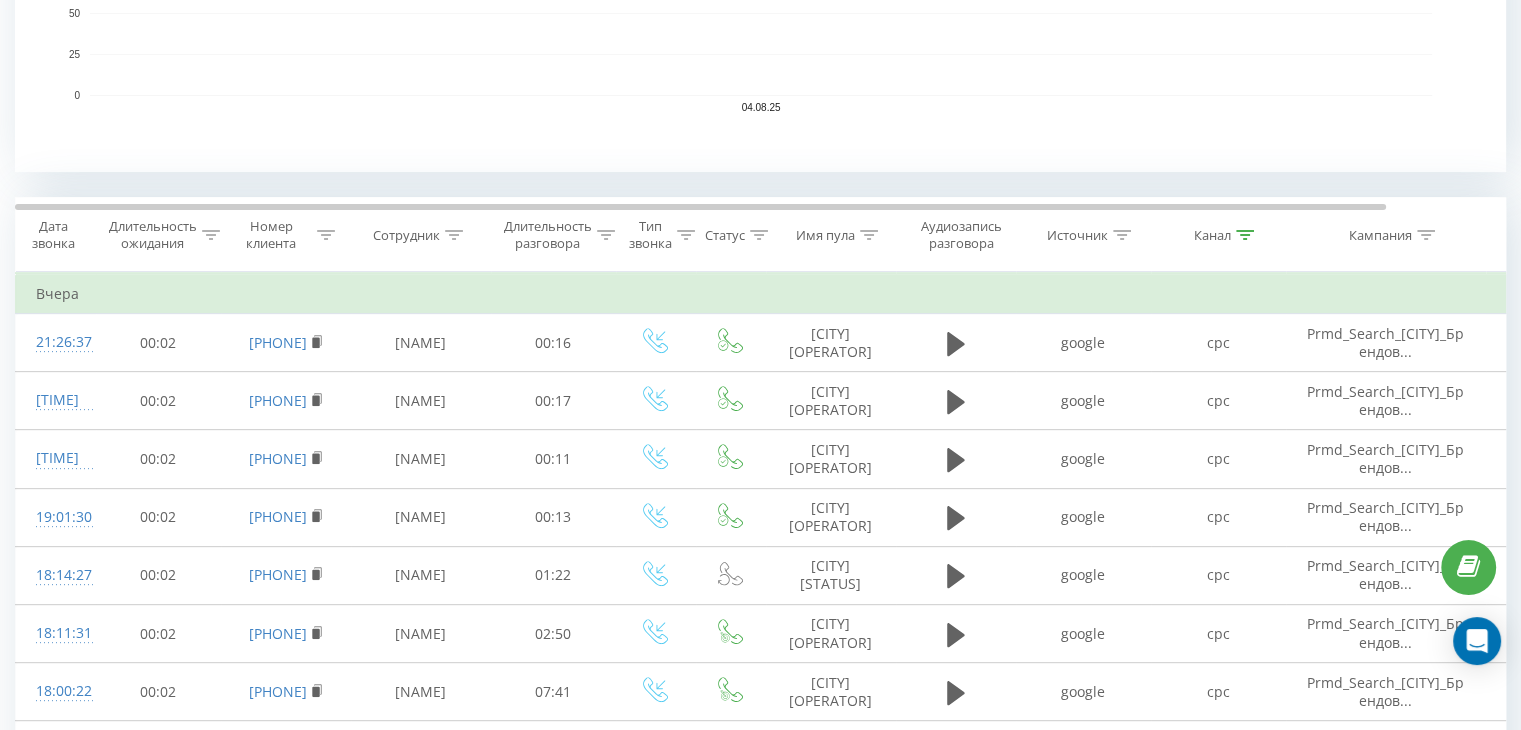 click on "Канал" at bounding box center [1218, 235] 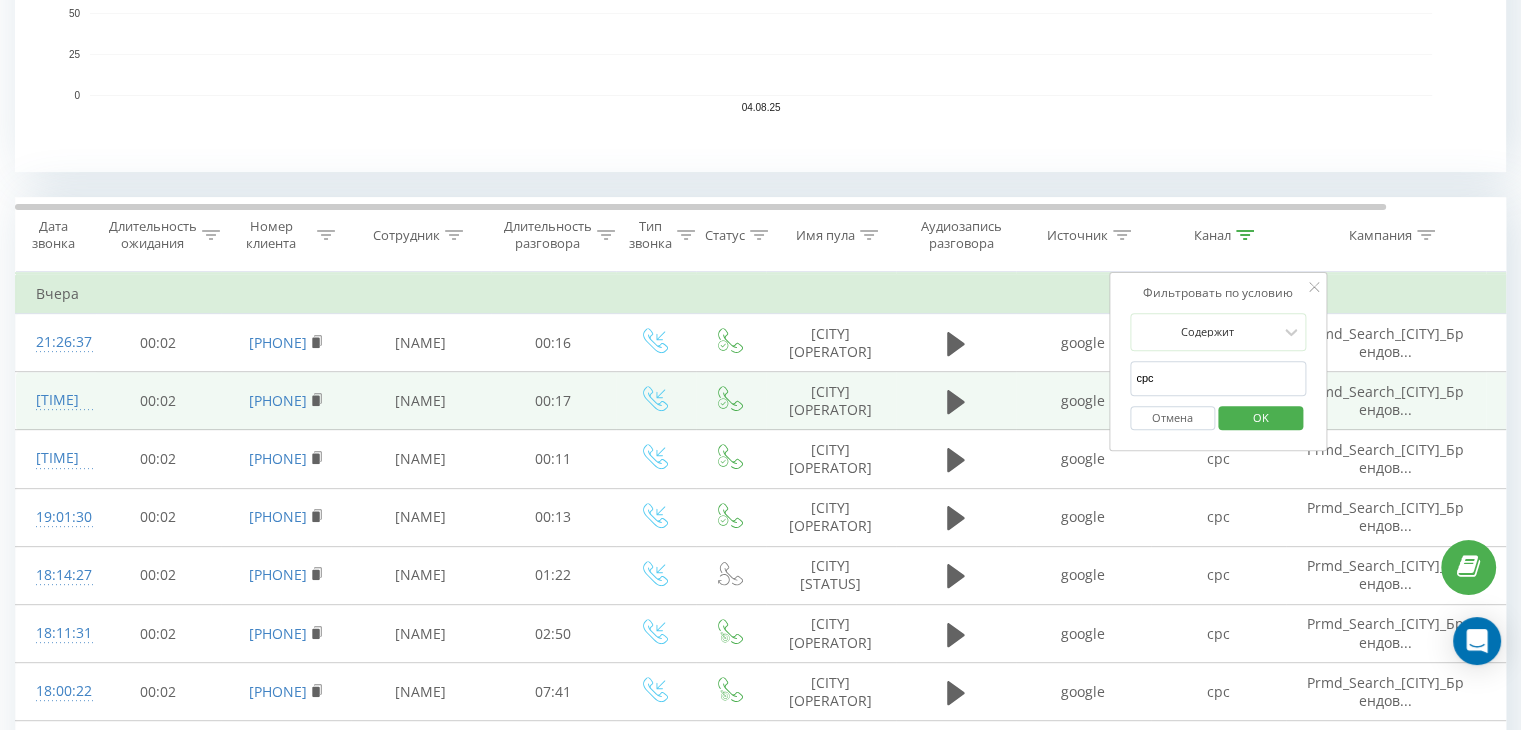drag, startPoint x: 1169, startPoint y: 373, endPoint x: 1081, endPoint y: 379, distance: 88.20431 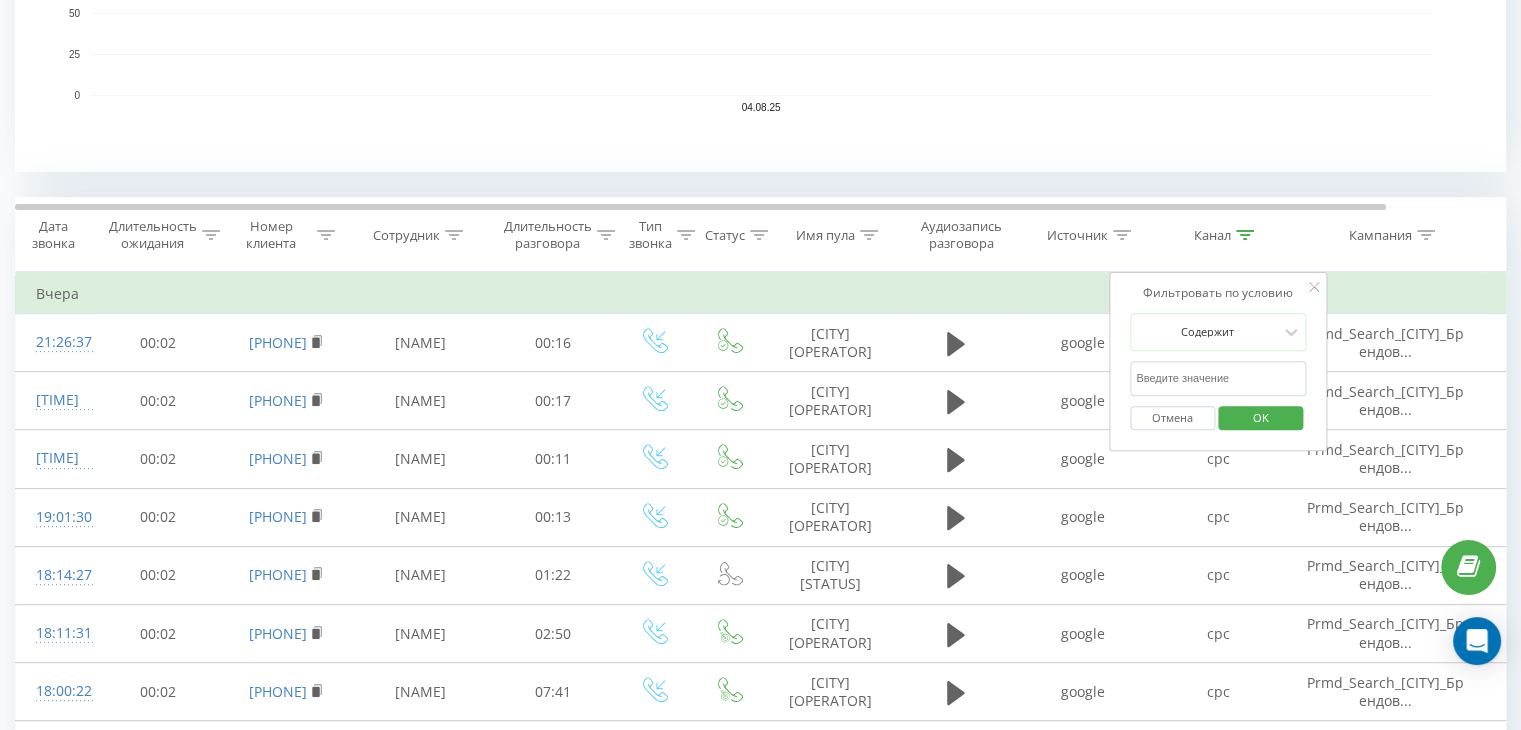 click at bounding box center [1218, 378] 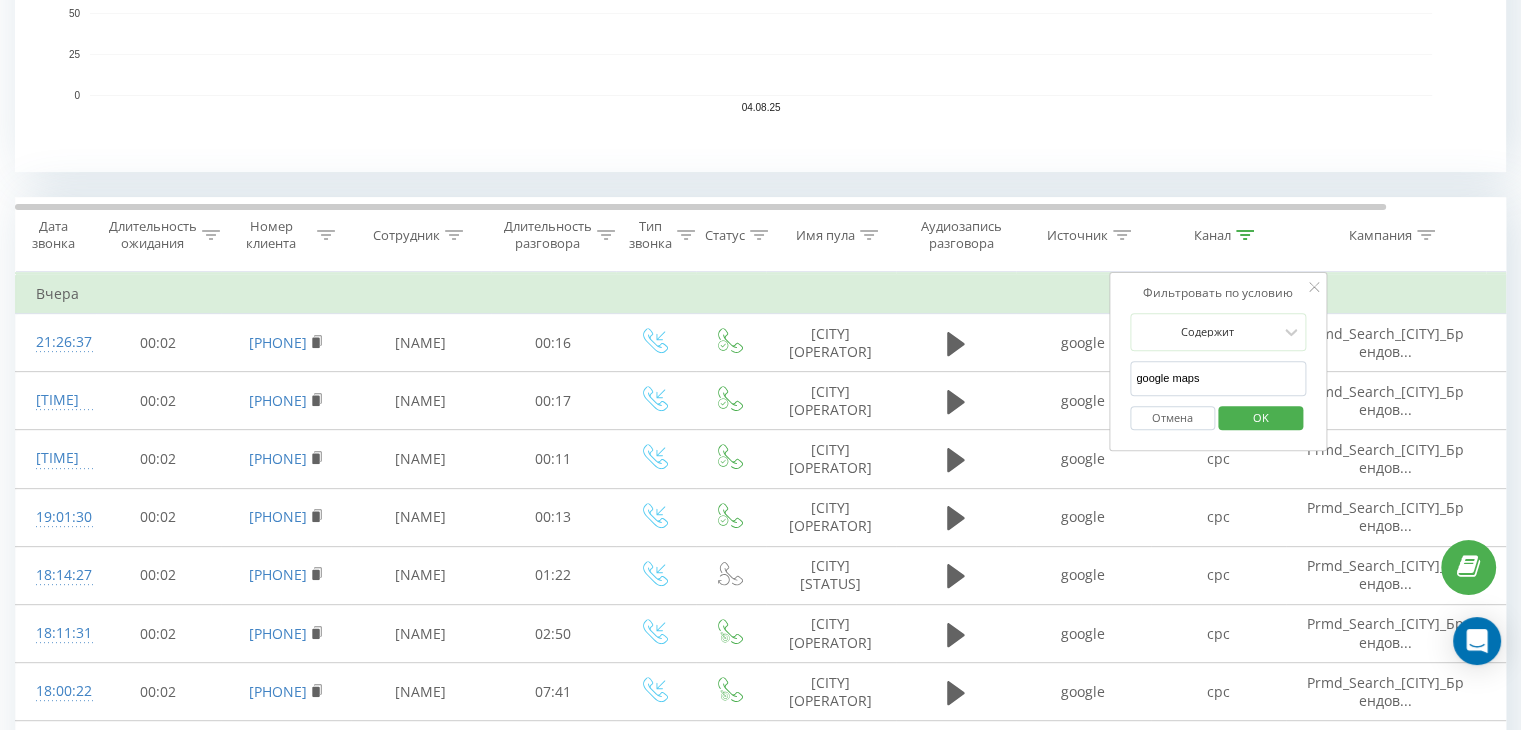 click on "OK" at bounding box center [1261, 417] 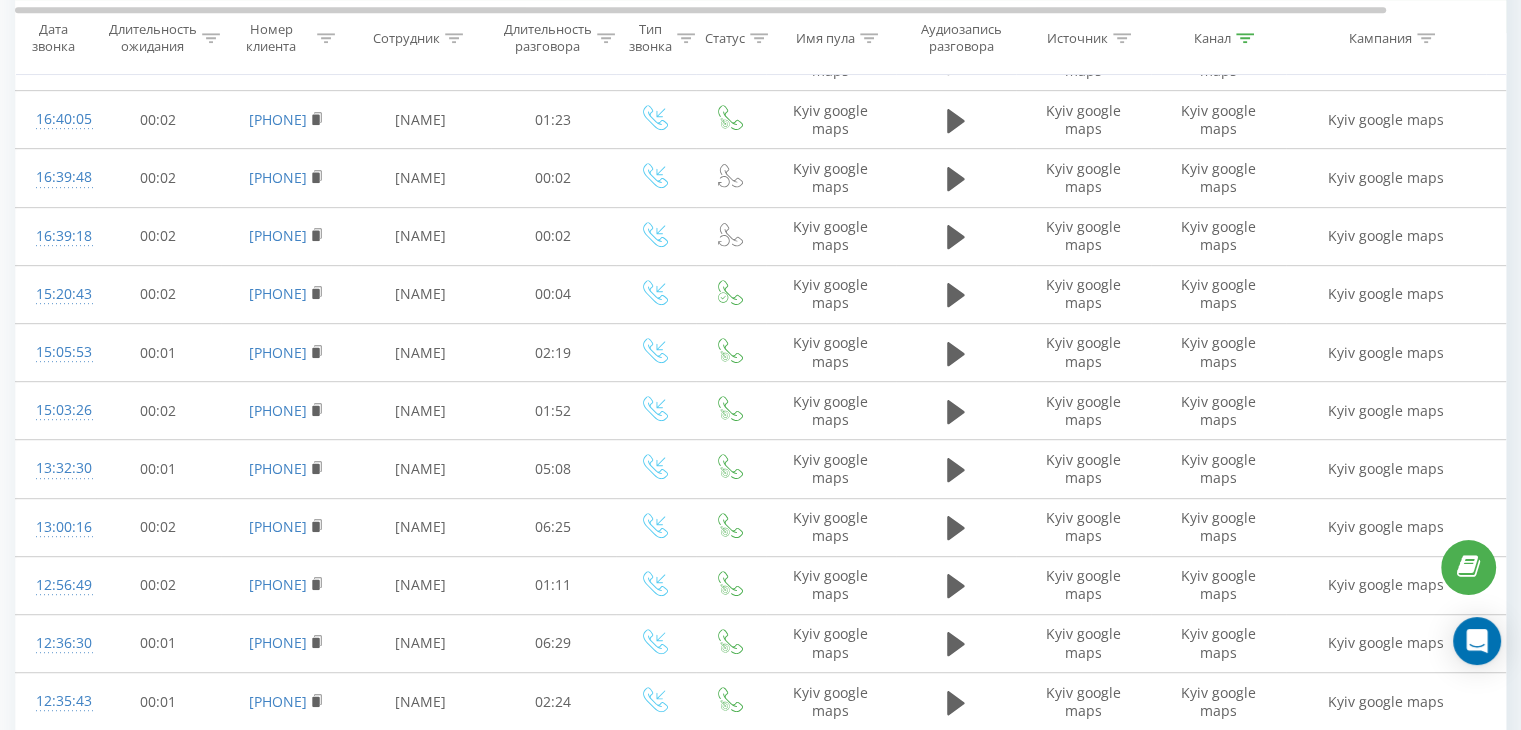 scroll, scrollTop: 0, scrollLeft: 0, axis: both 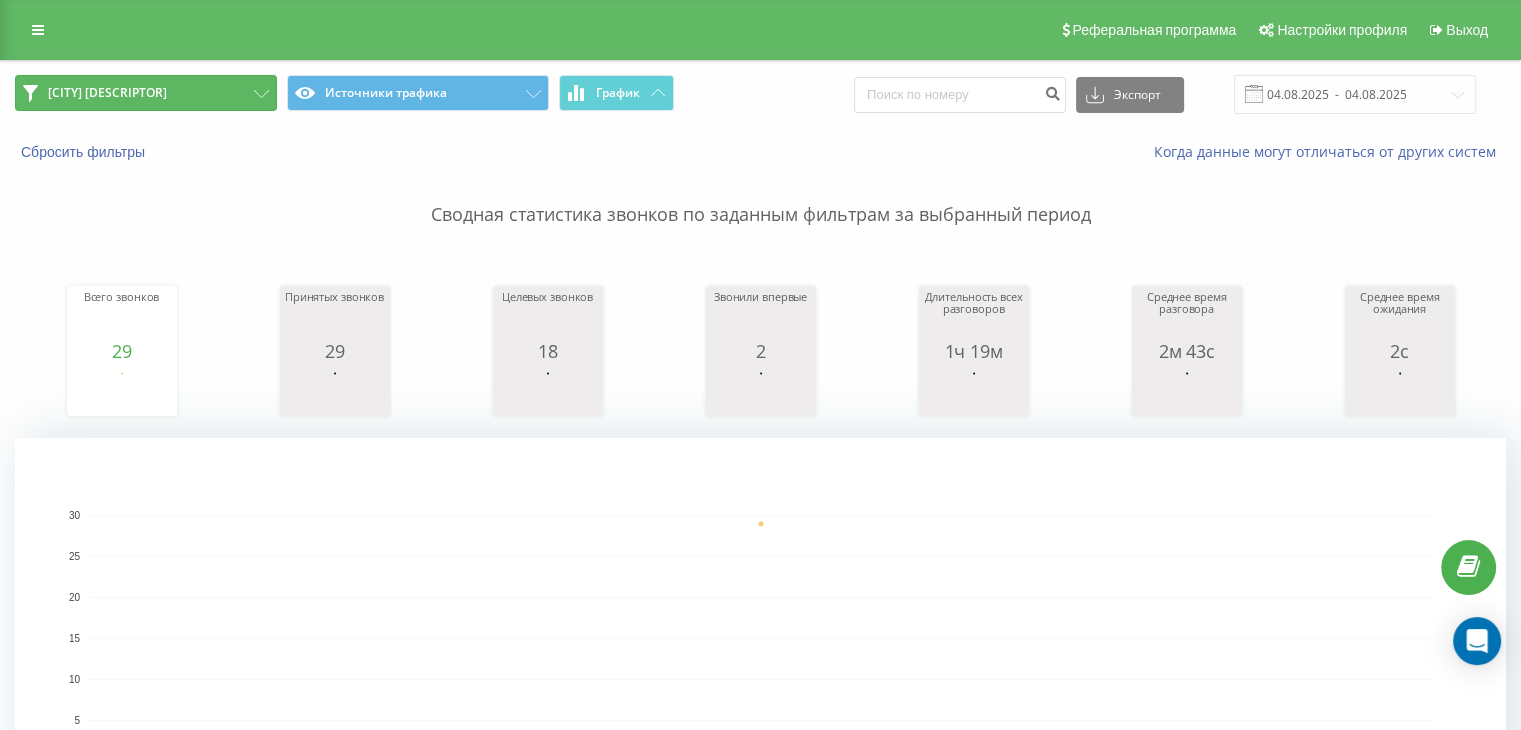 click on "[CITY] [DESCRIPTOR]" at bounding box center (146, 93) 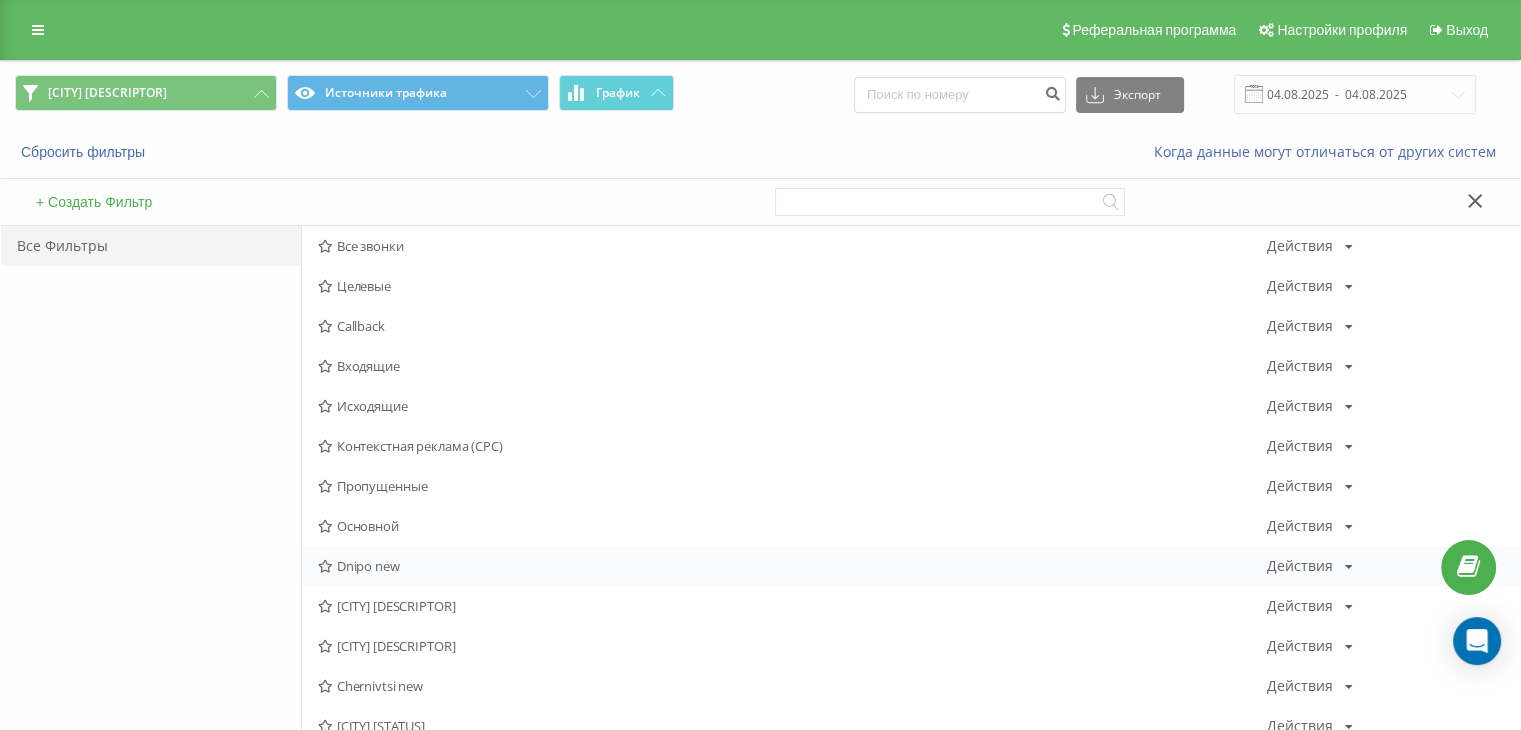click on "Dnipo new" at bounding box center (792, 566) 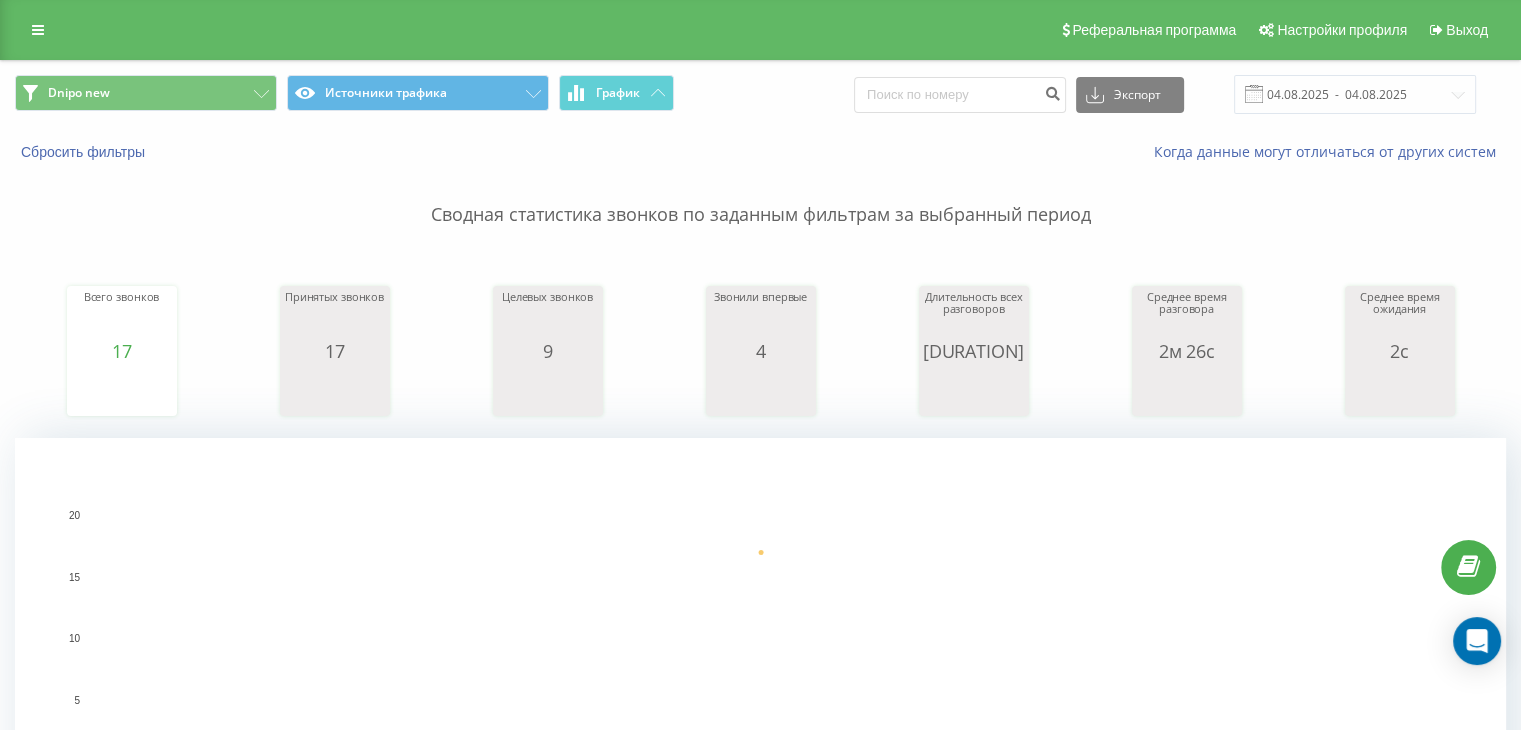 scroll, scrollTop: 666, scrollLeft: 0, axis: vertical 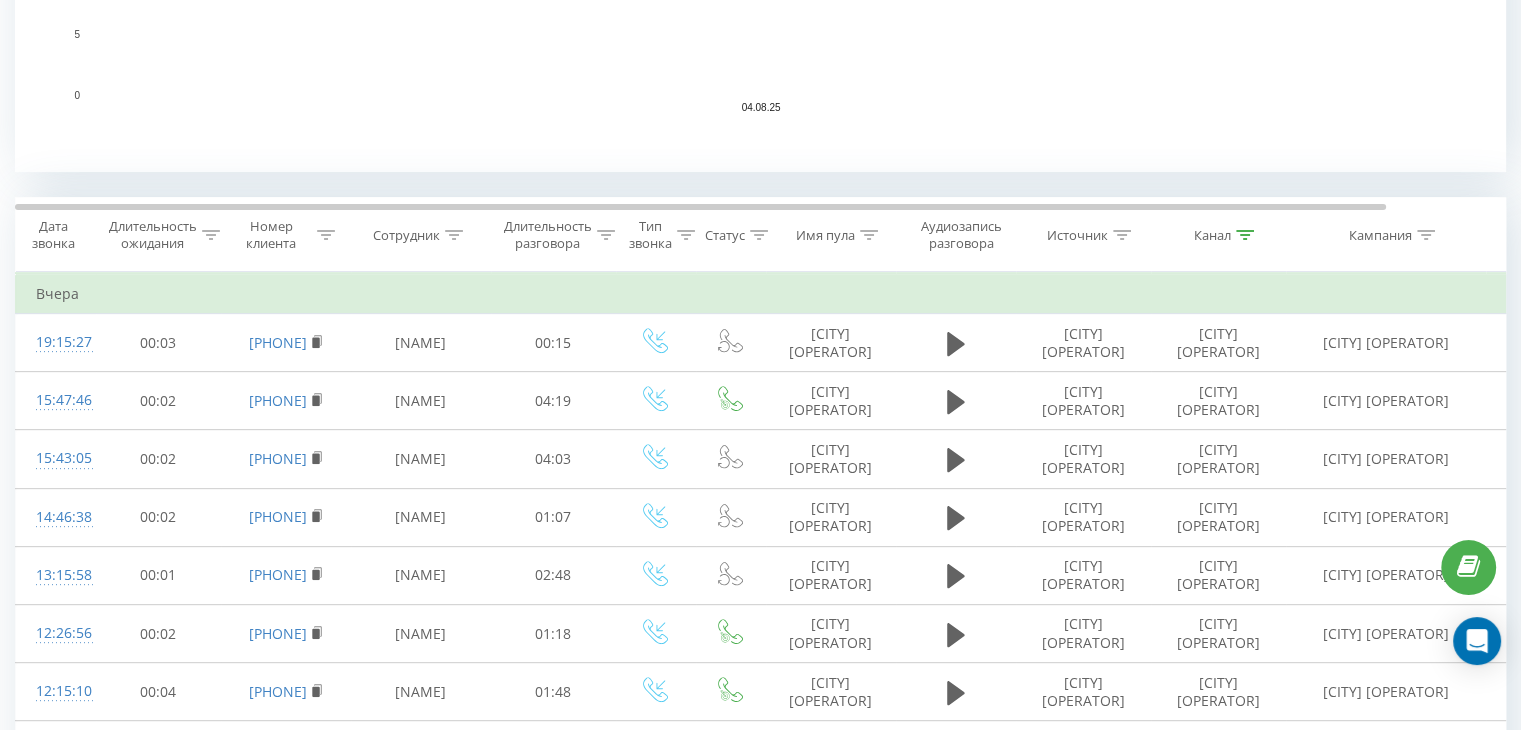 click at bounding box center (1245, 235) 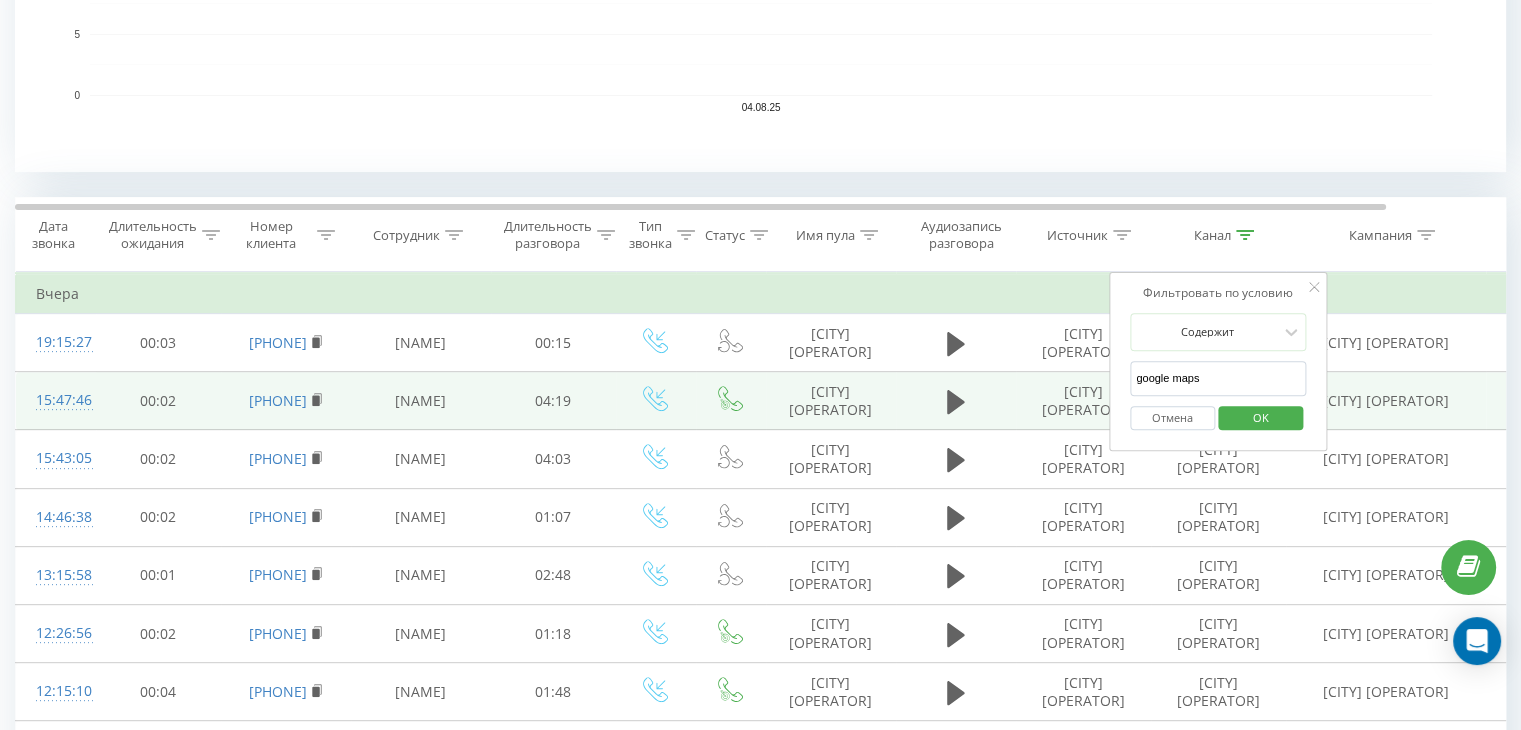 drag, startPoint x: 1219, startPoint y: 373, endPoint x: 1086, endPoint y: 374, distance: 133.00375 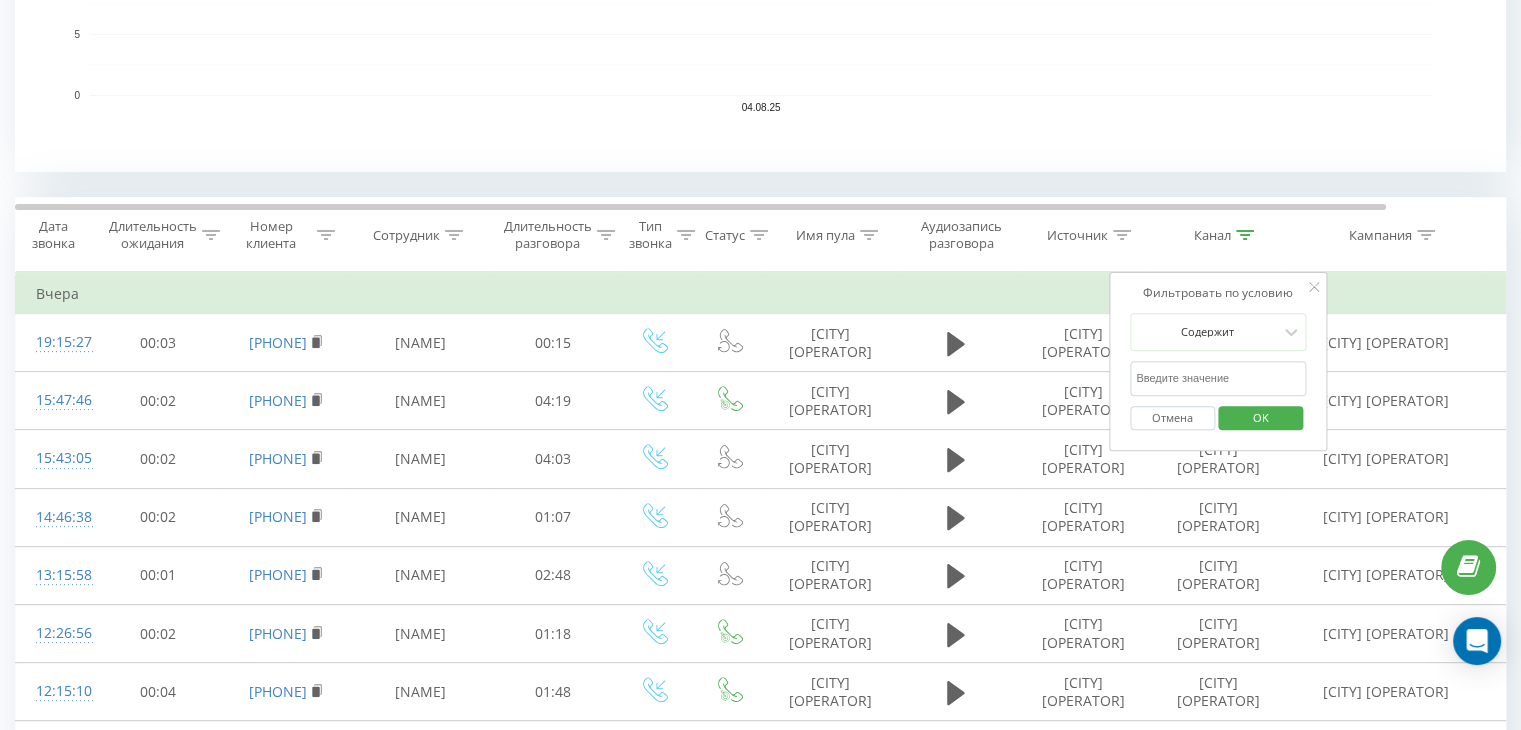 click on "OK" at bounding box center (1261, 417) 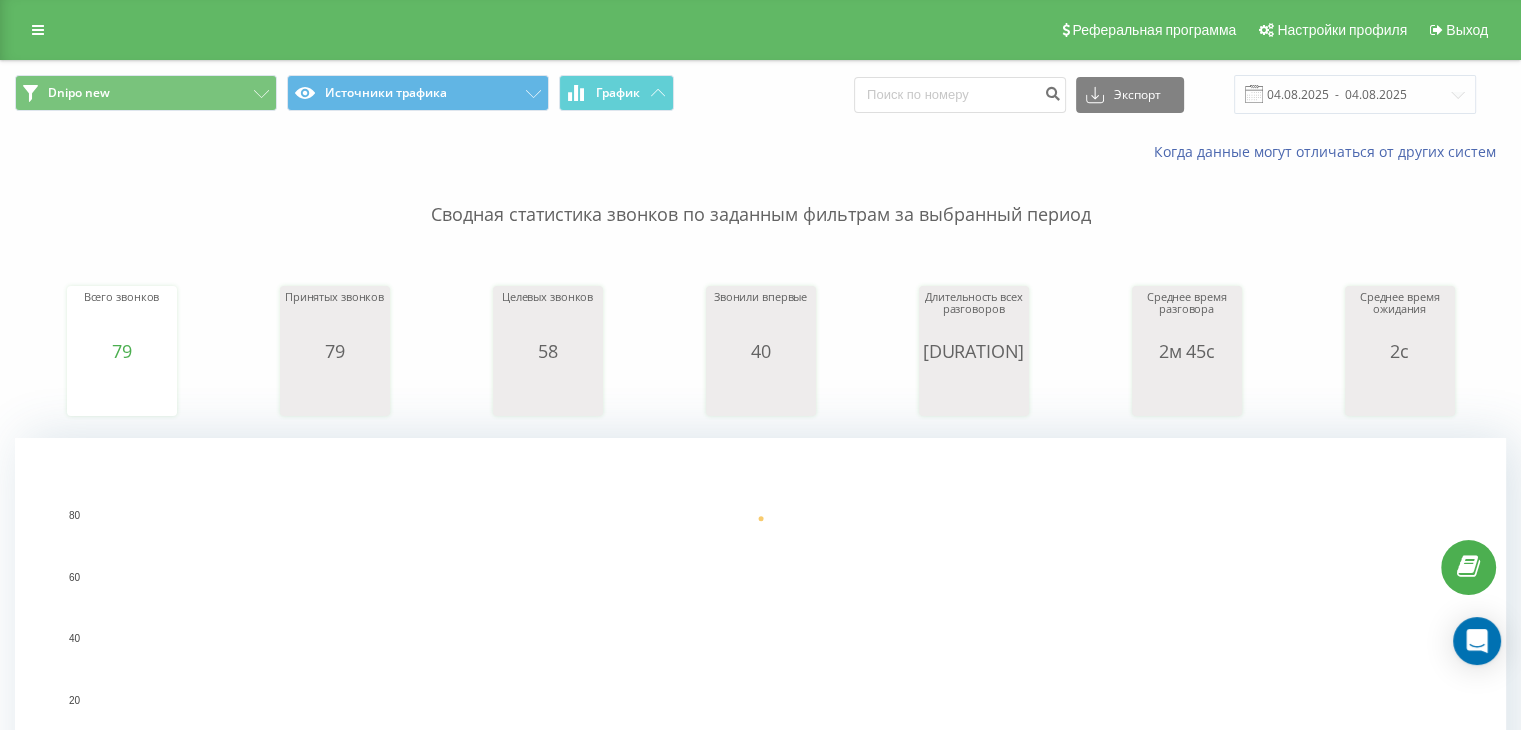 scroll, scrollTop: 666, scrollLeft: 0, axis: vertical 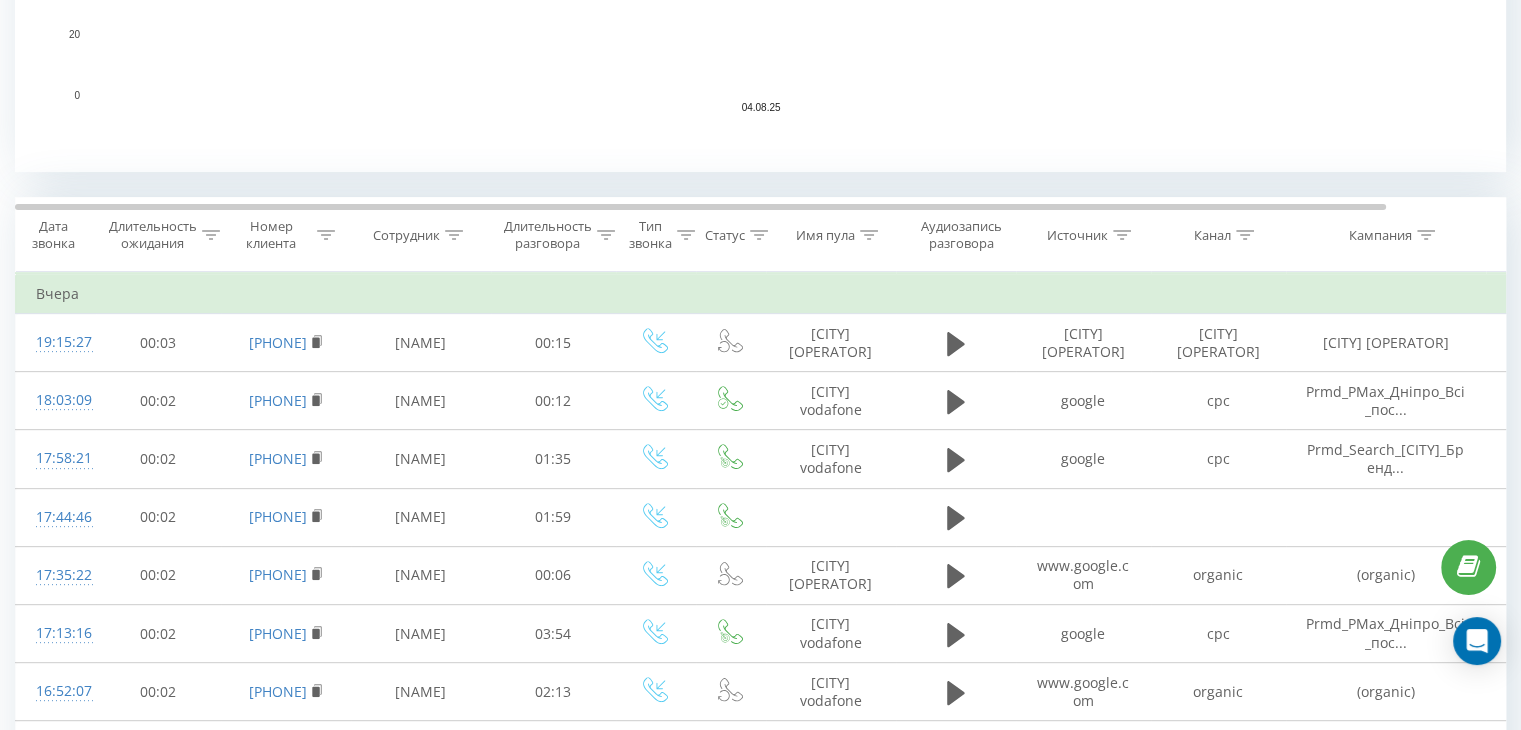 click 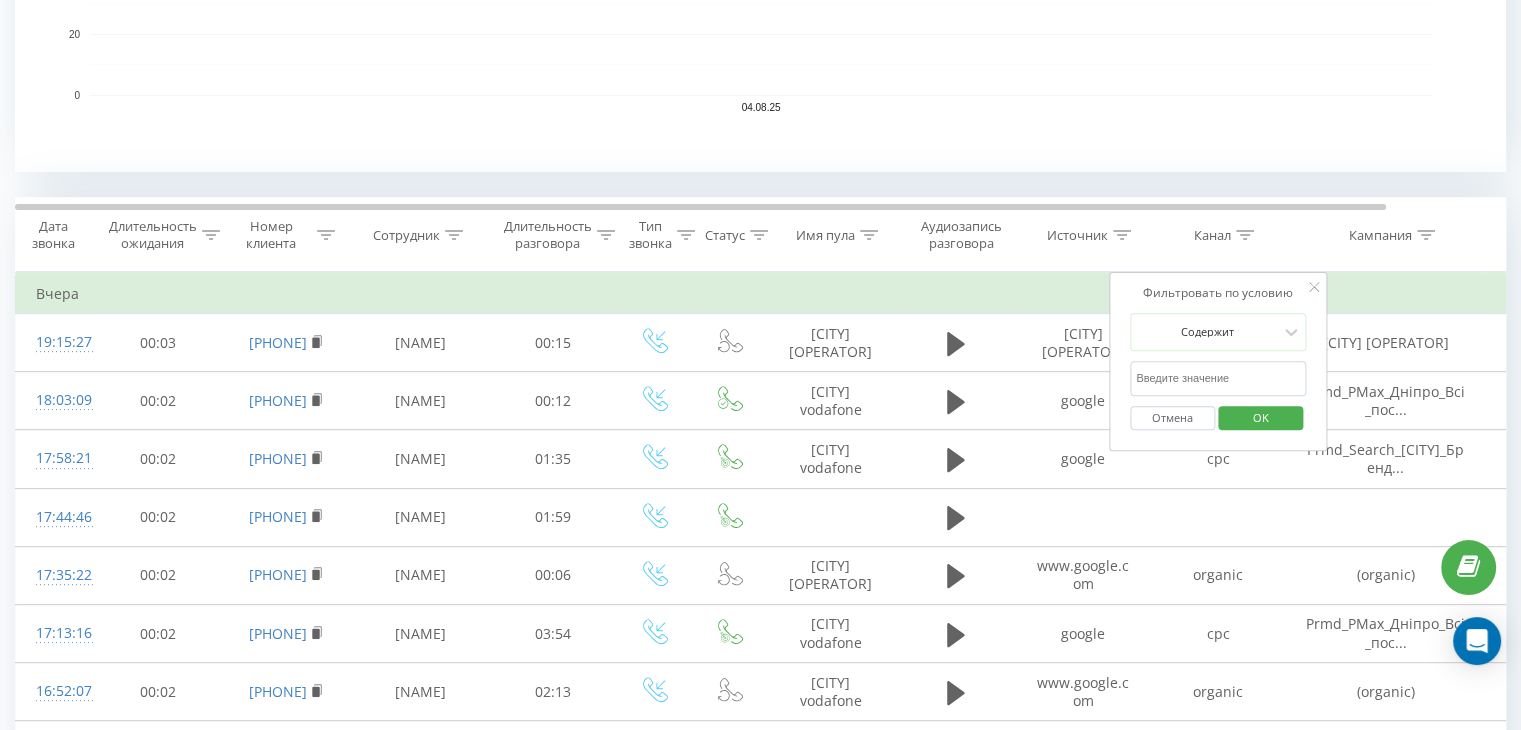 click at bounding box center (1218, 378) 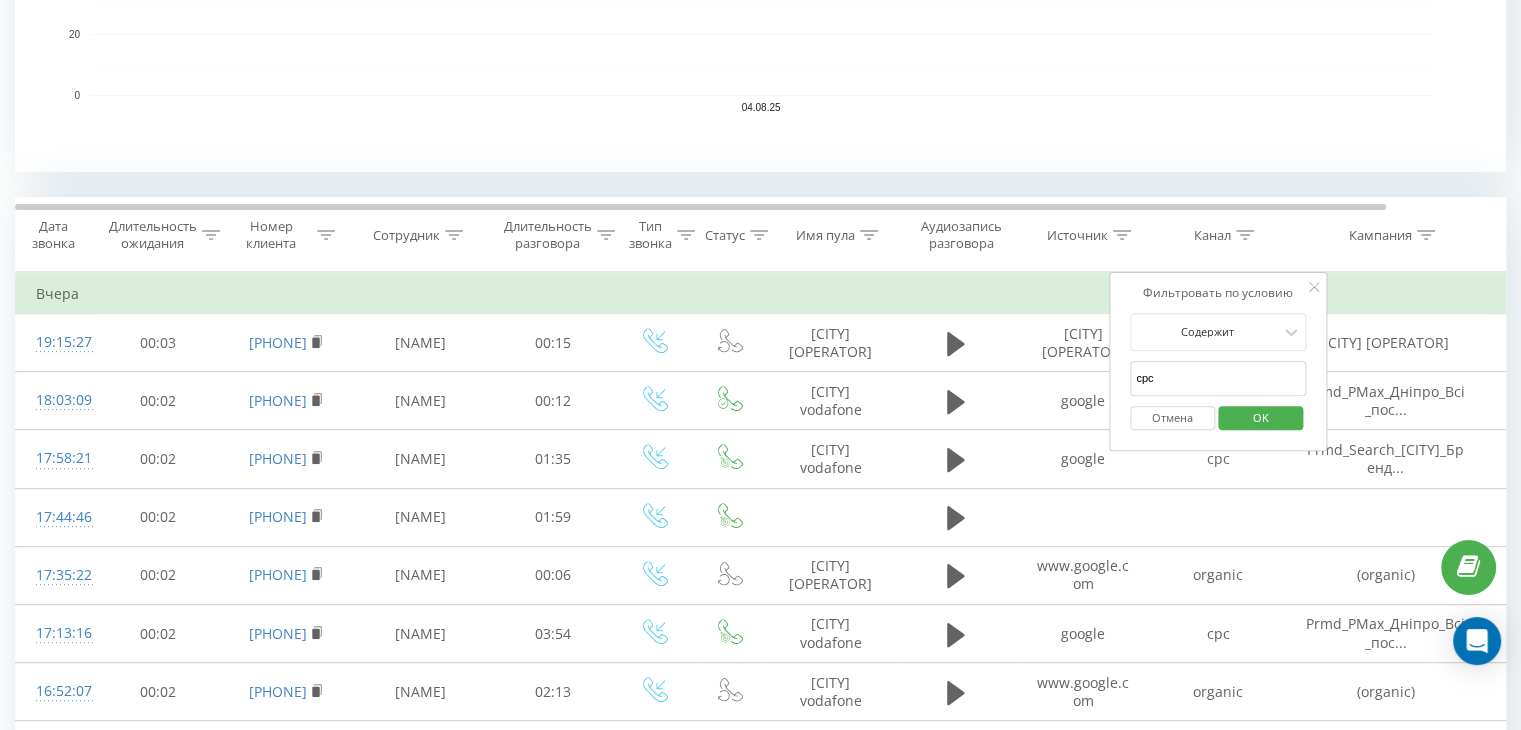 click on "OK" at bounding box center (1261, 417) 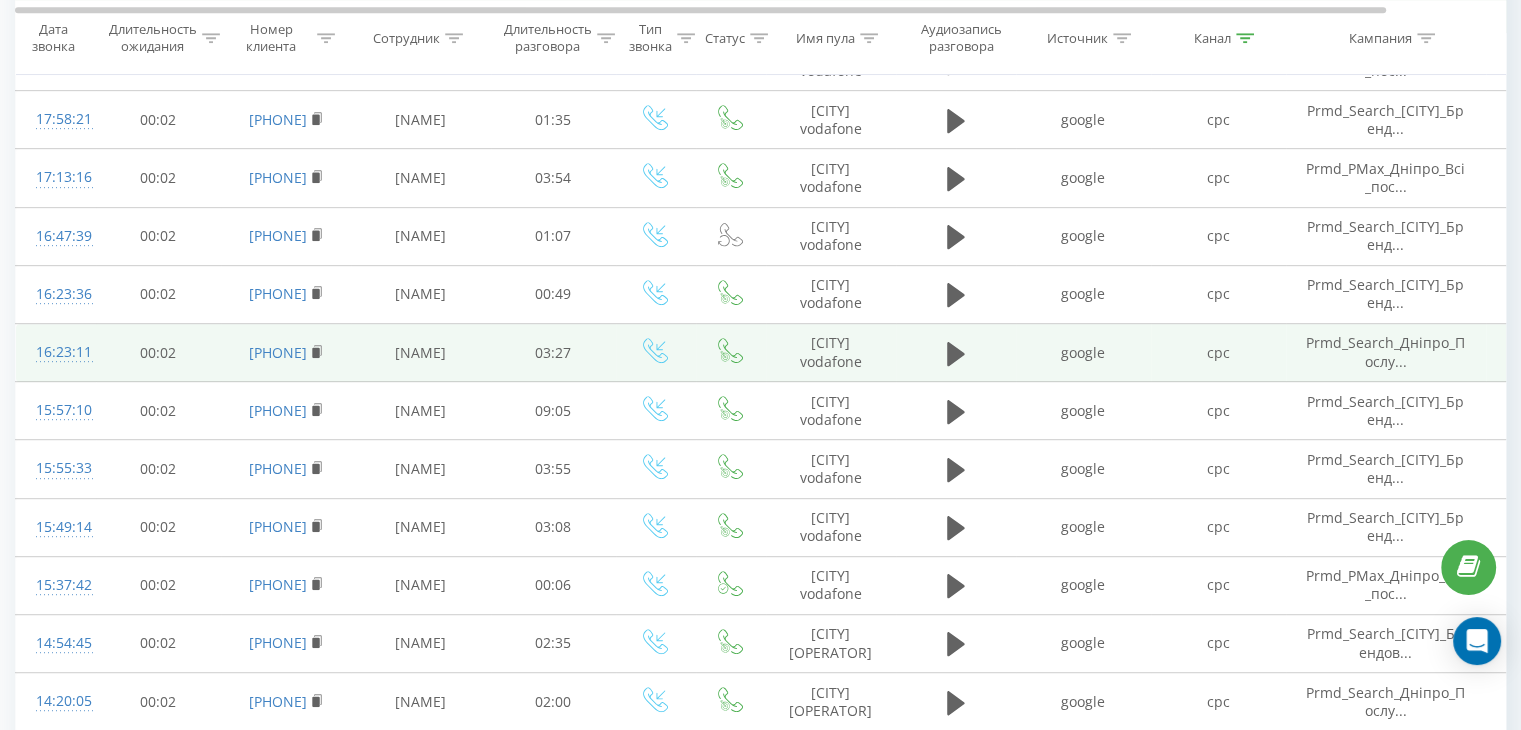 scroll, scrollTop: 0, scrollLeft: 0, axis: both 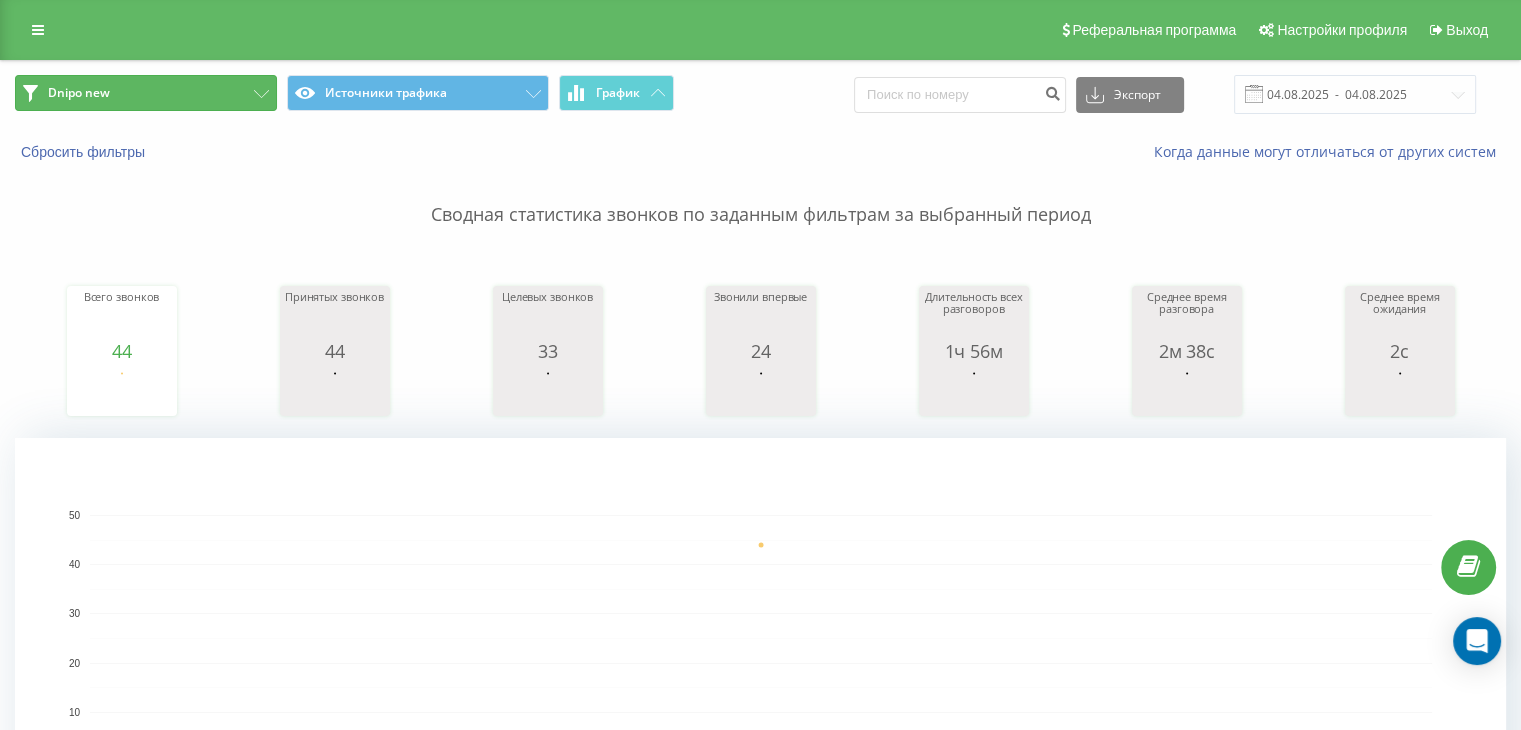 click on "Dnipo new" at bounding box center (146, 93) 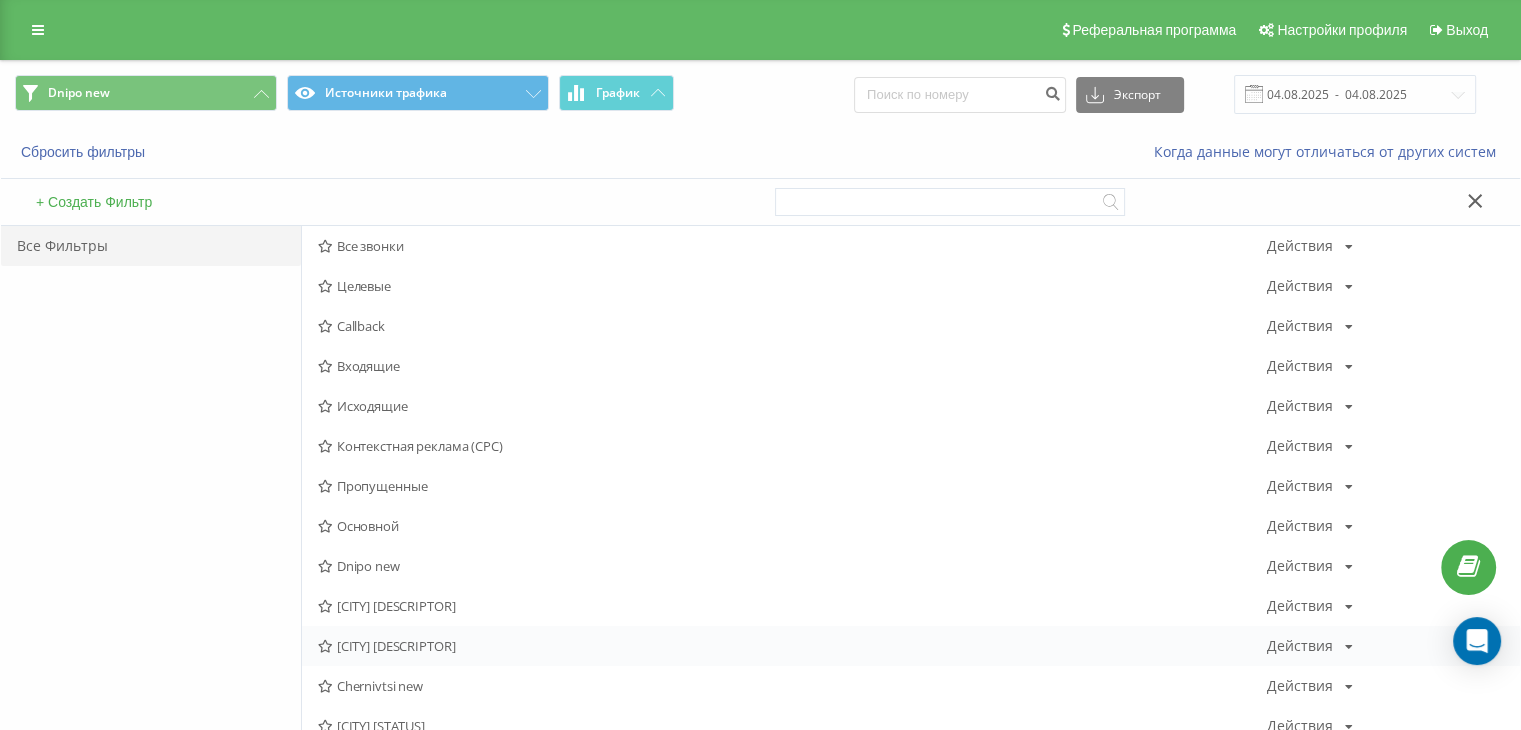 click on "[CITY] [DESCRIPTOR]" at bounding box center (792, 646) 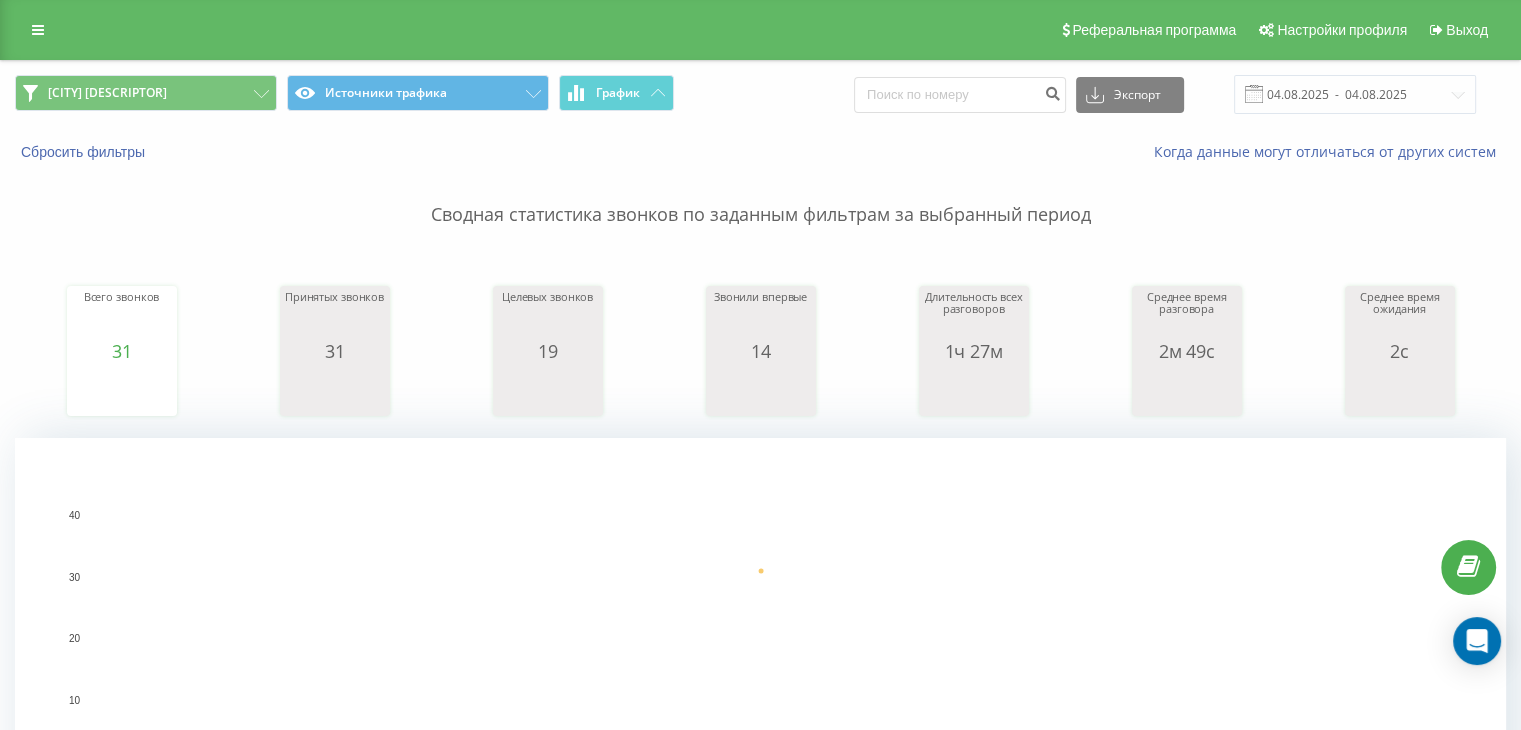 scroll, scrollTop: 666, scrollLeft: 0, axis: vertical 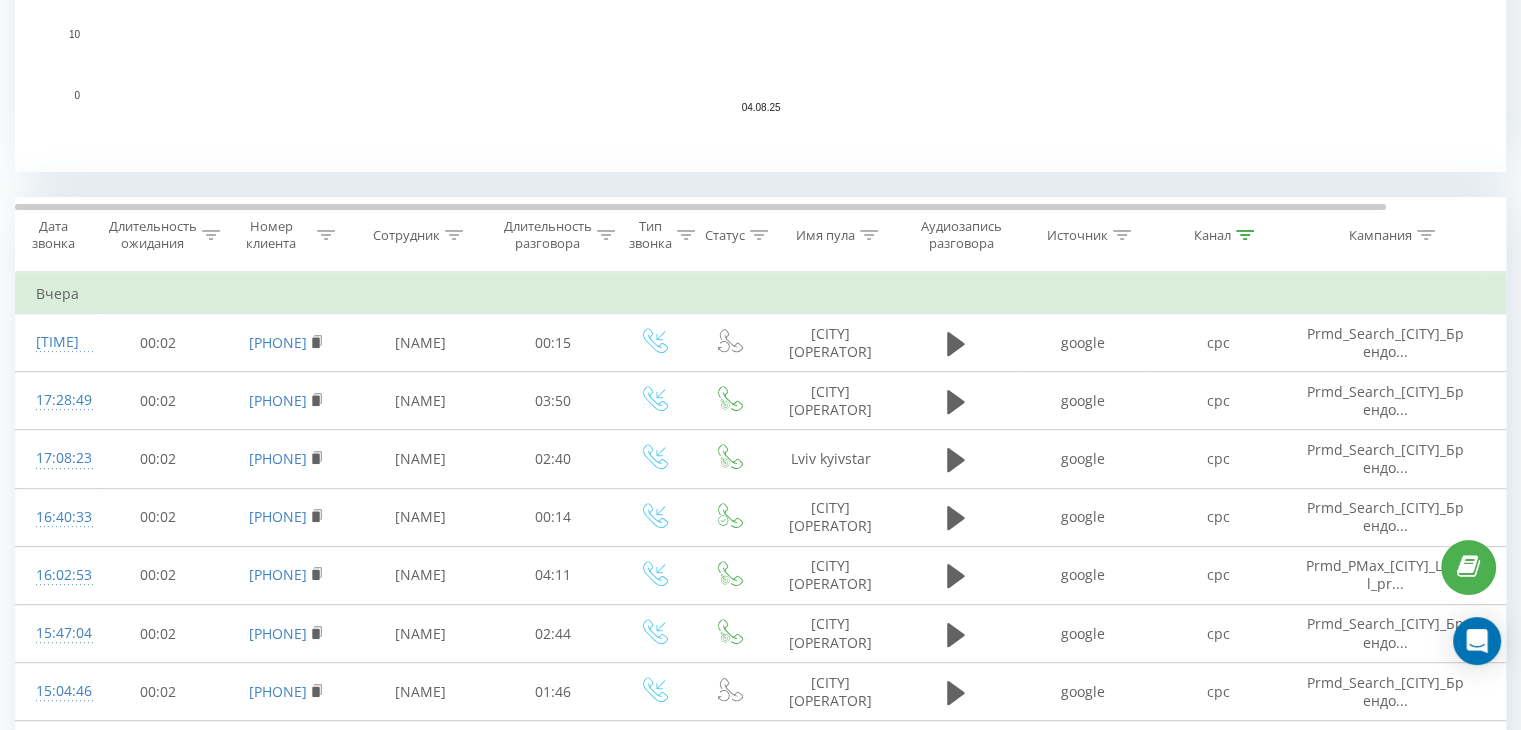 click on "Канал" at bounding box center (1224, 235) 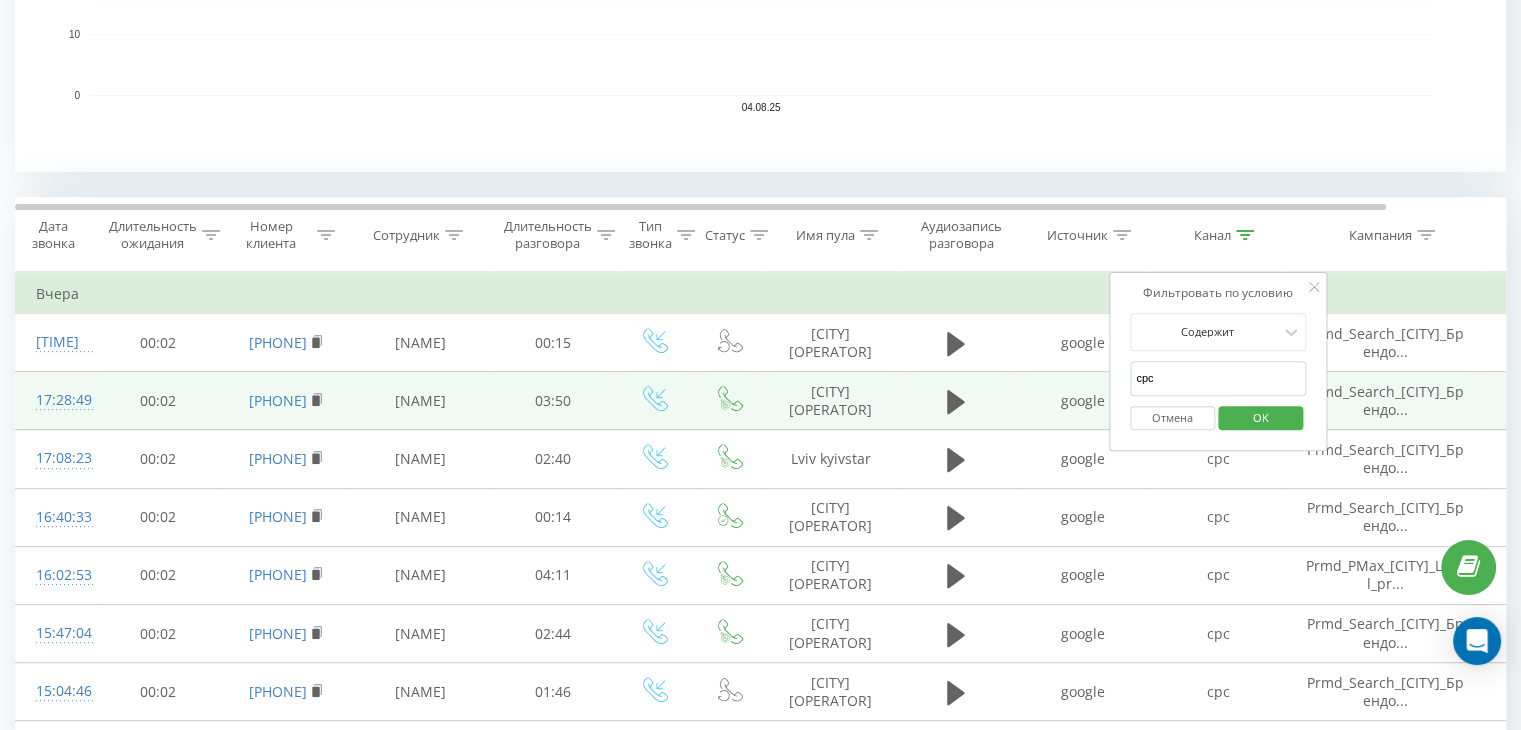 drag, startPoint x: 1163, startPoint y: 381, endPoint x: 1088, endPoint y: 381, distance: 75 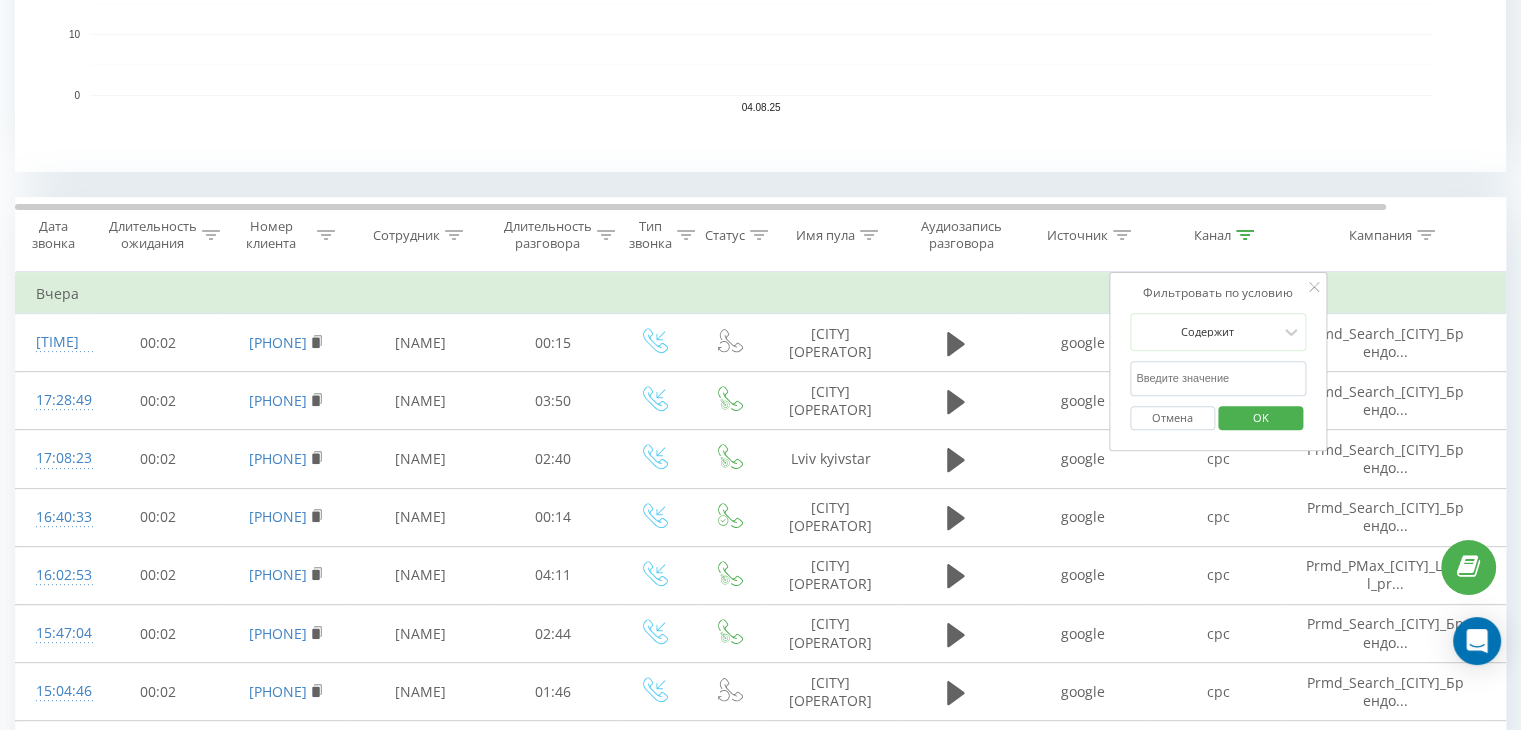 click at bounding box center (1218, 378) 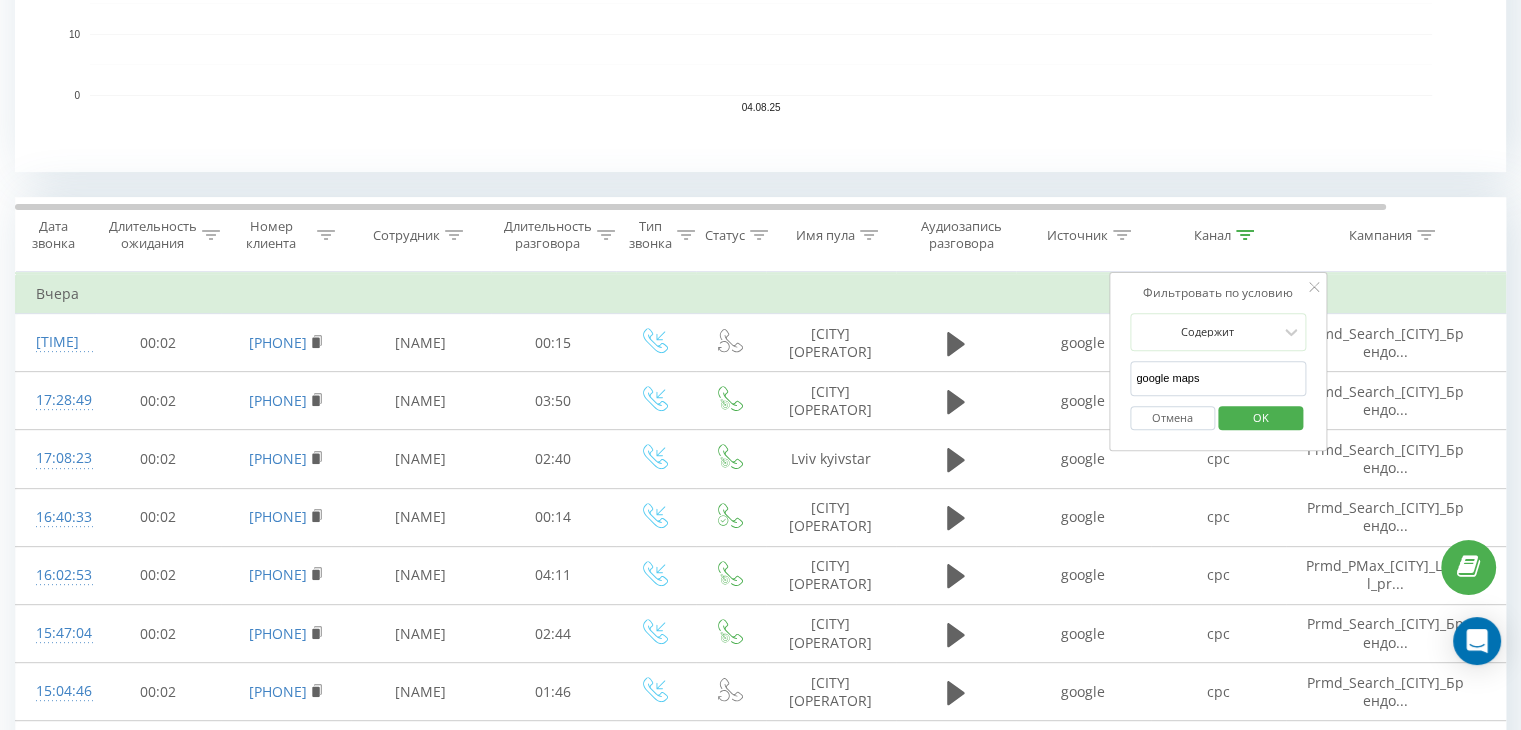 click on "OK" at bounding box center [1261, 417] 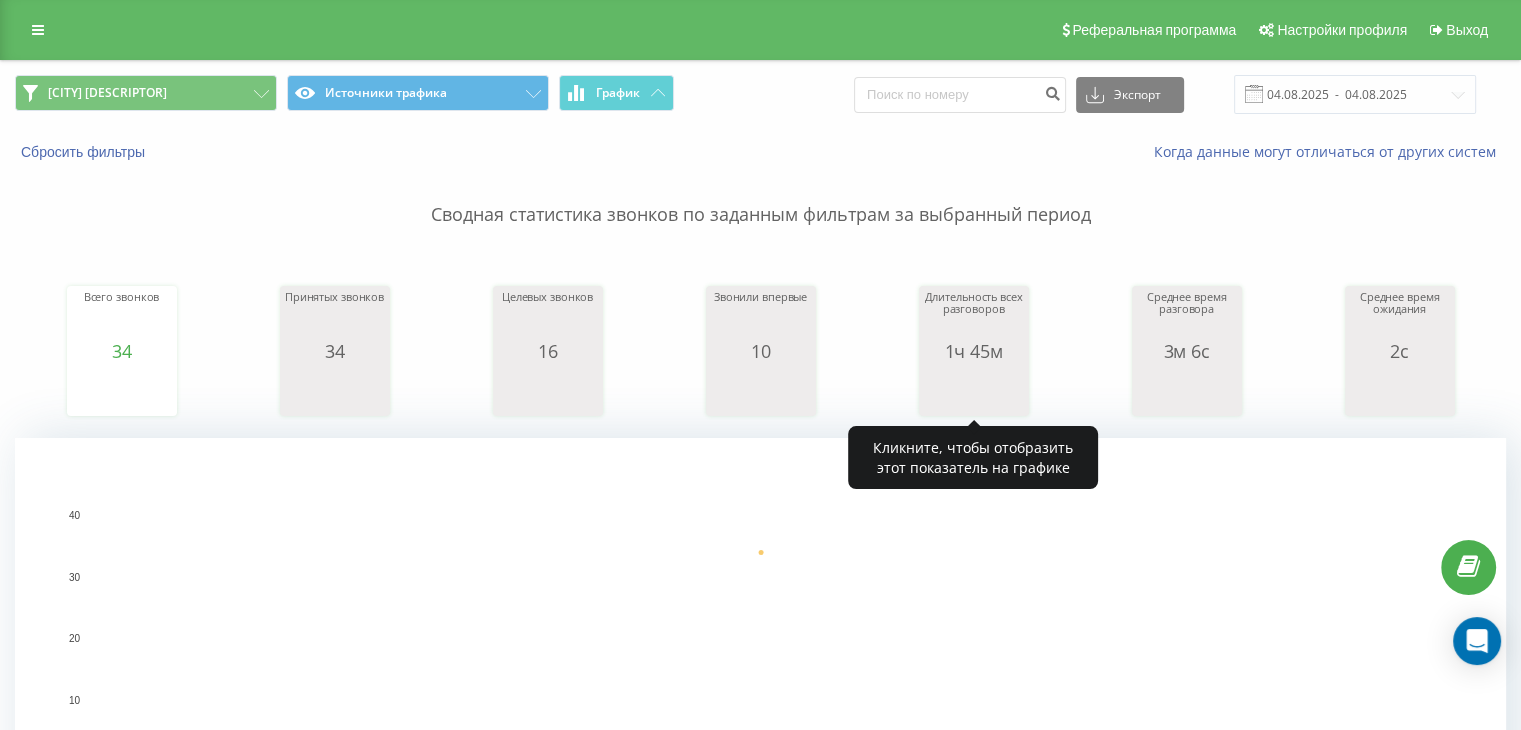scroll, scrollTop: 666, scrollLeft: 0, axis: vertical 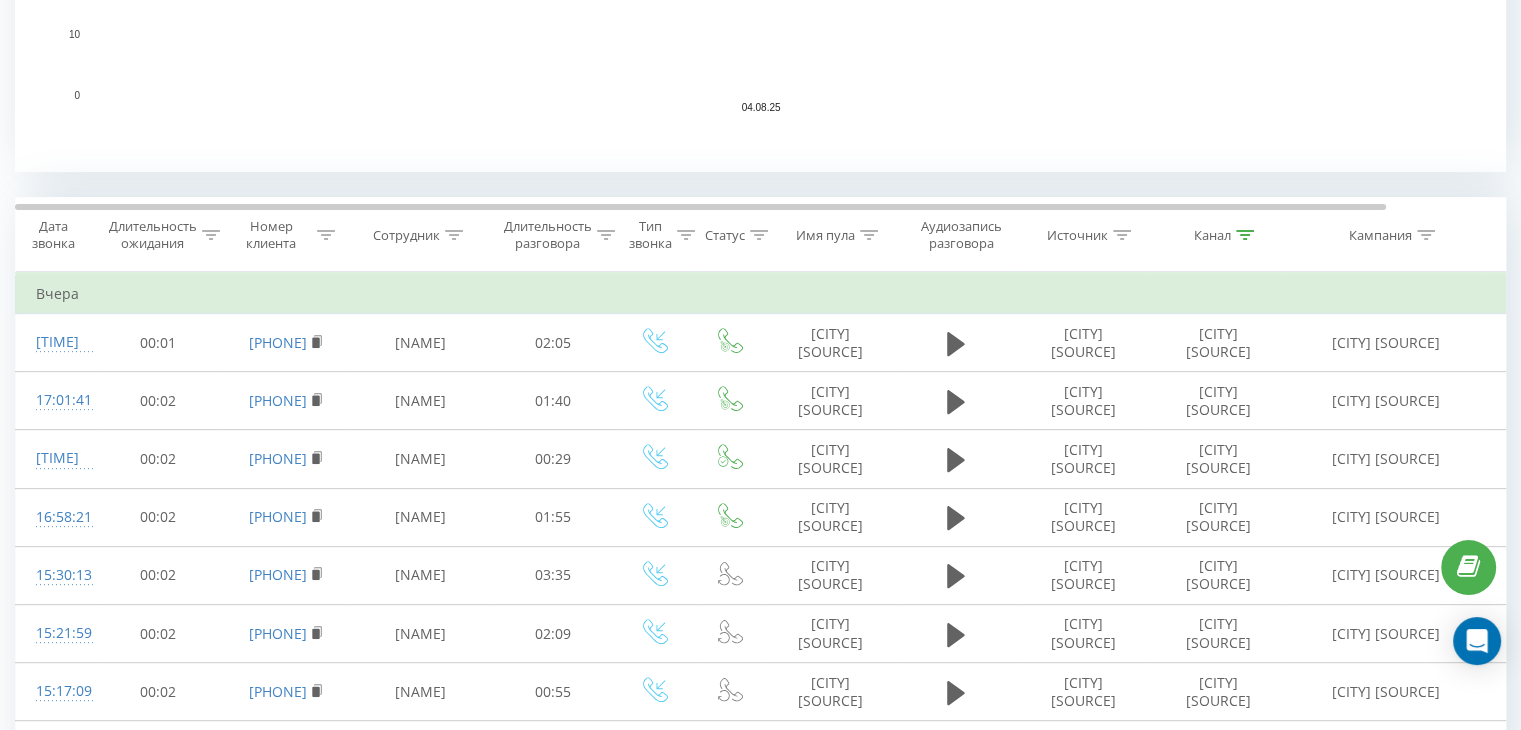 click at bounding box center [1245, 235] 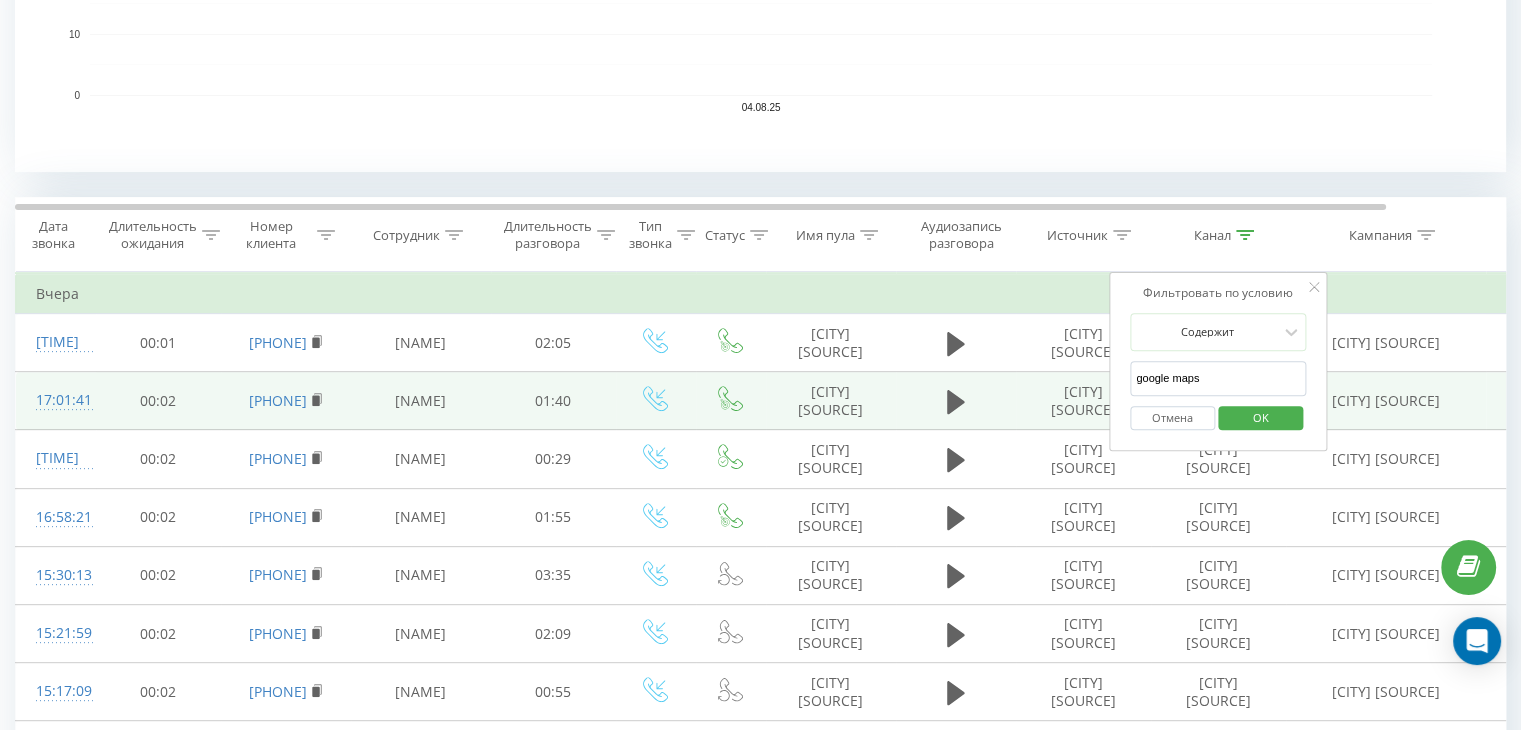 drag, startPoint x: 1208, startPoint y: 377, endPoint x: 1089, endPoint y: 379, distance: 119.01681 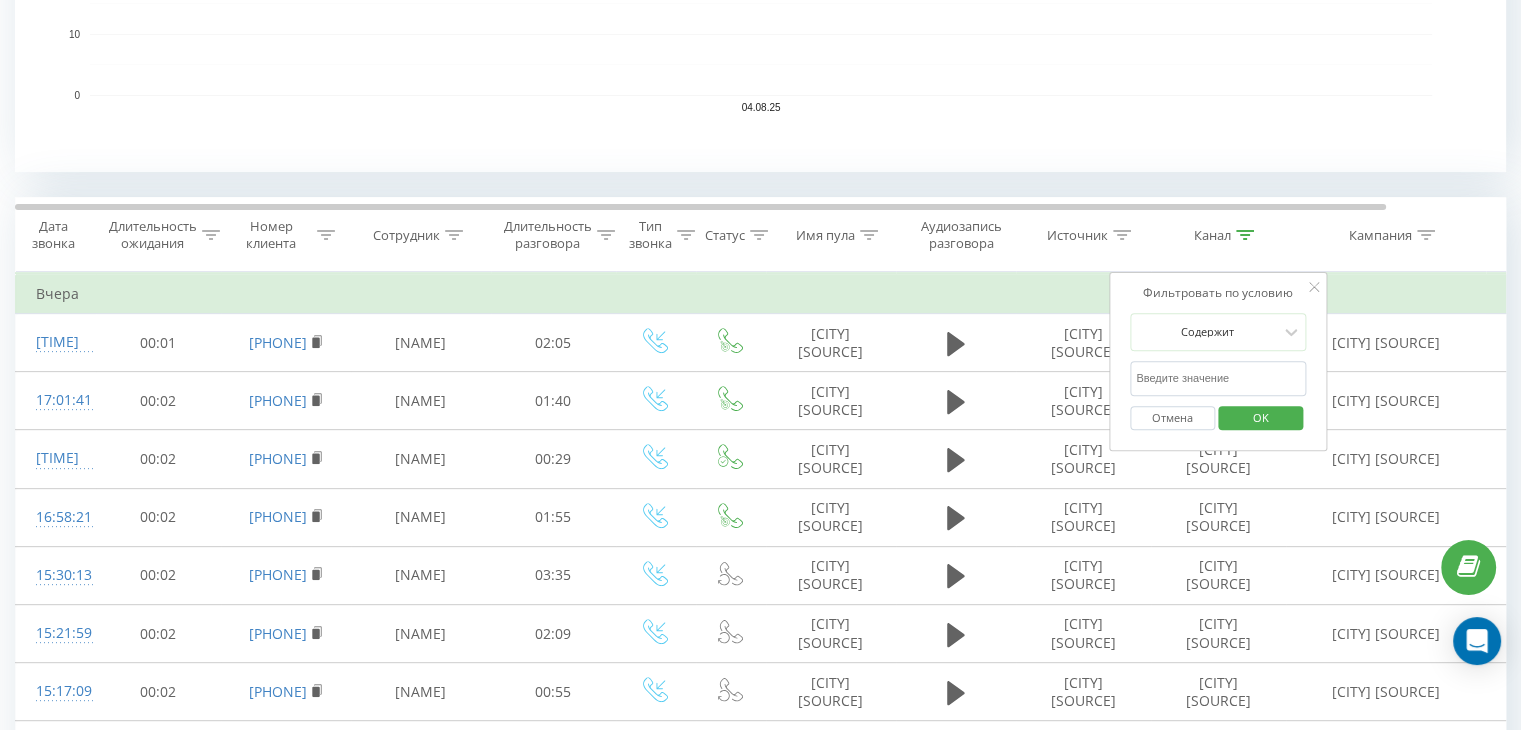 click at bounding box center [1218, 378] 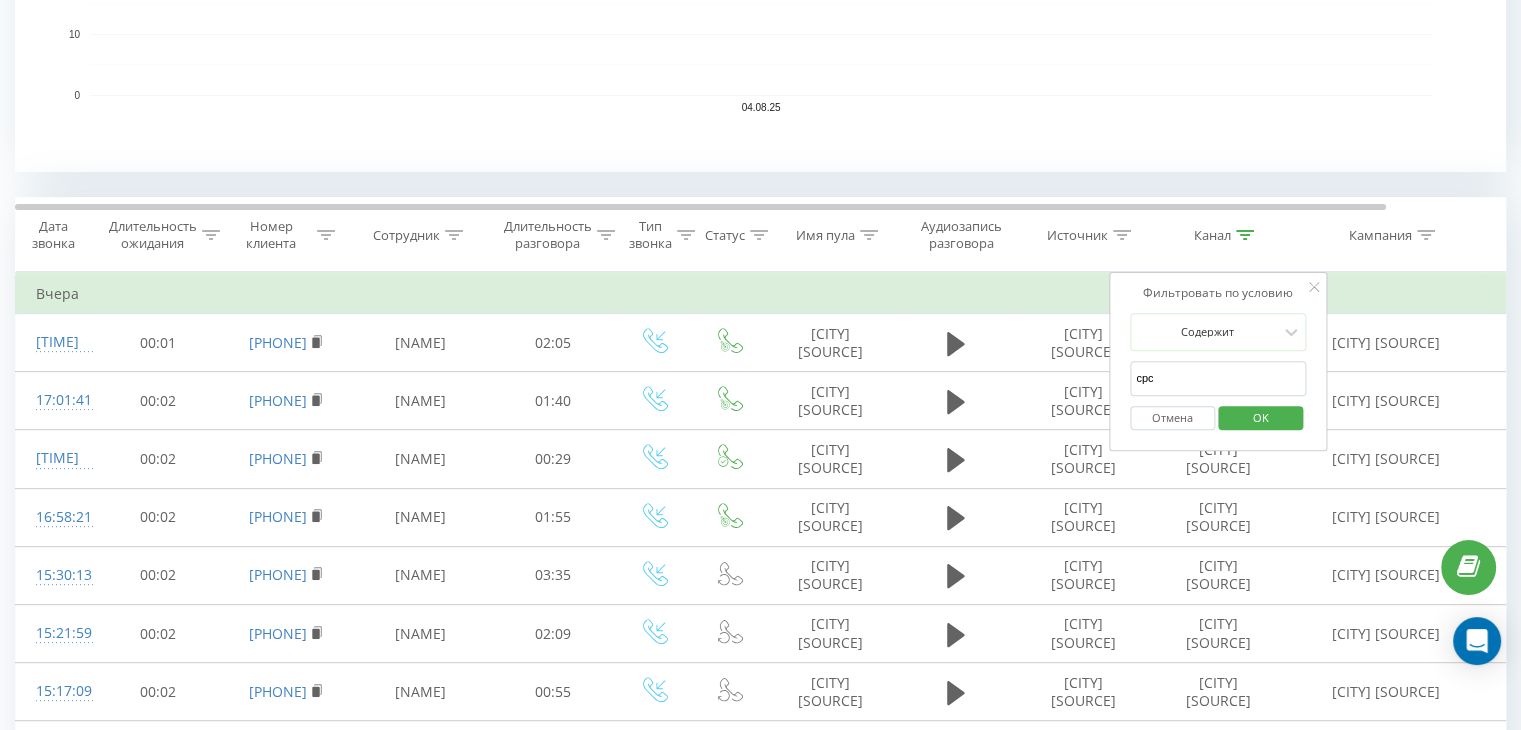 click on "OK" at bounding box center (1261, 417) 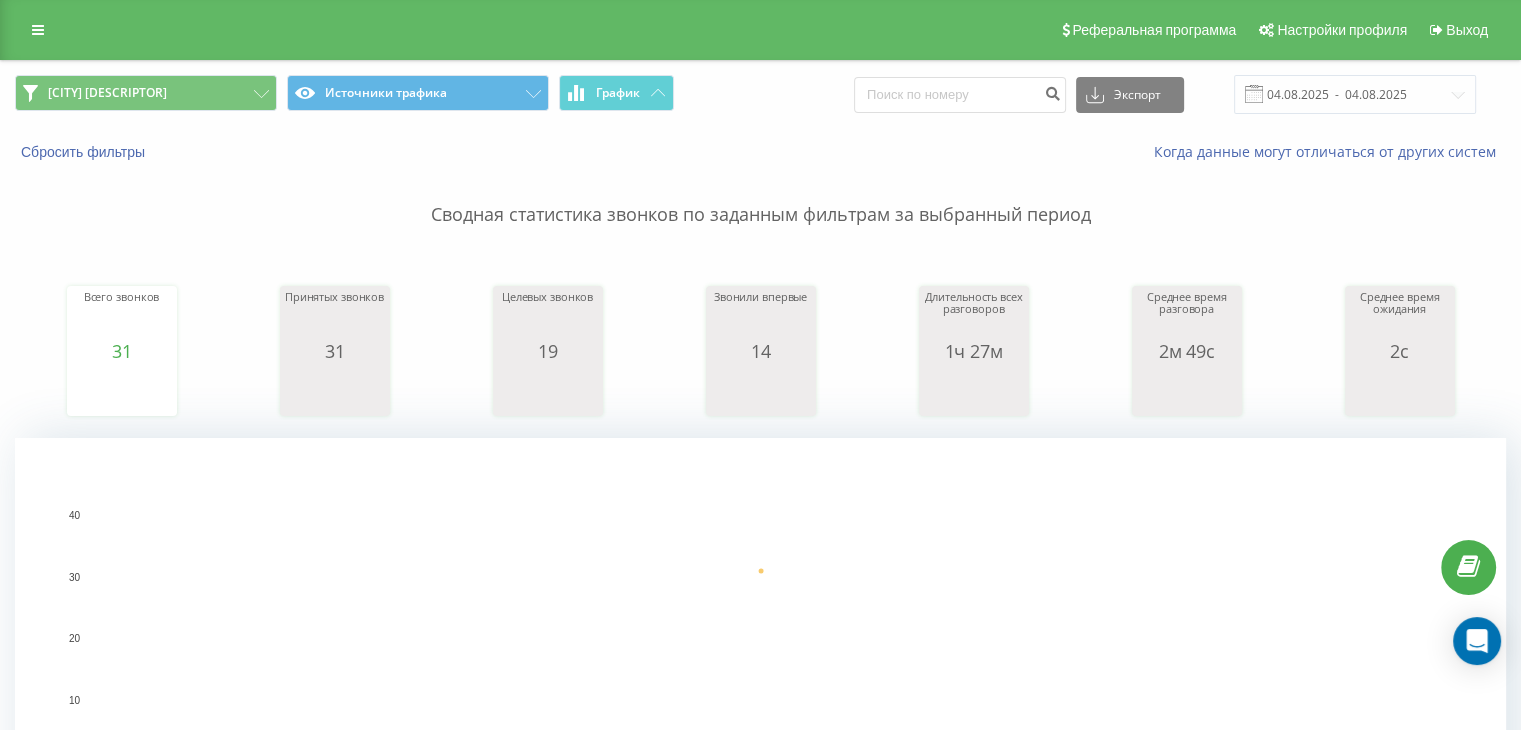 scroll, scrollTop: 666, scrollLeft: 0, axis: vertical 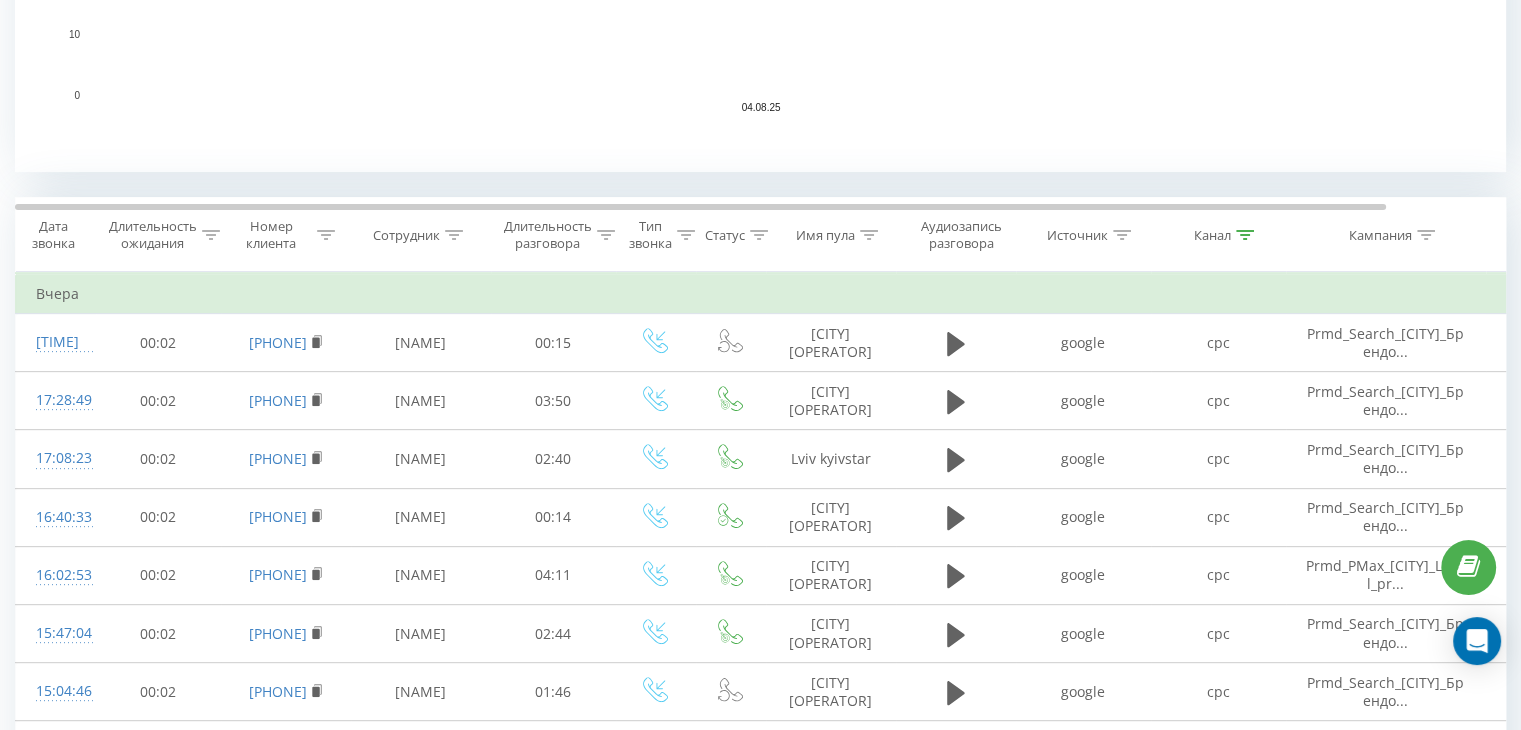 click 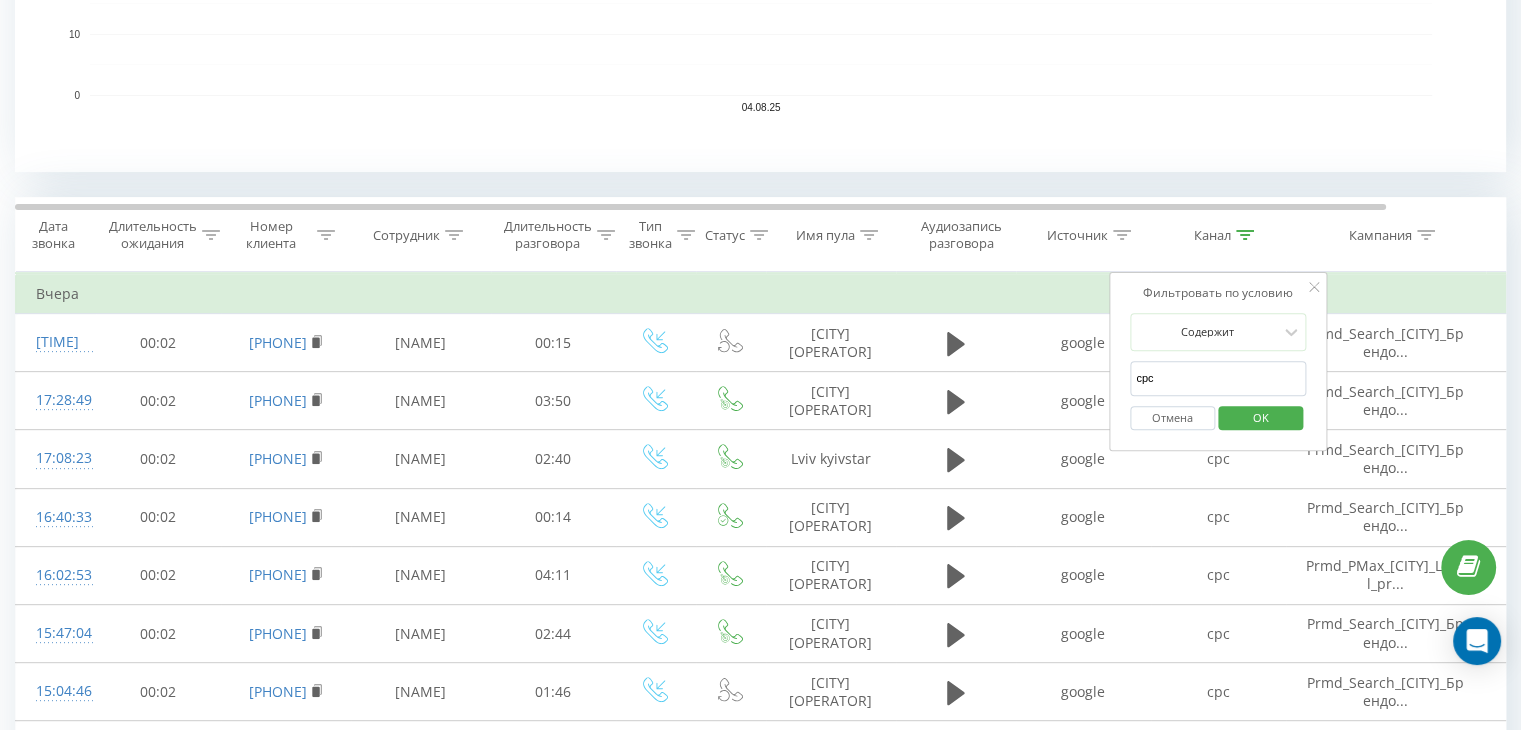click on "Отмена" at bounding box center [1172, 418] 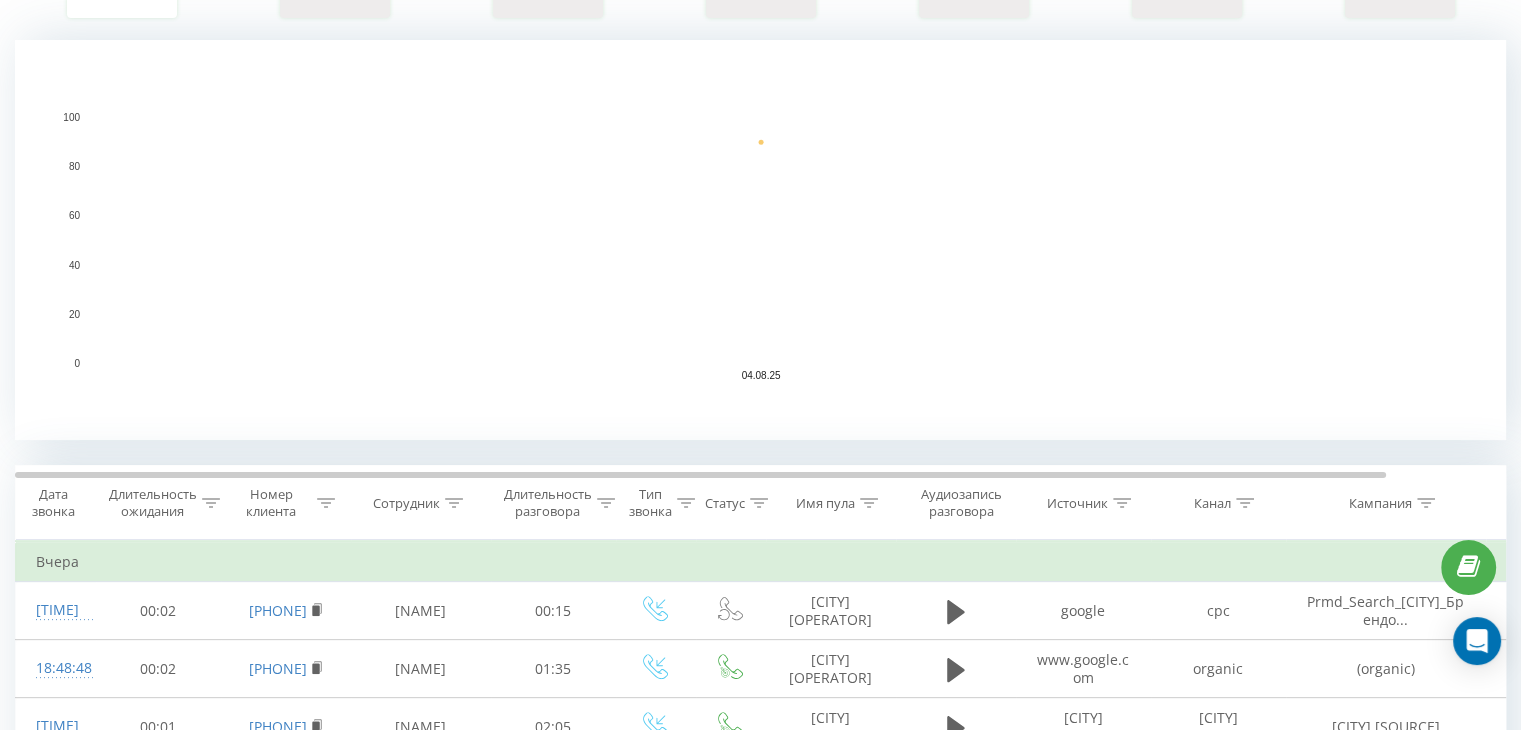 scroll, scrollTop: 0, scrollLeft: 0, axis: both 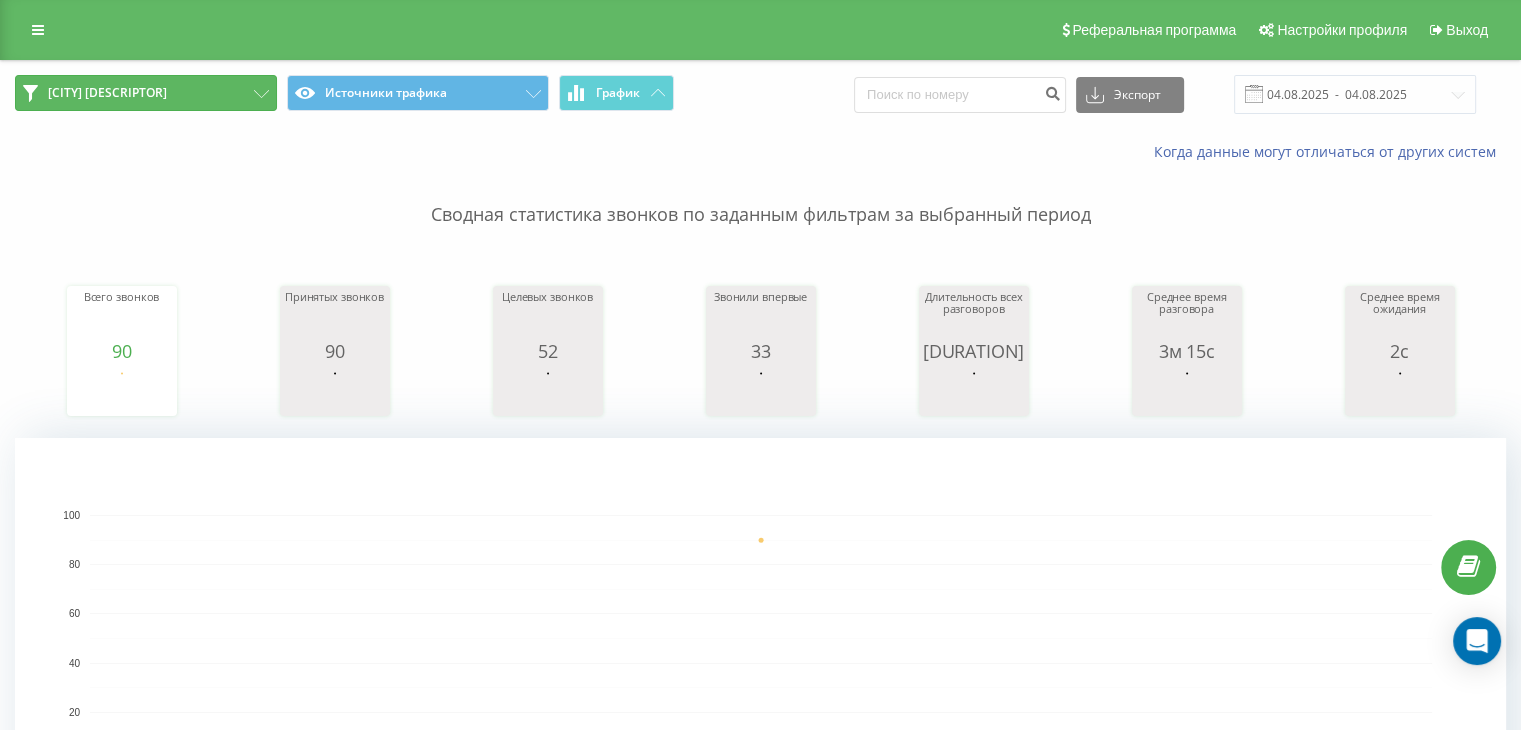 click on "[CITY] [DESCRIPTOR]" at bounding box center [146, 93] 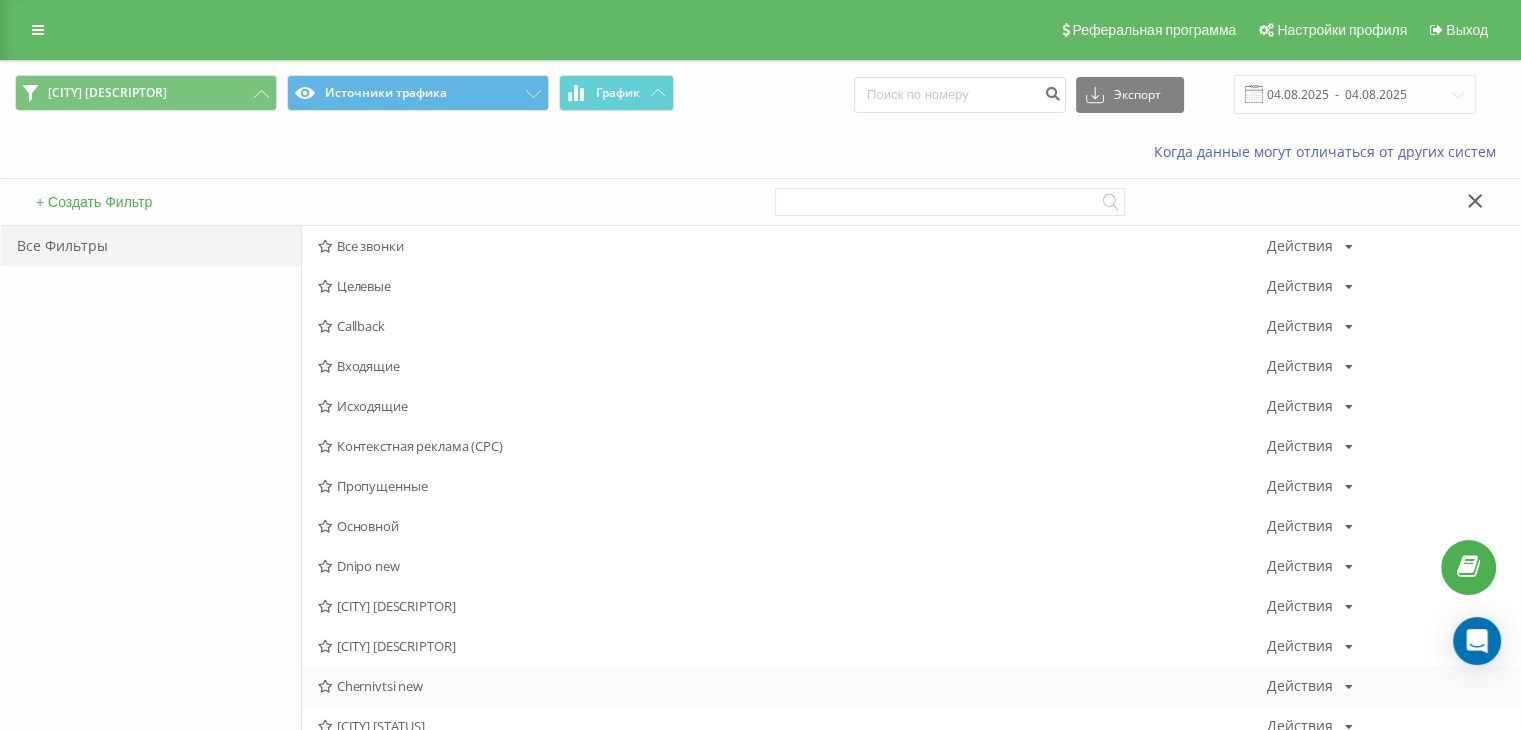 click on "Chernivtsi new" at bounding box center (792, 686) 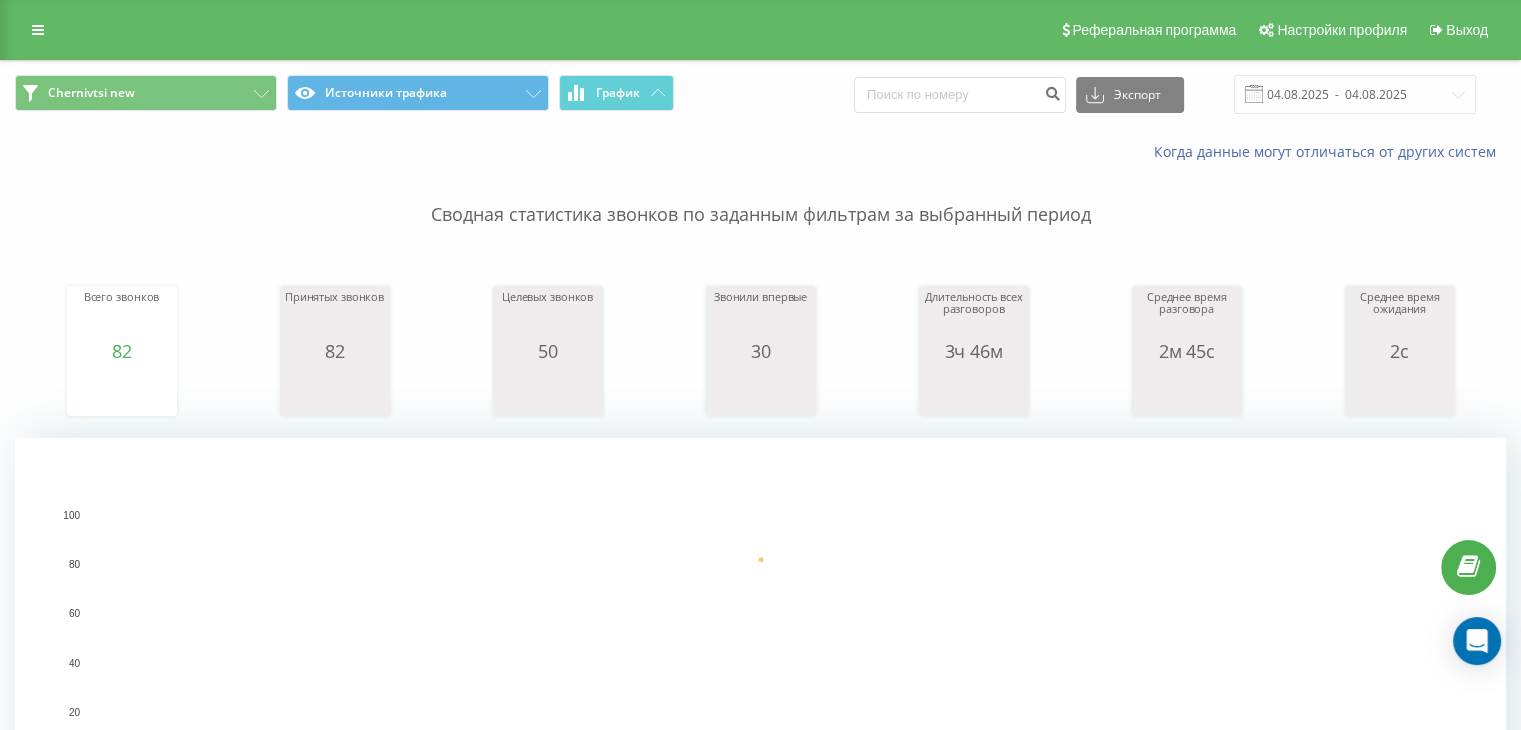 scroll, scrollTop: 666, scrollLeft: 0, axis: vertical 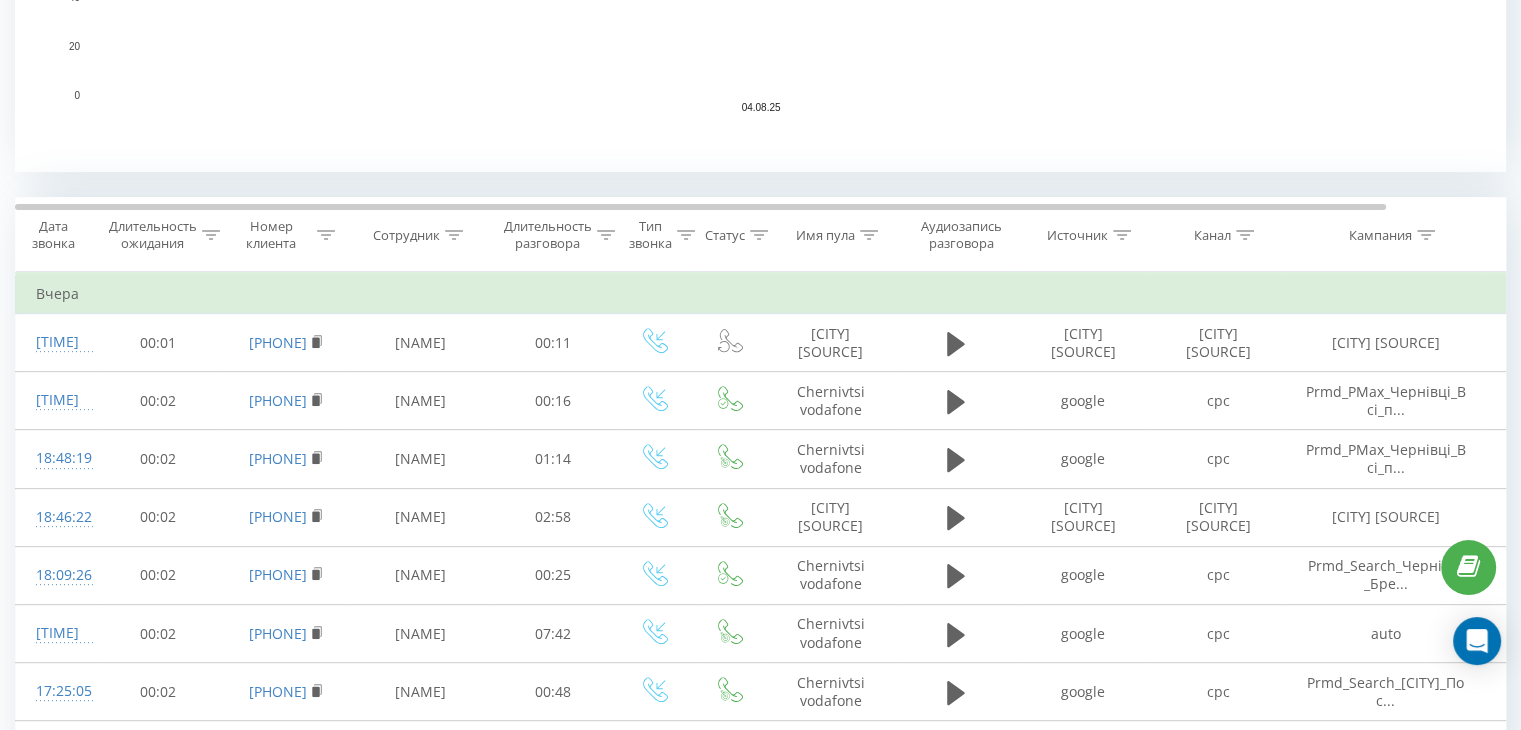 click 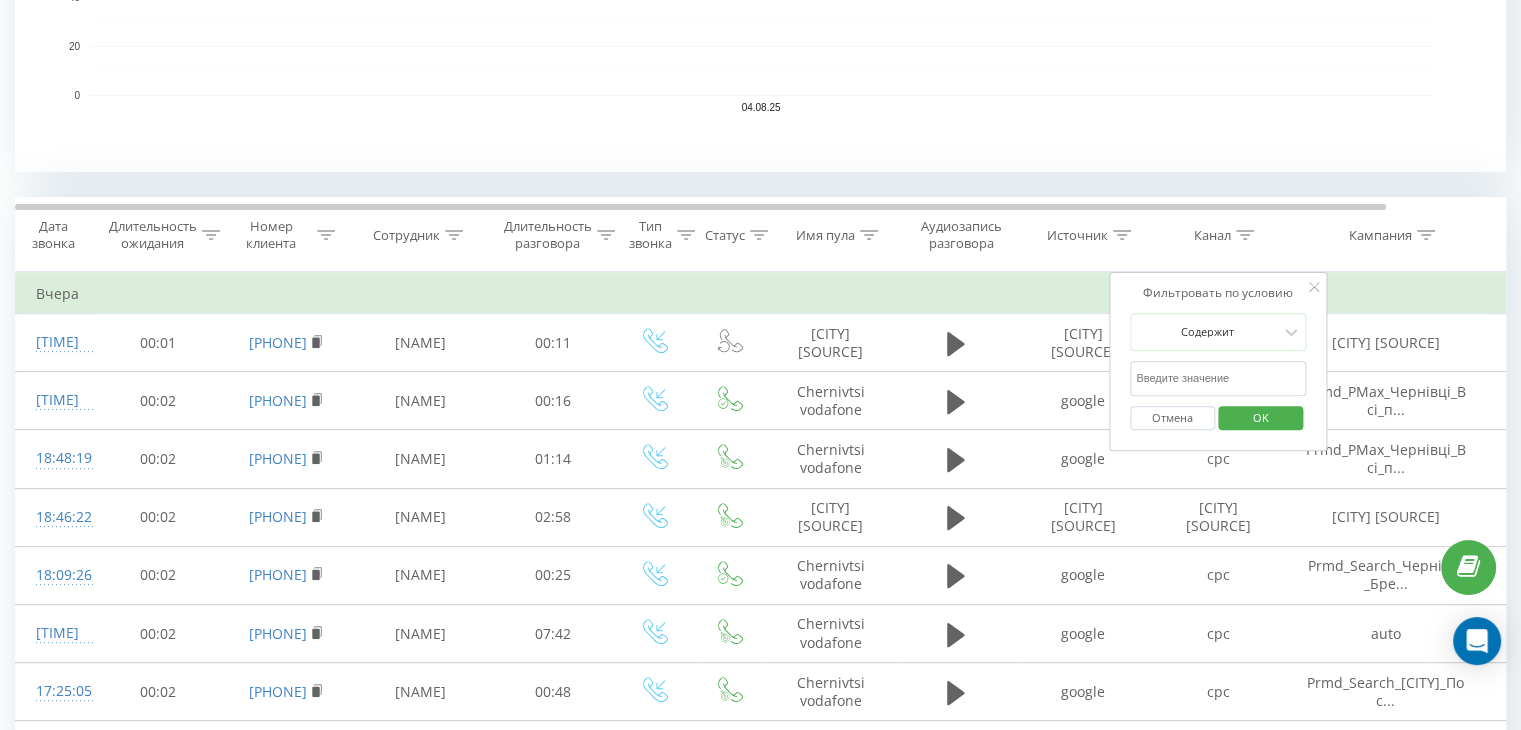 click at bounding box center (1218, 378) 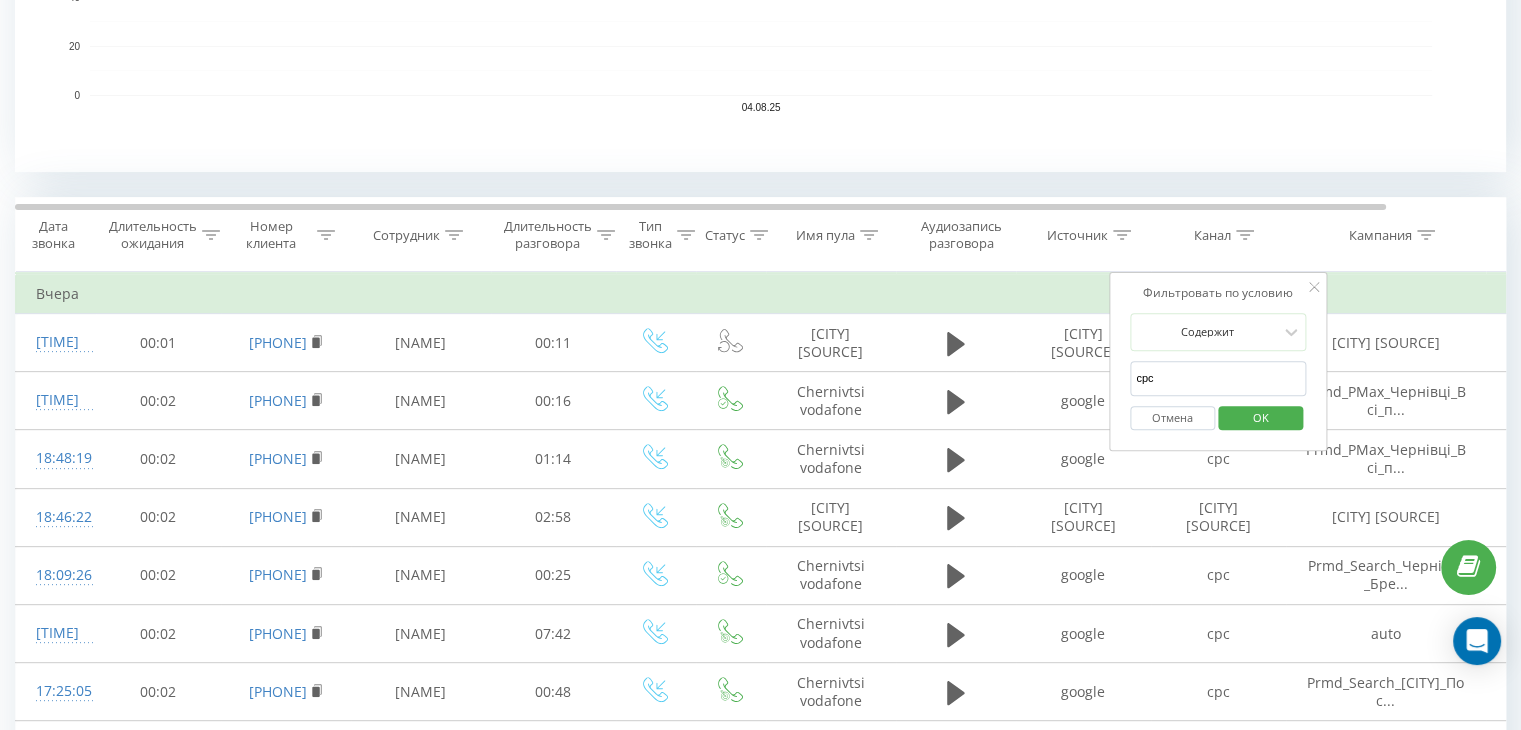 click on "OK" at bounding box center (1261, 417) 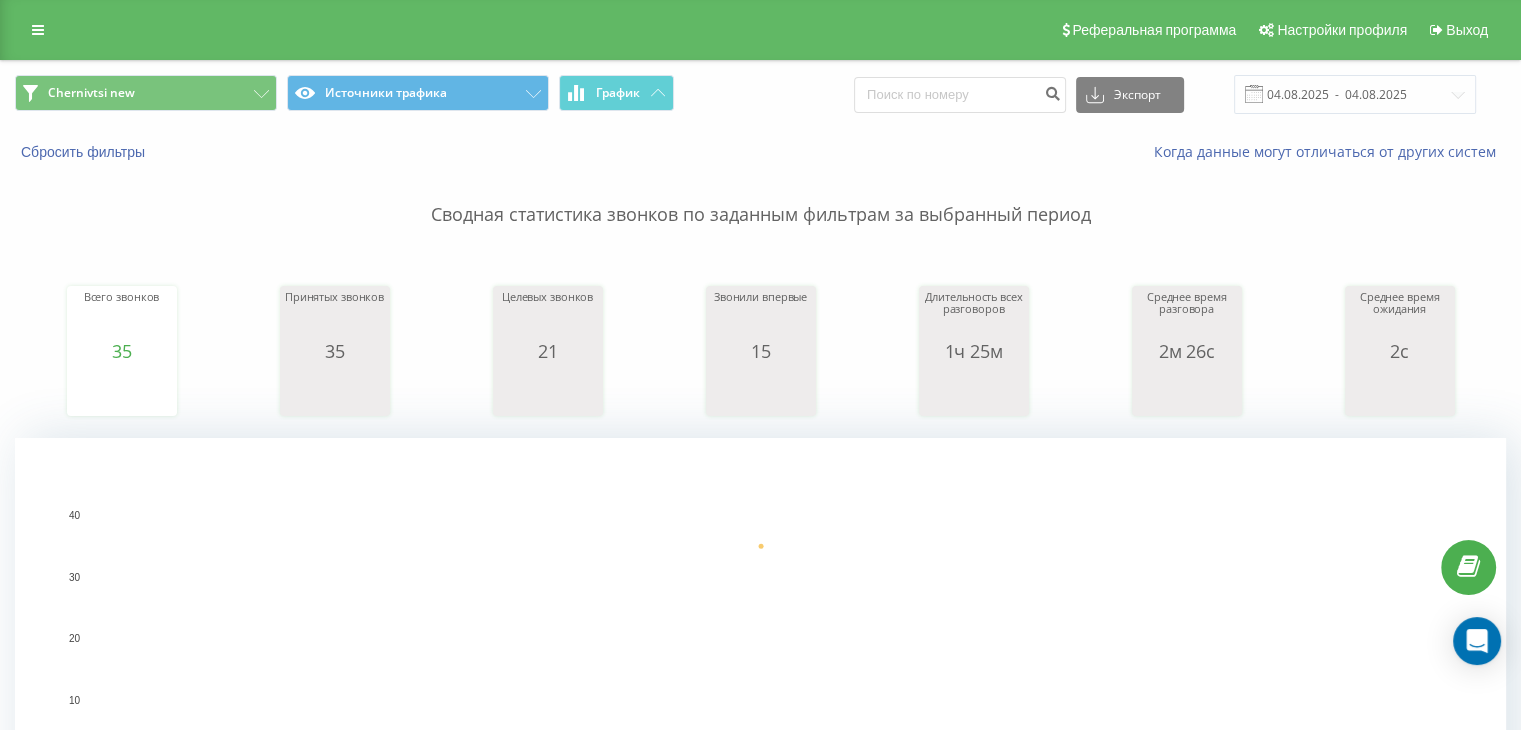 scroll, scrollTop: 666, scrollLeft: 0, axis: vertical 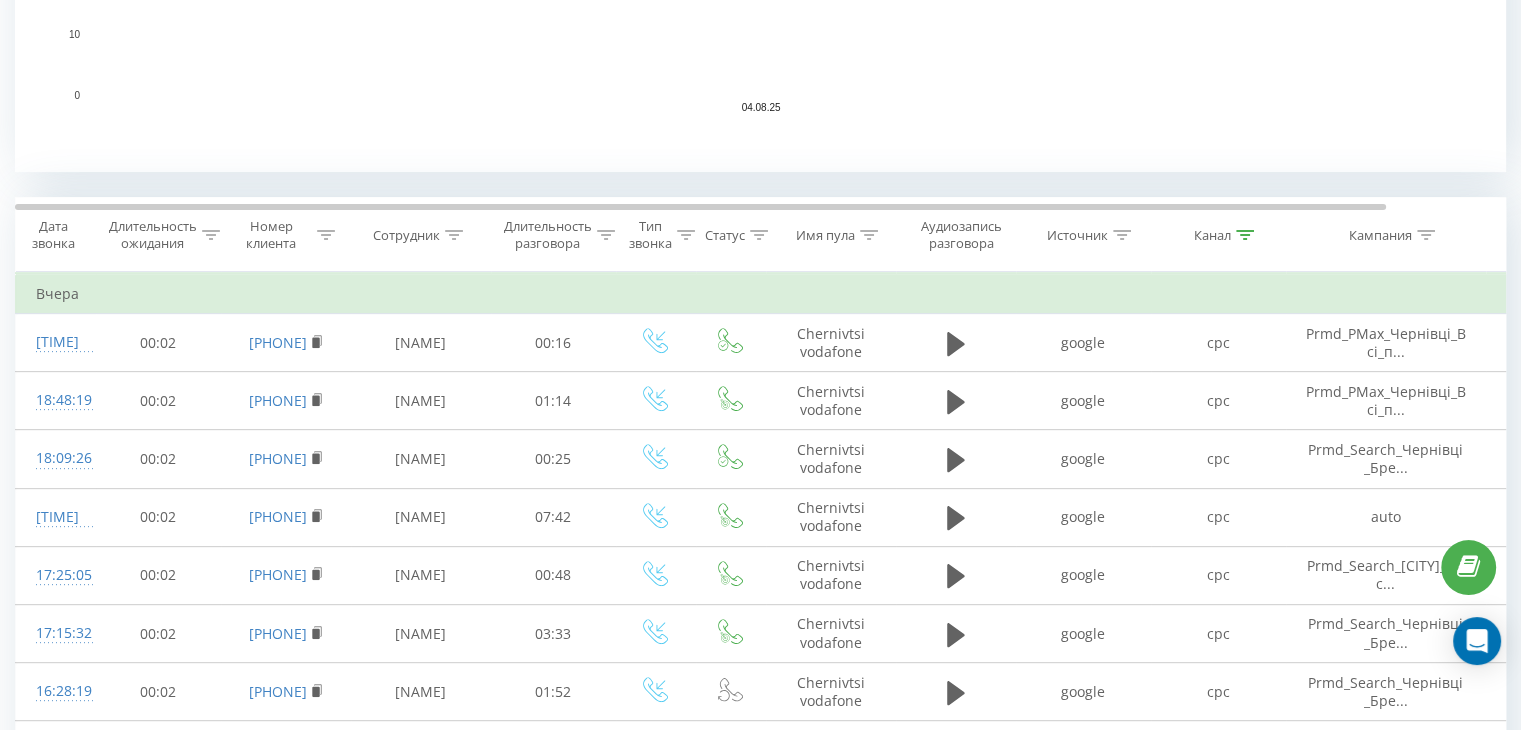 click 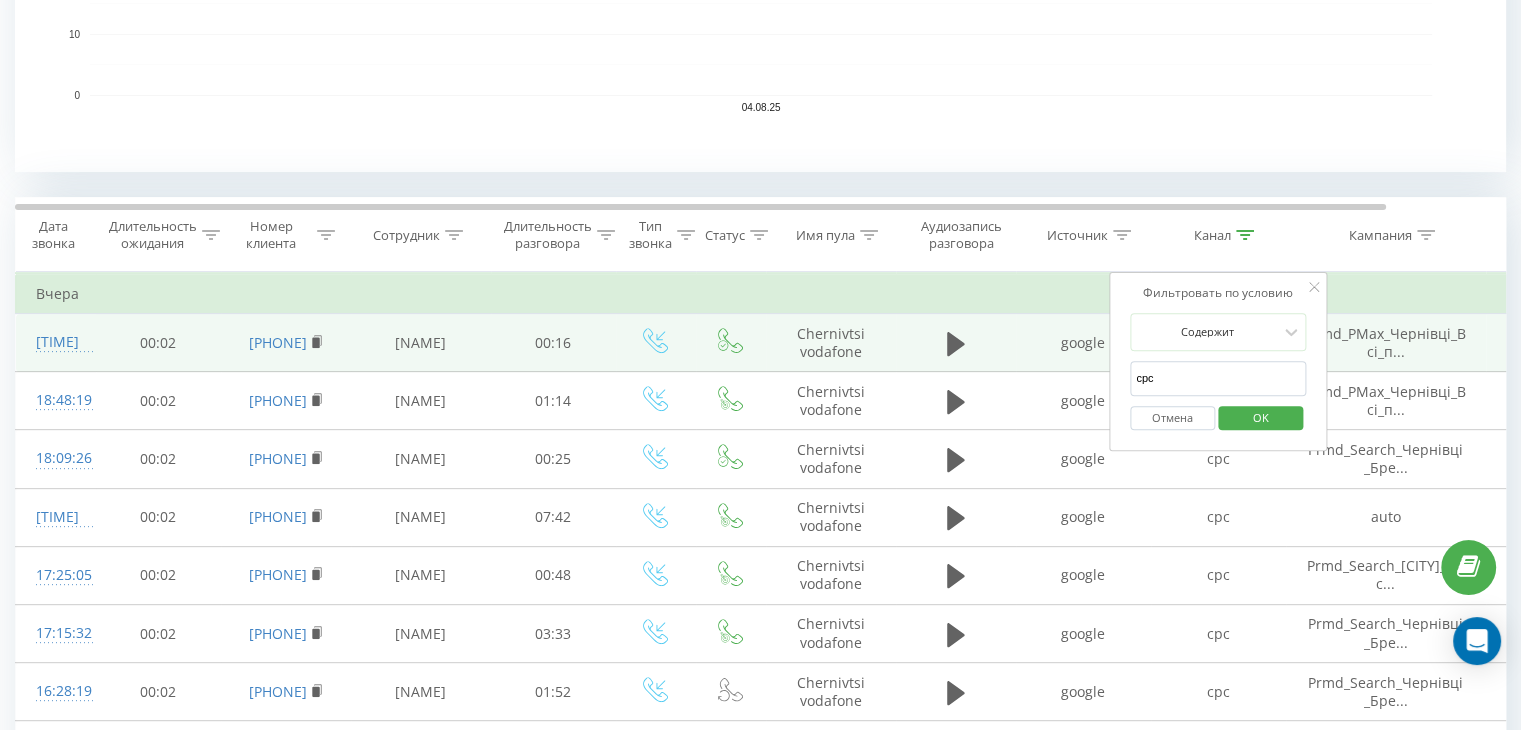 drag, startPoint x: 1240, startPoint y: 371, endPoint x: 1016, endPoint y: 365, distance: 224.08034 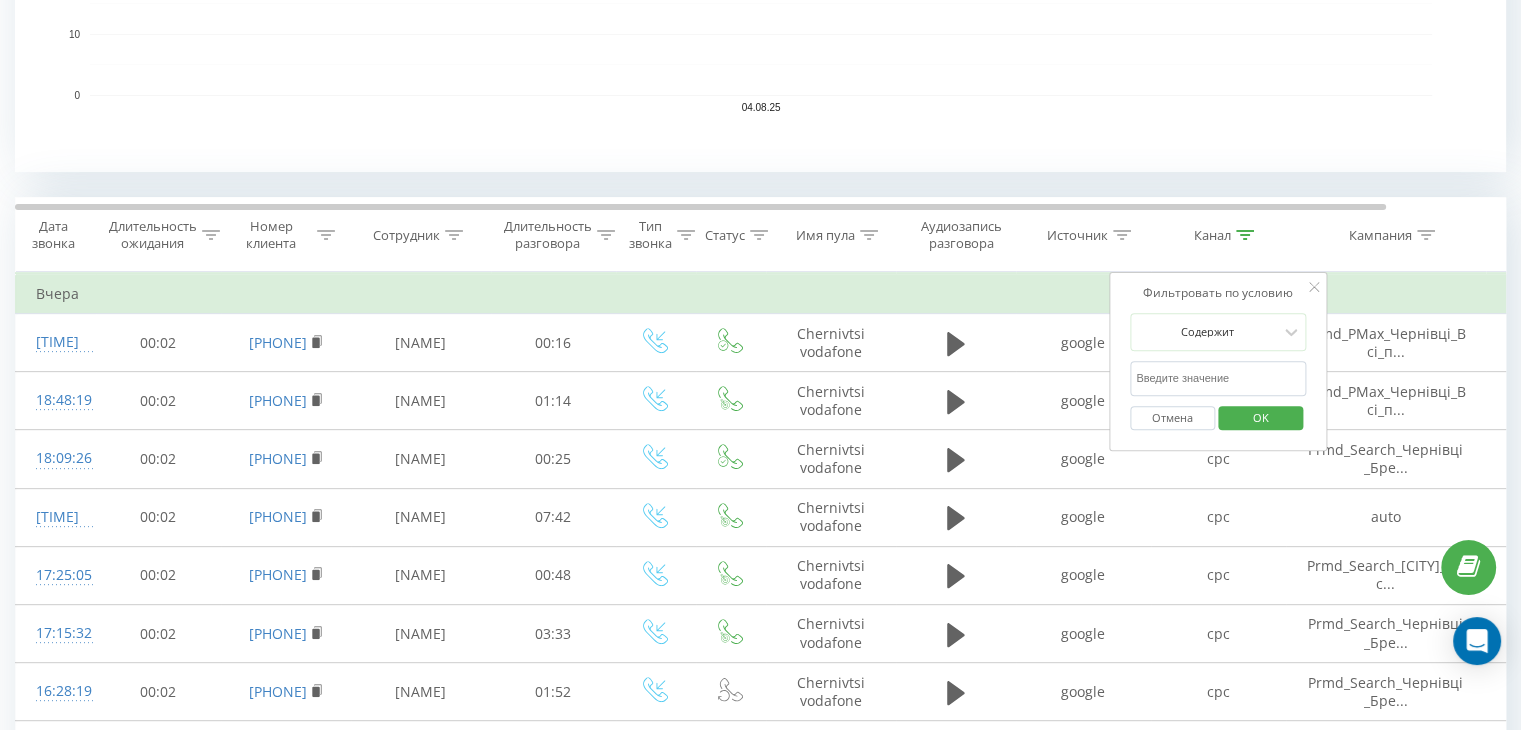 click at bounding box center [1218, 378] 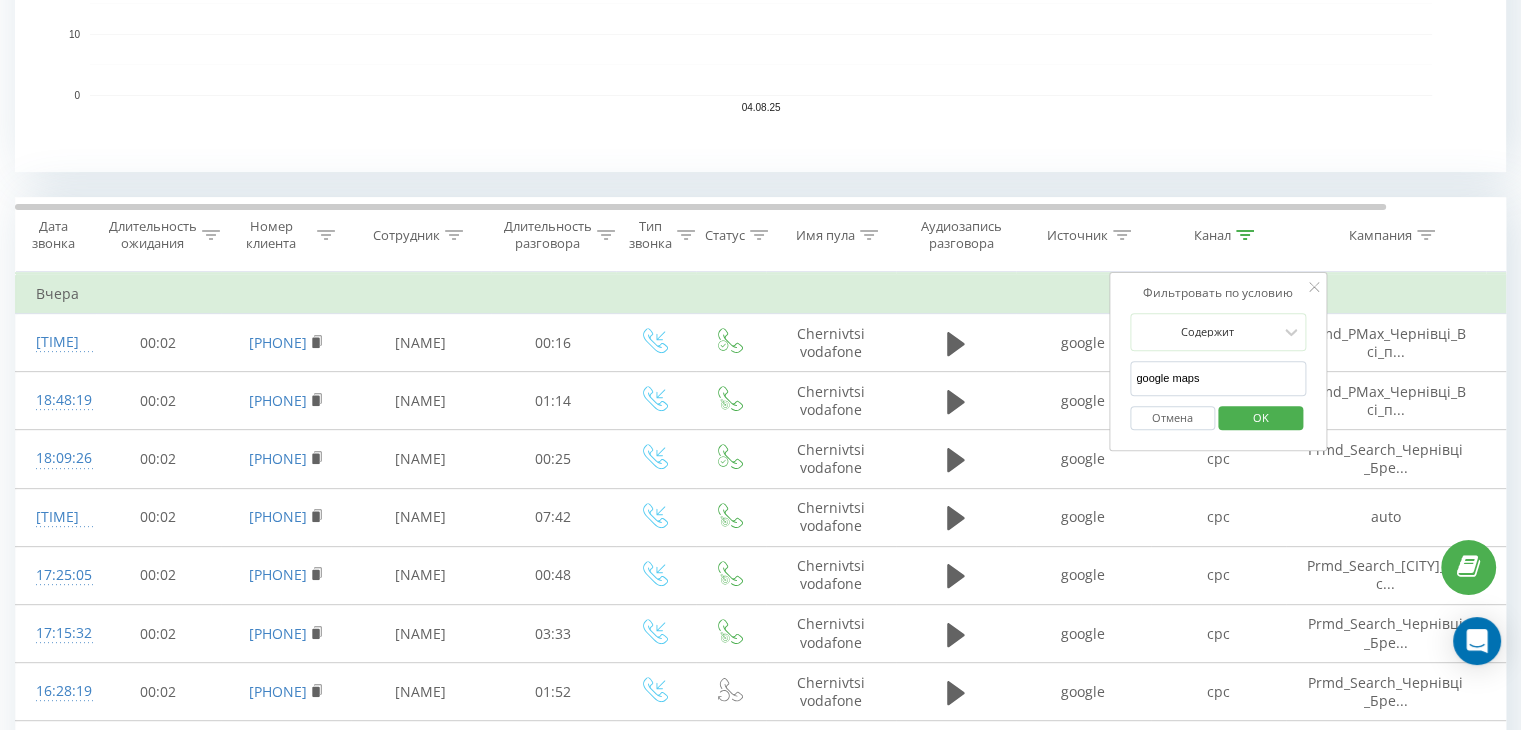 click on "OK" at bounding box center (1261, 417) 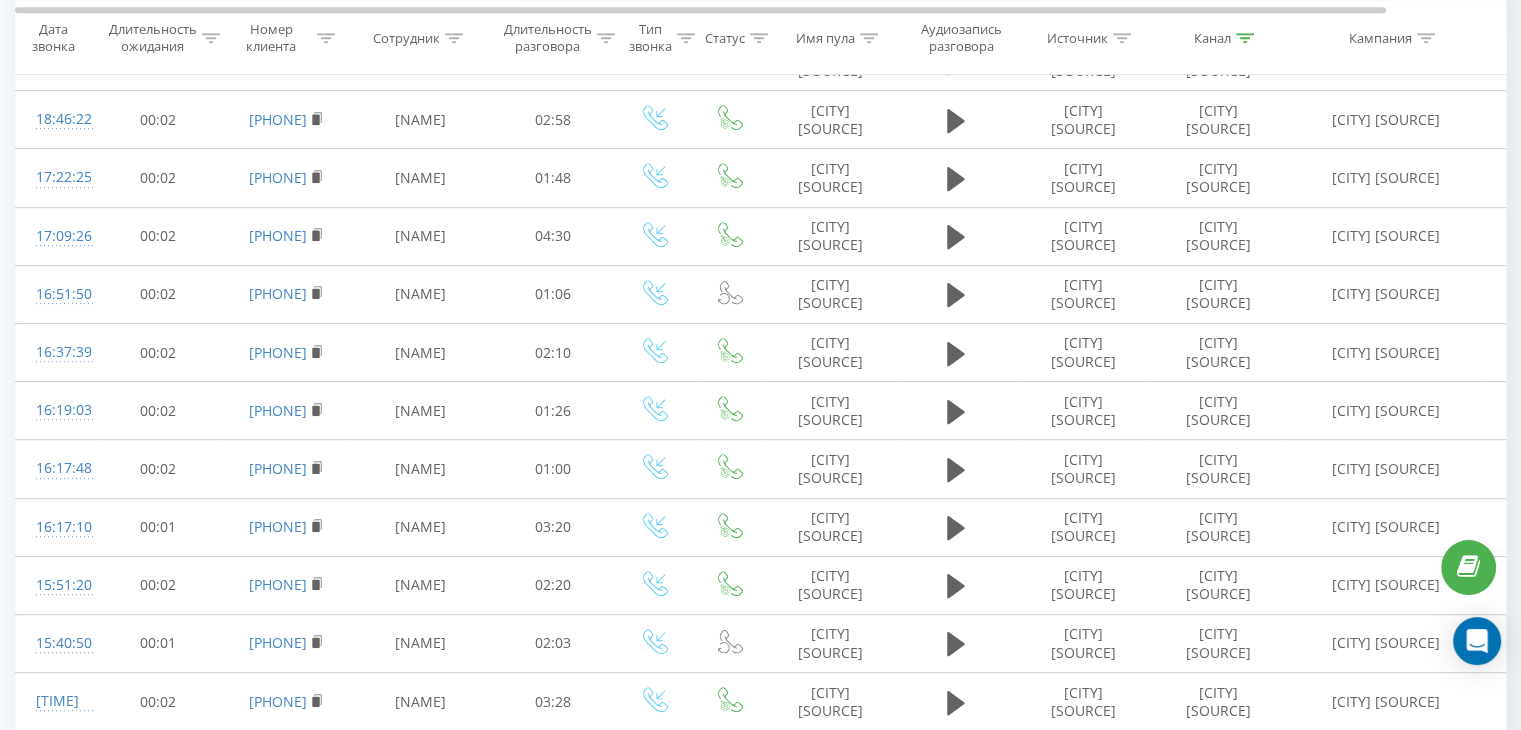 scroll, scrollTop: 0, scrollLeft: 0, axis: both 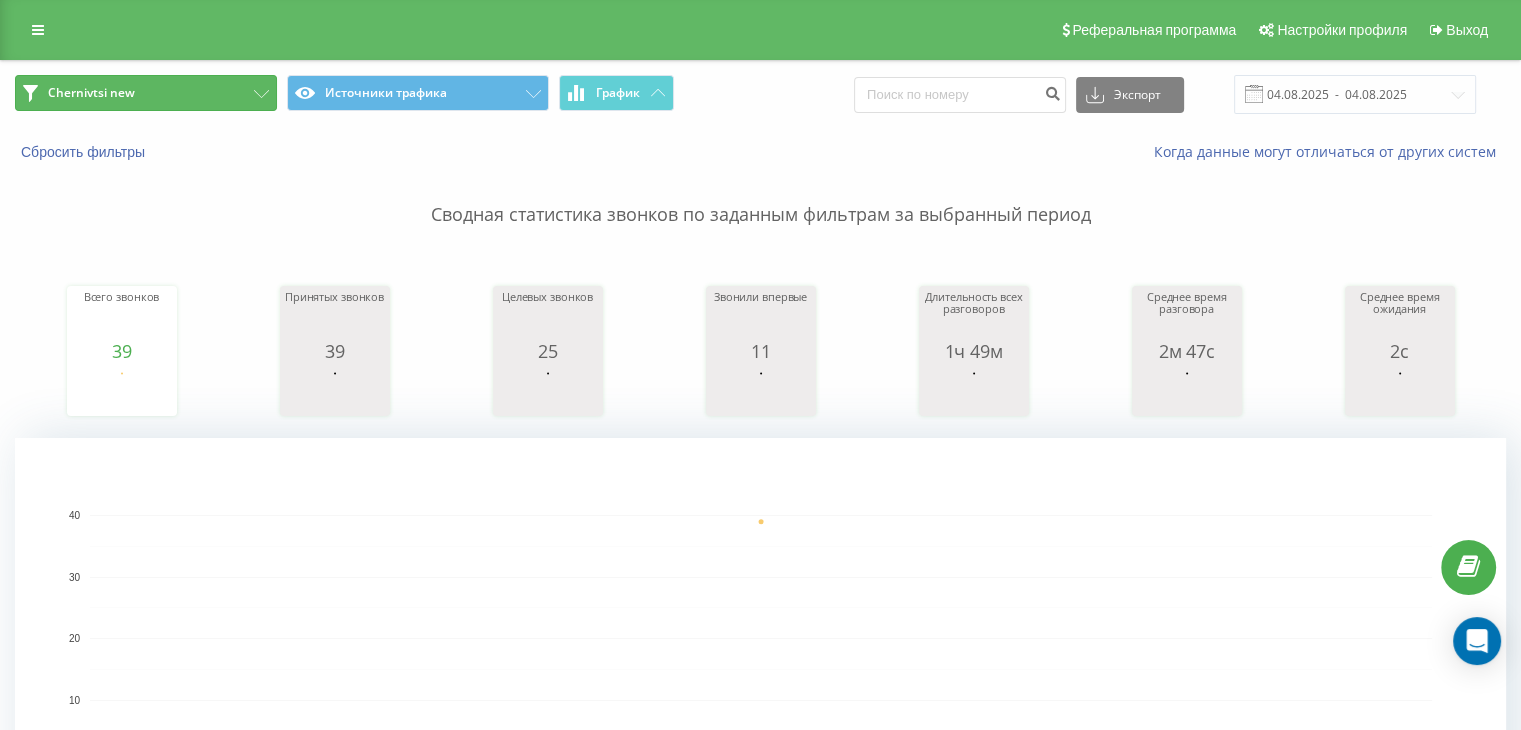 click on "Chernivtsi new" at bounding box center (146, 93) 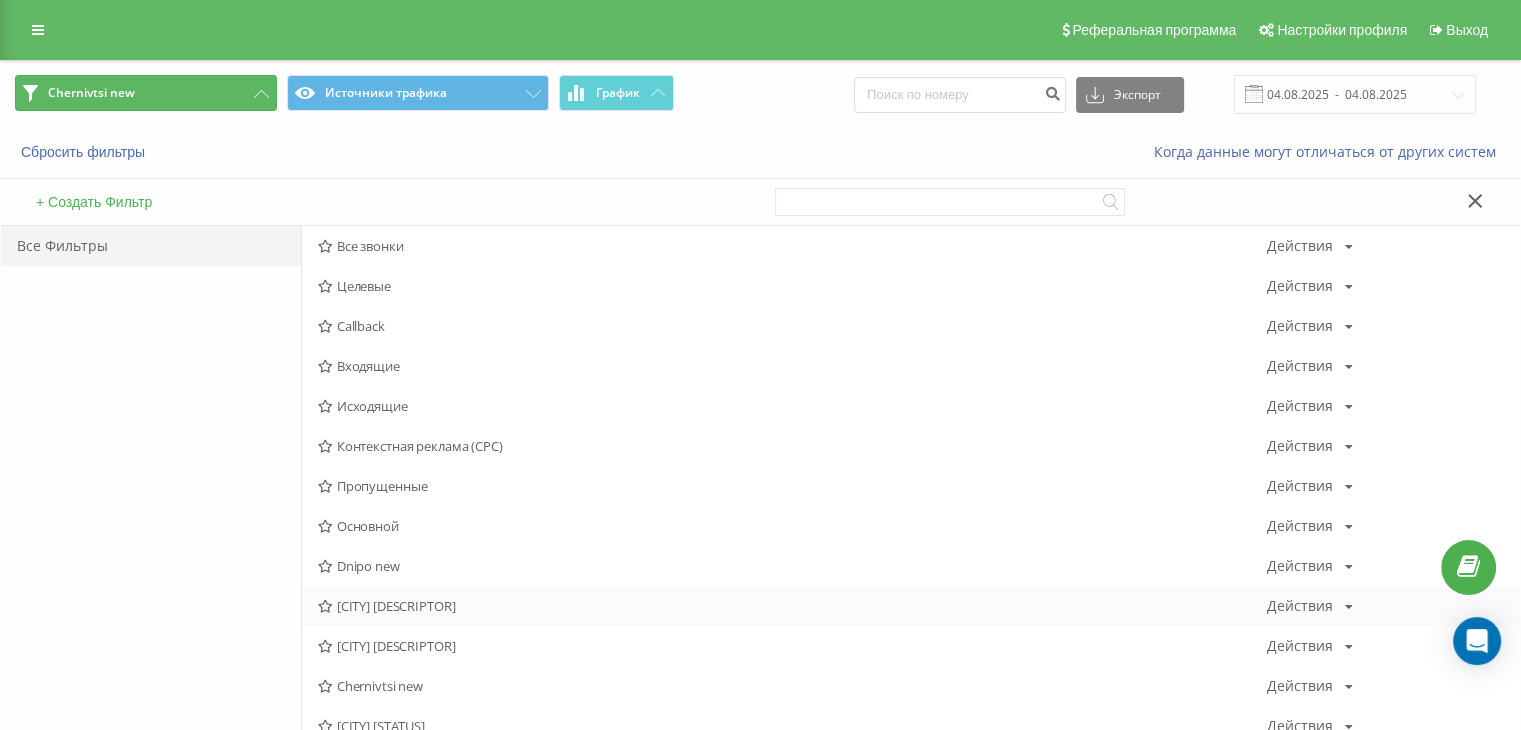 scroll, scrollTop: 666, scrollLeft: 0, axis: vertical 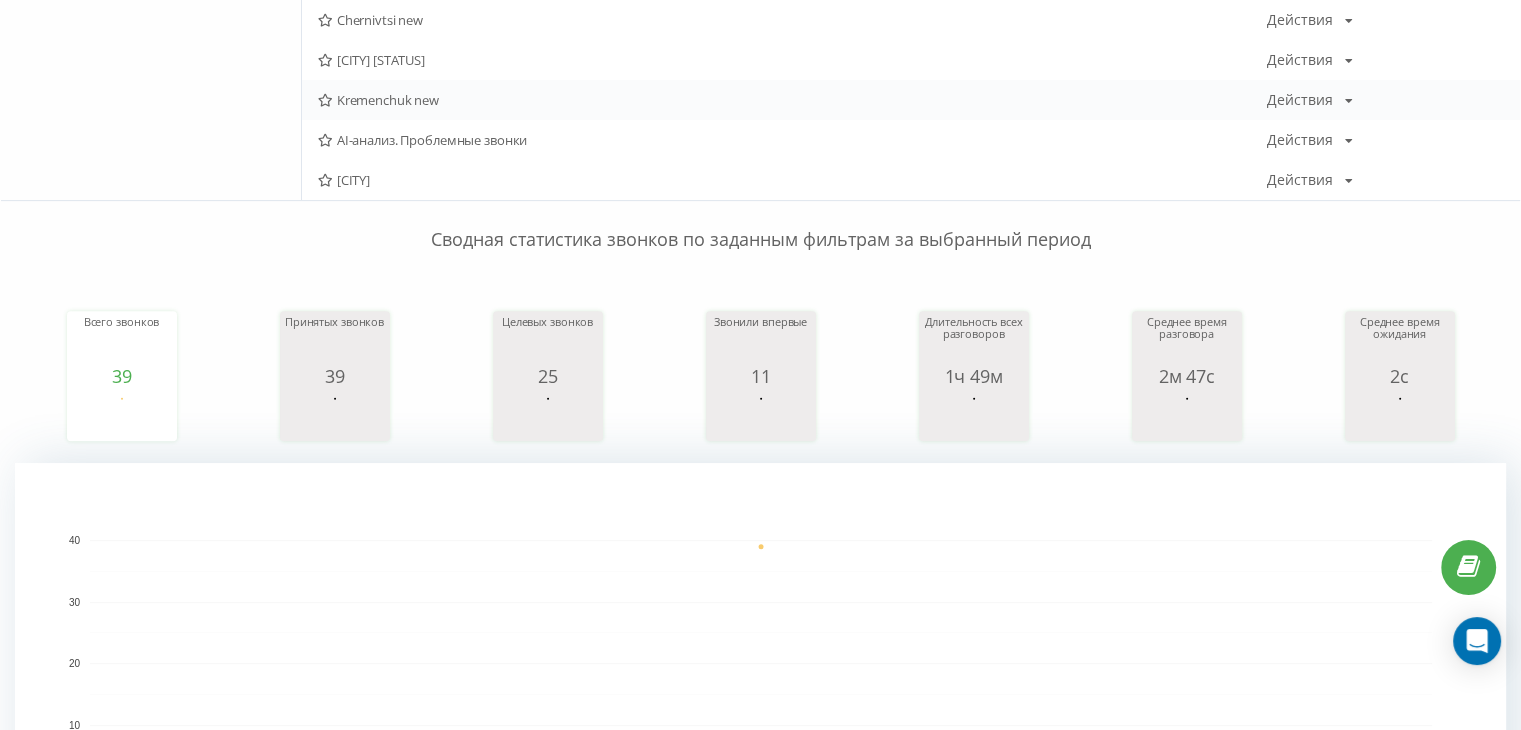 click on "Kremenchuk new" at bounding box center (792, 100) 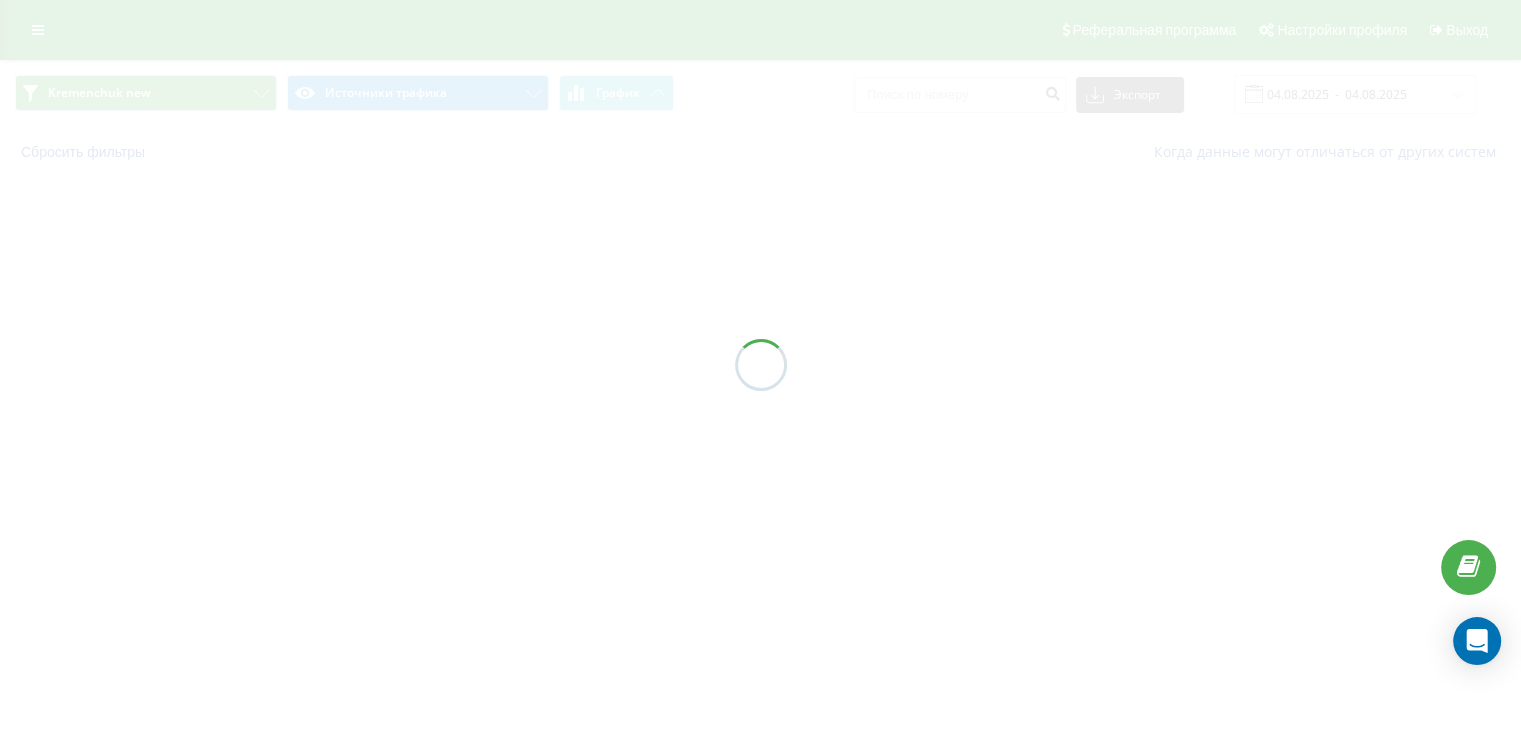 scroll, scrollTop: 0, scrollLeft: 0, axis: both 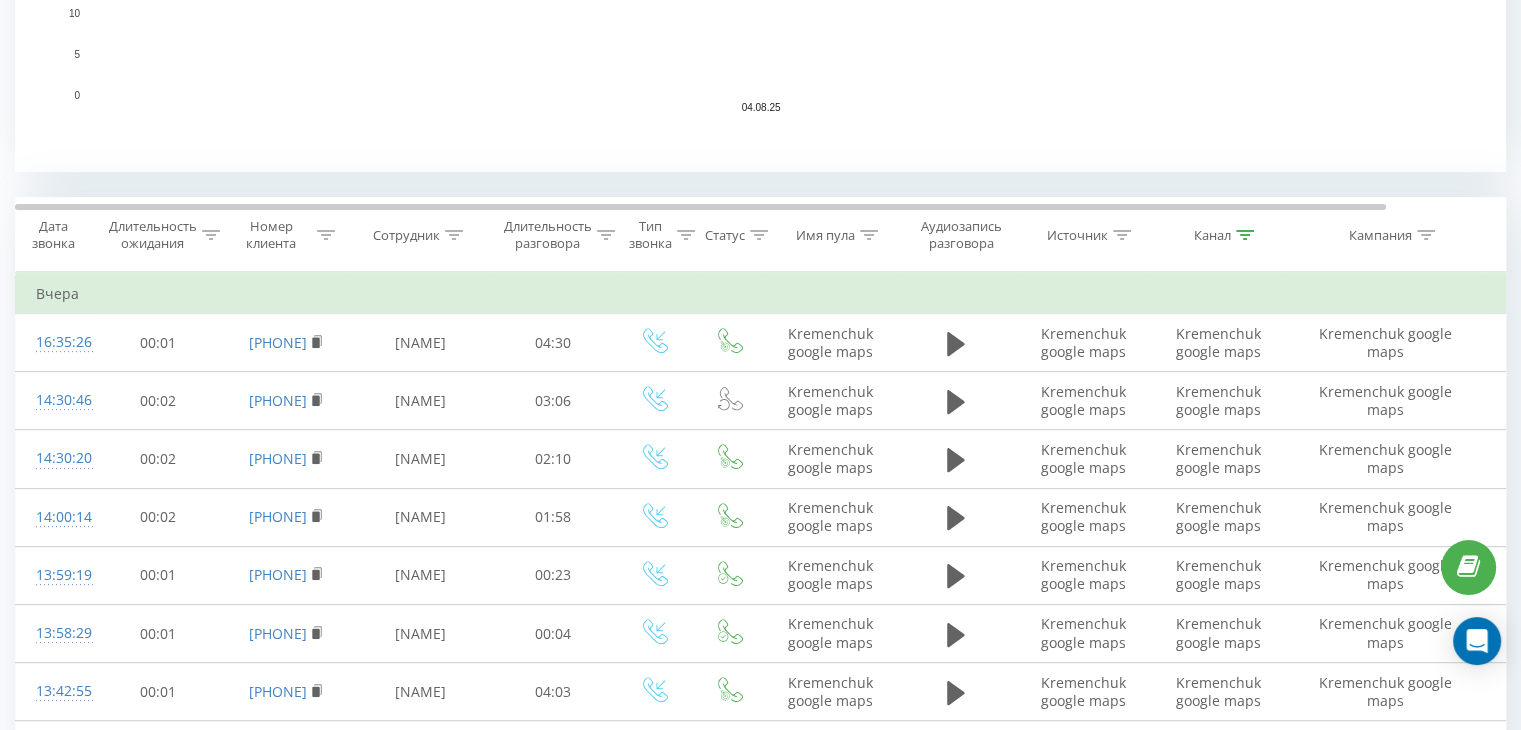 click 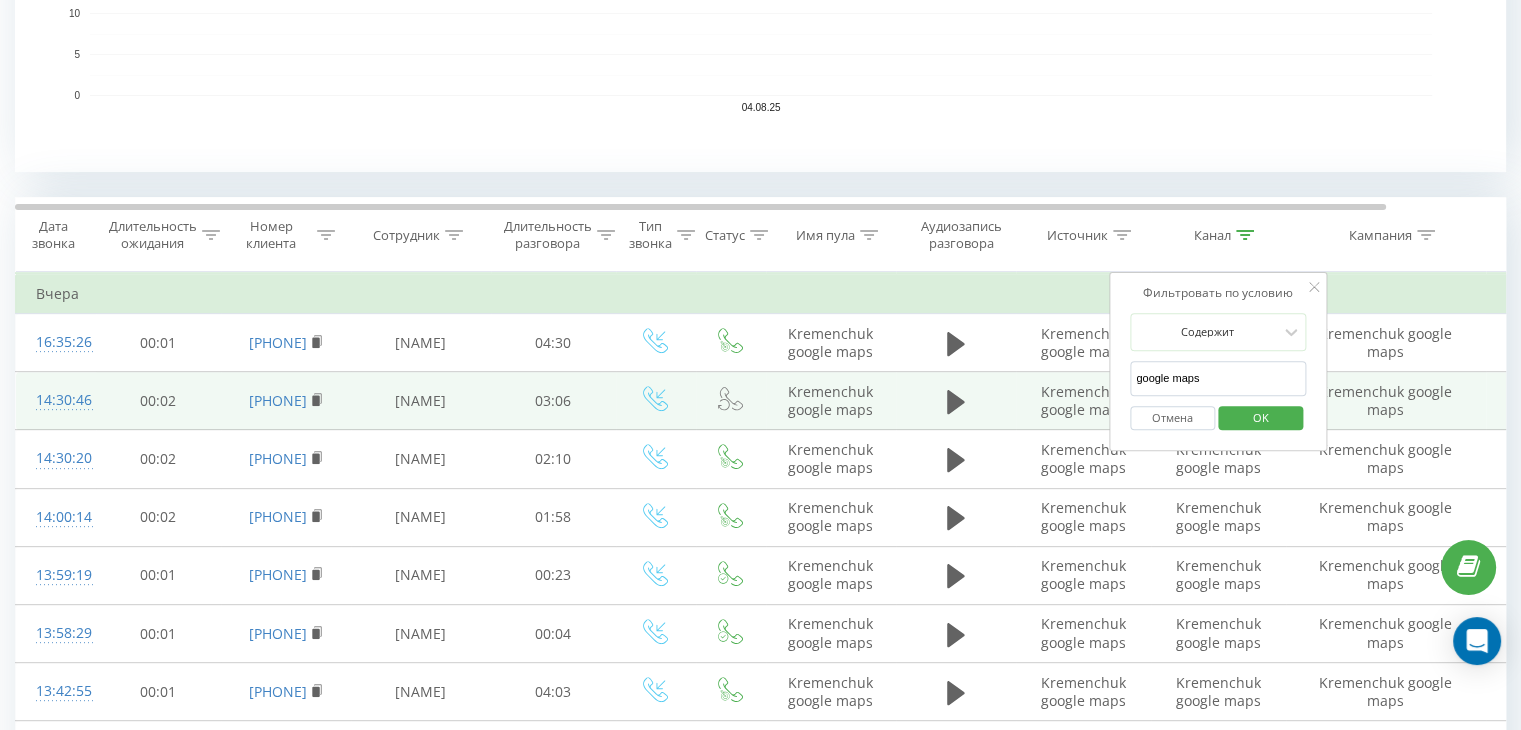 click on "Фильтровать по условию Равно Отмена OK Фильтровать по условию Содержит Отмена OK Фильтровать по условию Содержит Отмена OK Фильтровать по условию Равно Отмена OK Фильтровать по условию Равно Введите значение Отмена OK Фильтровать по условию Равно Введите значение Отмена OK Фильтровать по условию Содержит Отмена OK Фильтровать по условию Содержит Отмена OK Фильтровать по условию Содержит google maps Отмена OK Фильтровать по условию Содержит Отмена OK Фильтровать по условию Содержит Отмена OK Вчера  [TIME] 00:01 [PHONE] [NAME] 04:30         [CITY] google maps [CITY] google maps  [TIME] 00:02" at bounding box center (826, 1020) 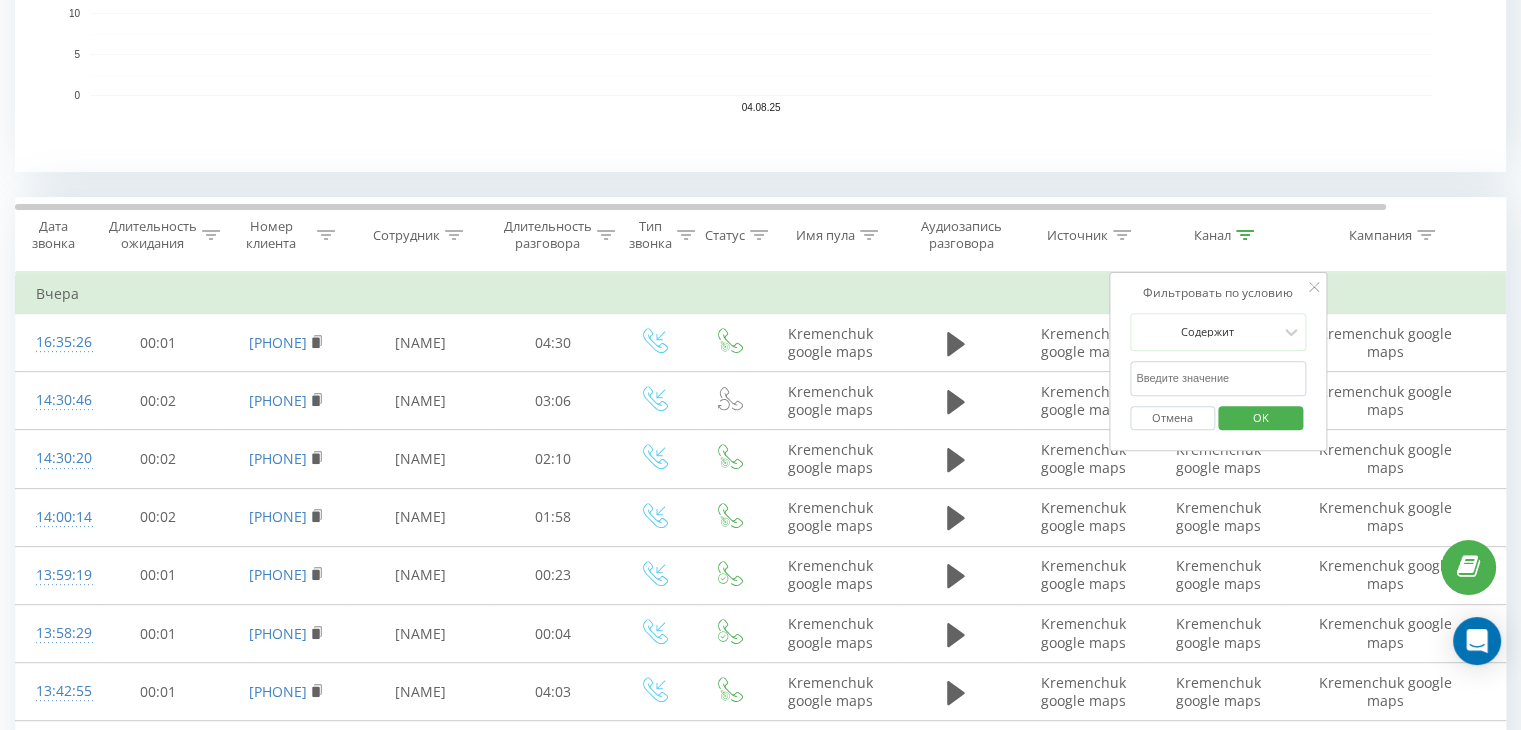 click at bounding box center [1218, 378] 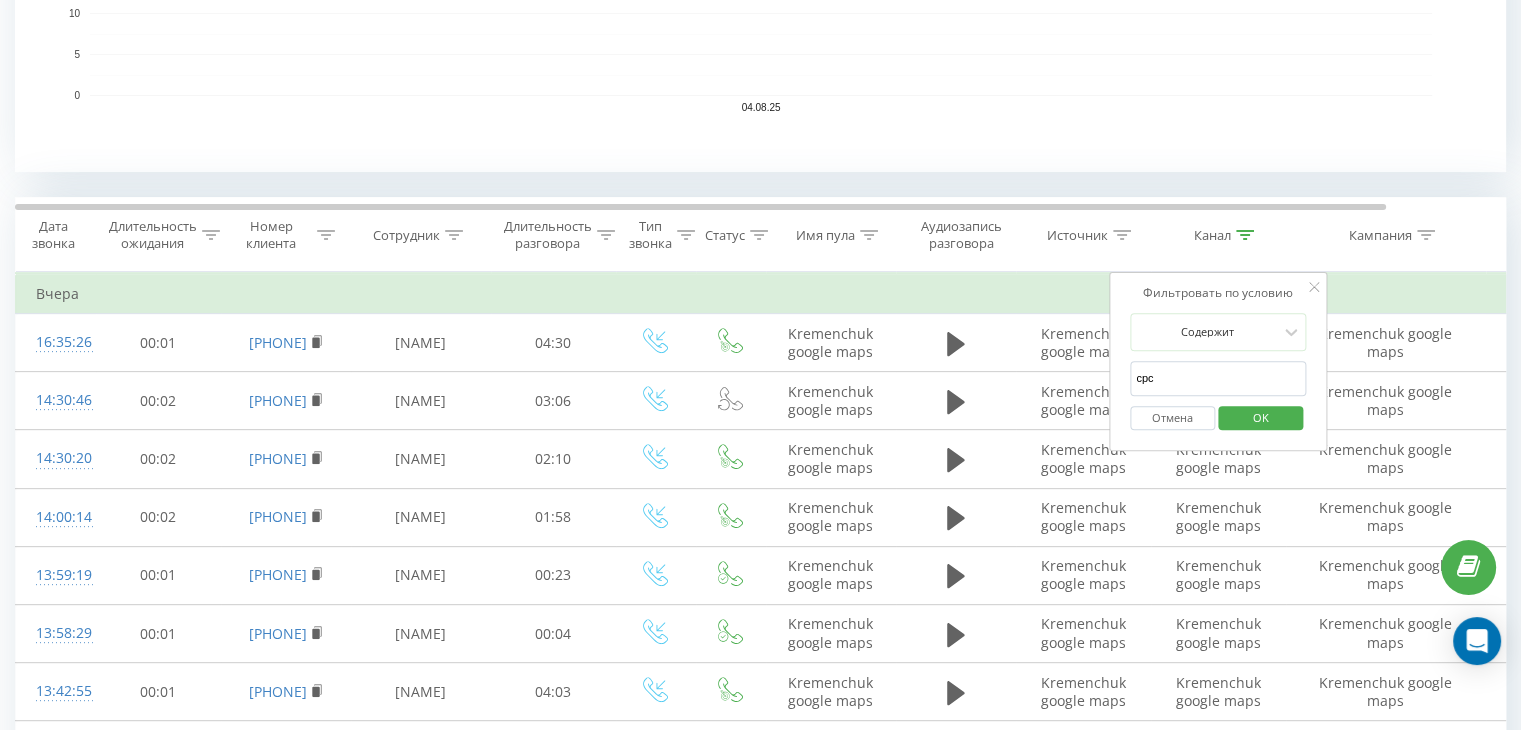 click on "OK" at bounding box center [1261, 417] 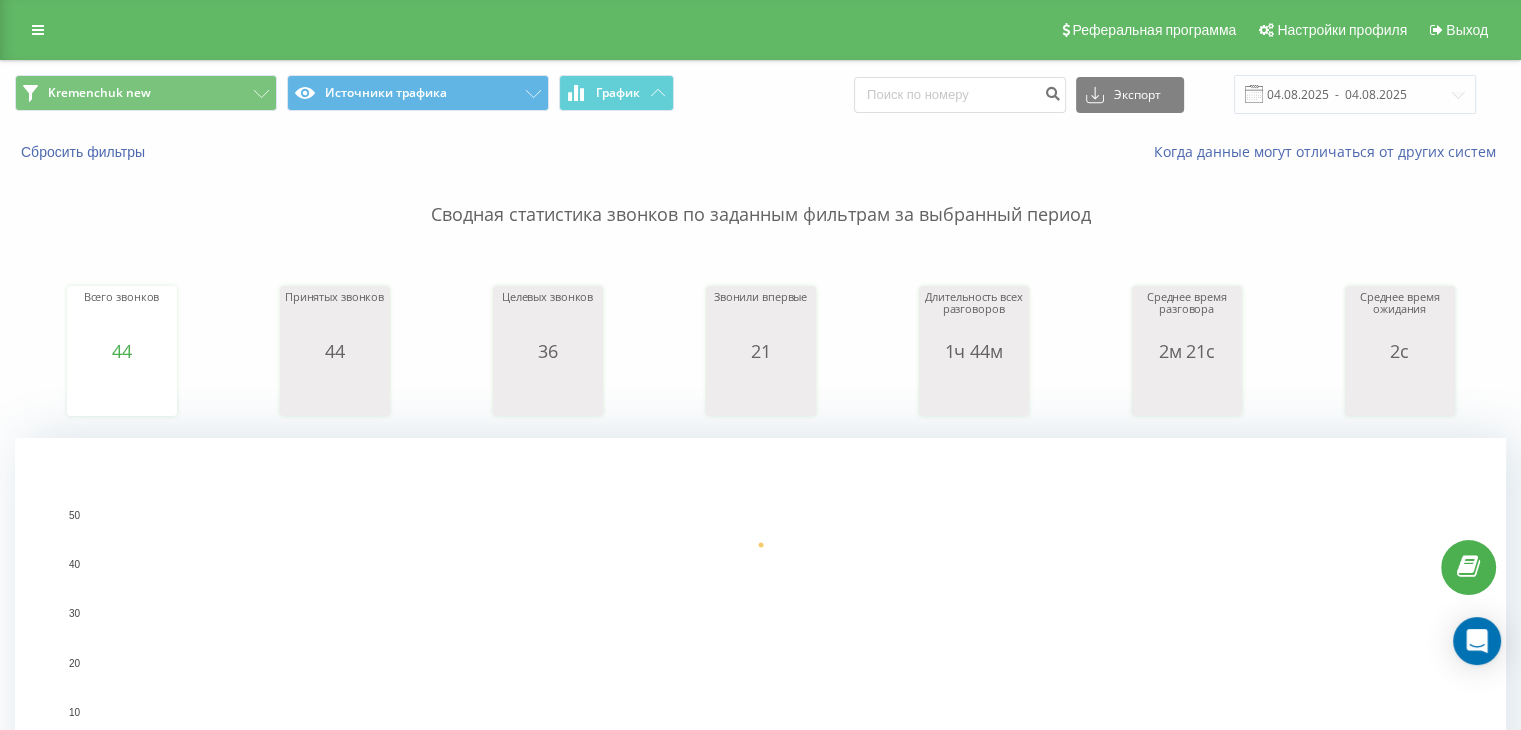 scroll, scrollTop: 666, scrollLeft: 0, axis: vertical 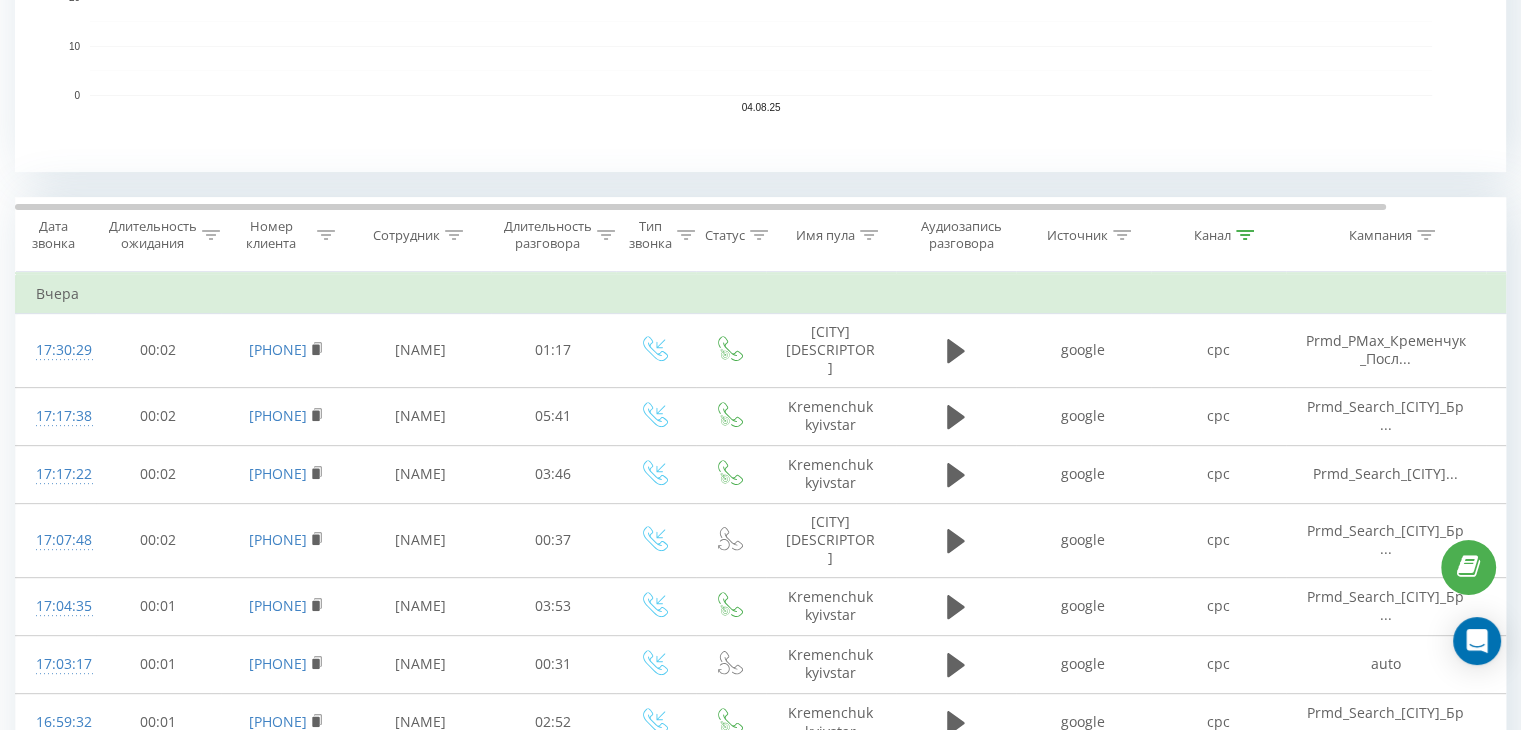 click 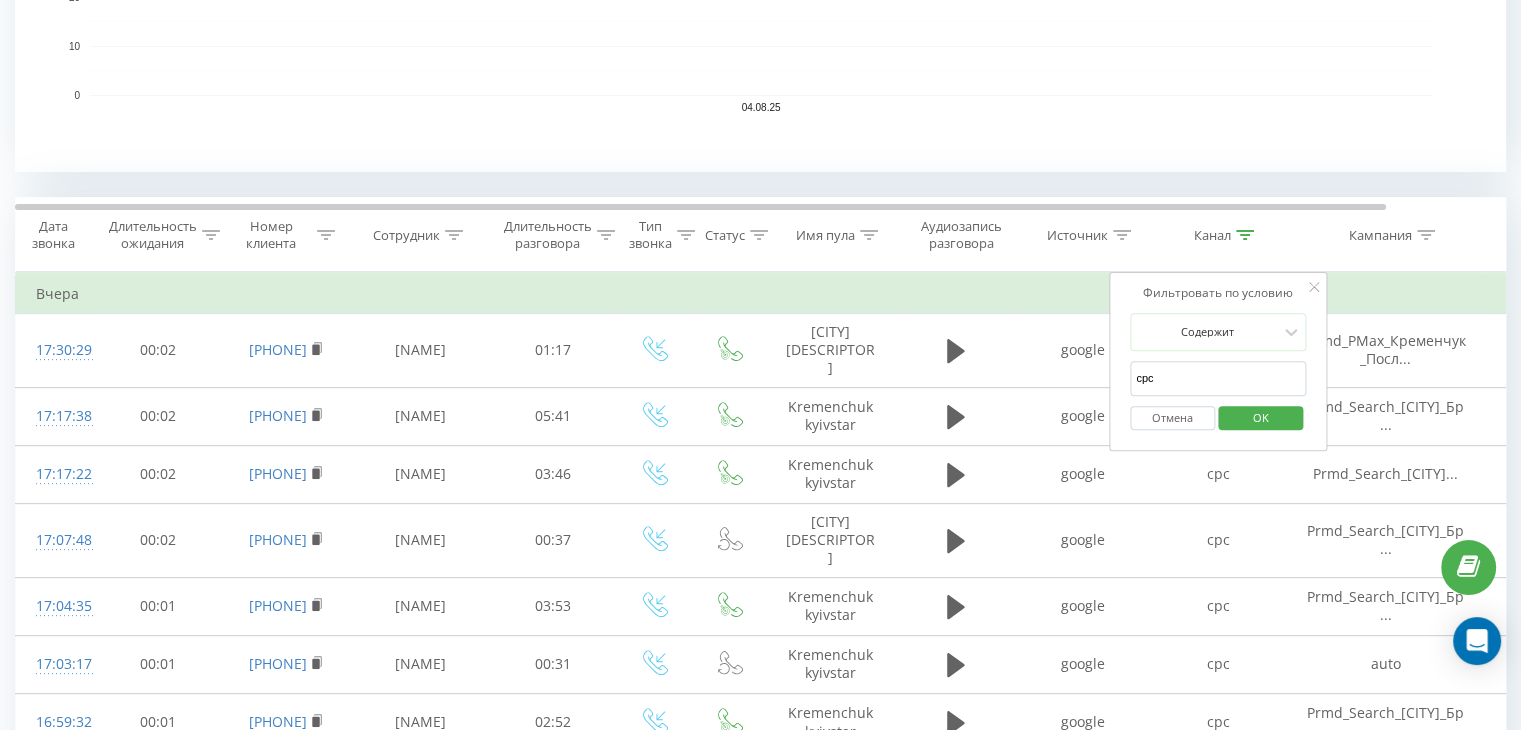 click on "Отмена" at bounding box center (1172, 418) 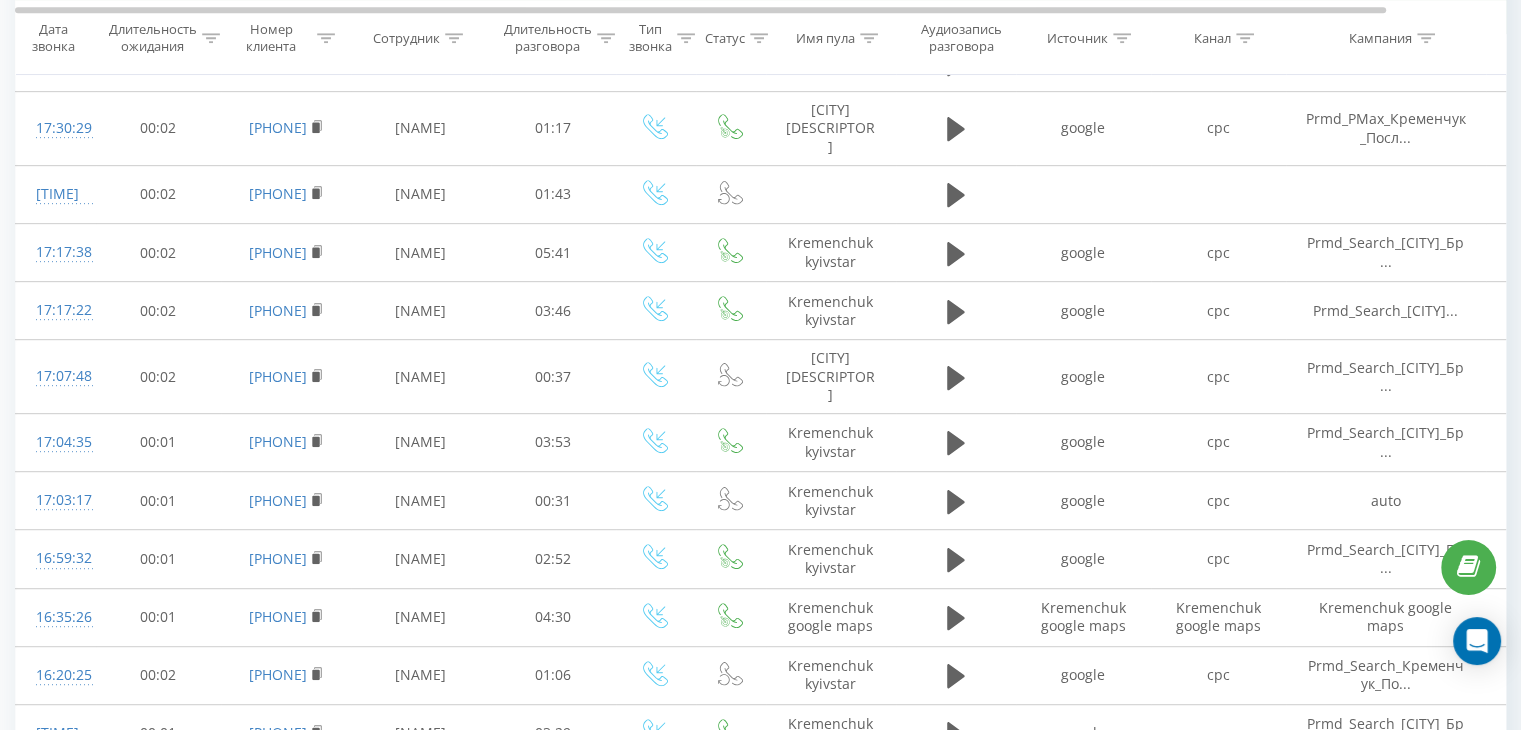 scroll, scrollTop: 0, scrollLeft: 0, axis: both 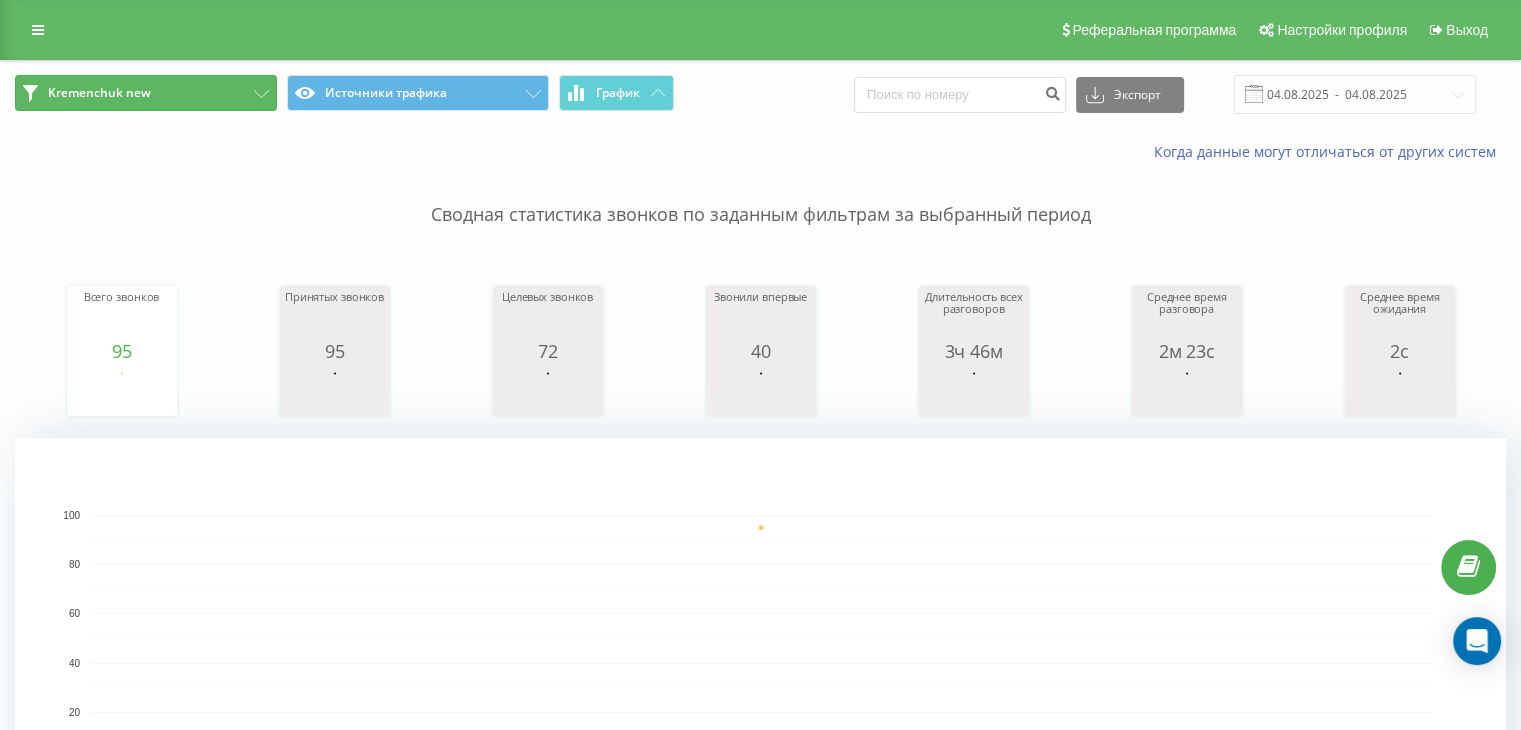 click on "Kremenchuk new" at bounding box center (146, 93) 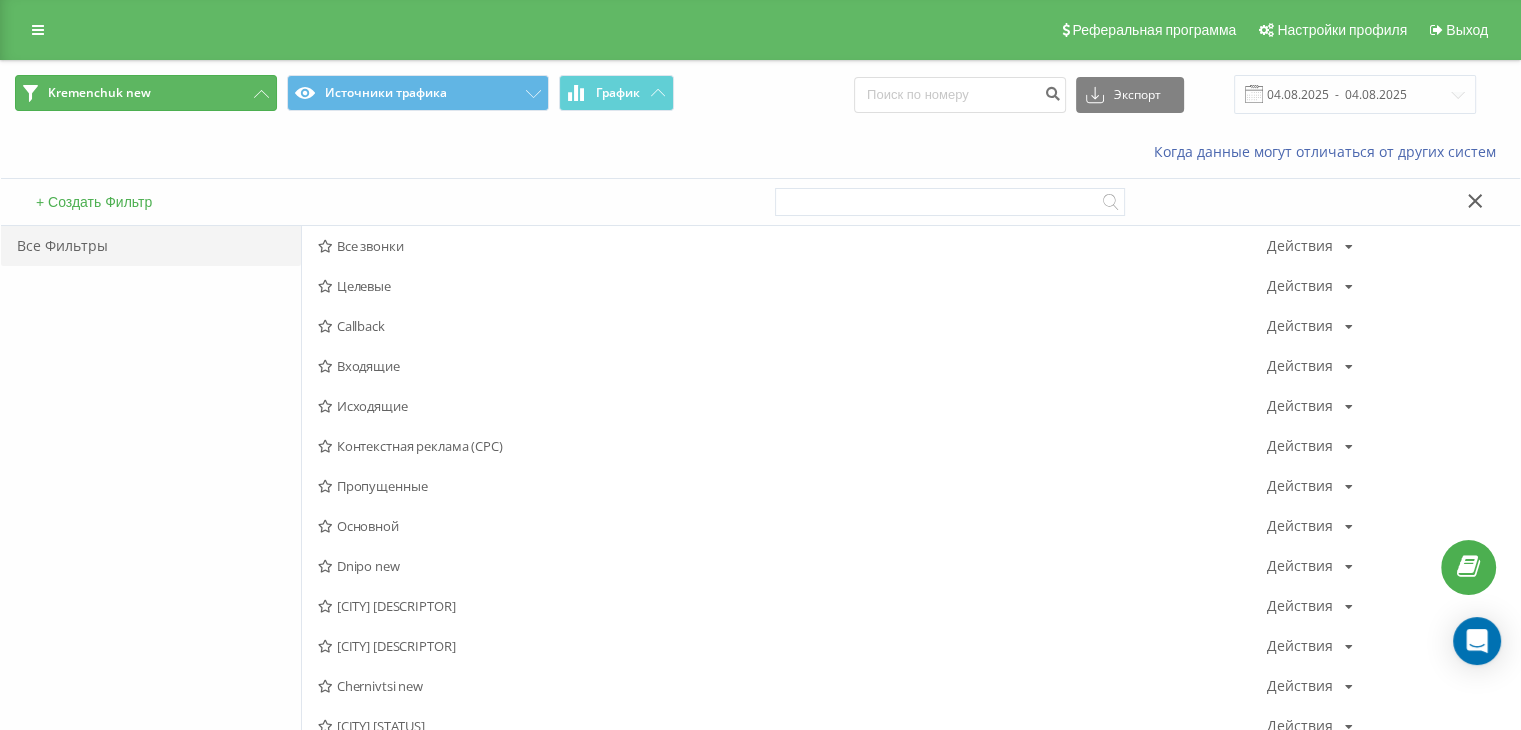 scroll, scrollTop: 666, scrollLeft: 0, axis: vertical 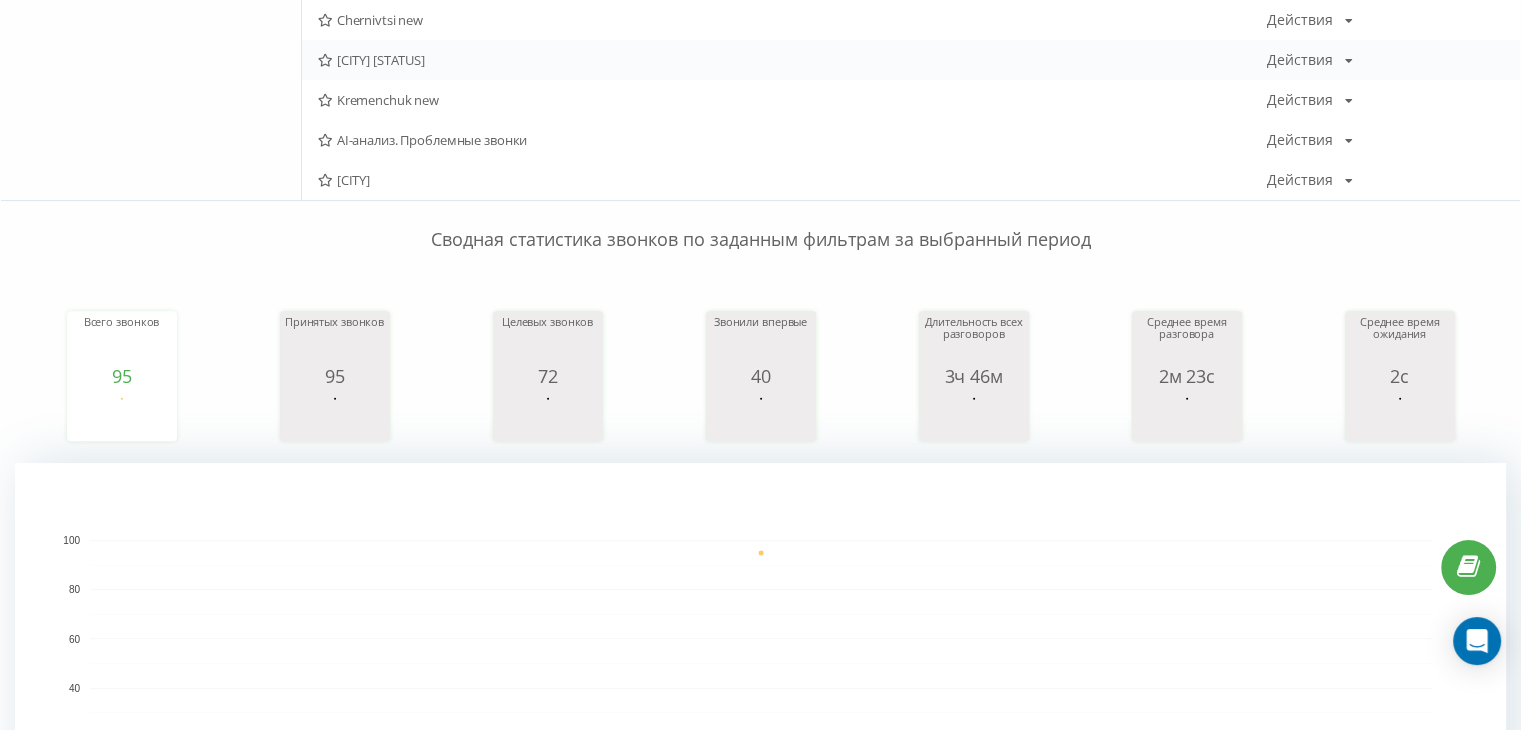 click on "[CITY] [STATUS]" at bounding box center [792, 60] 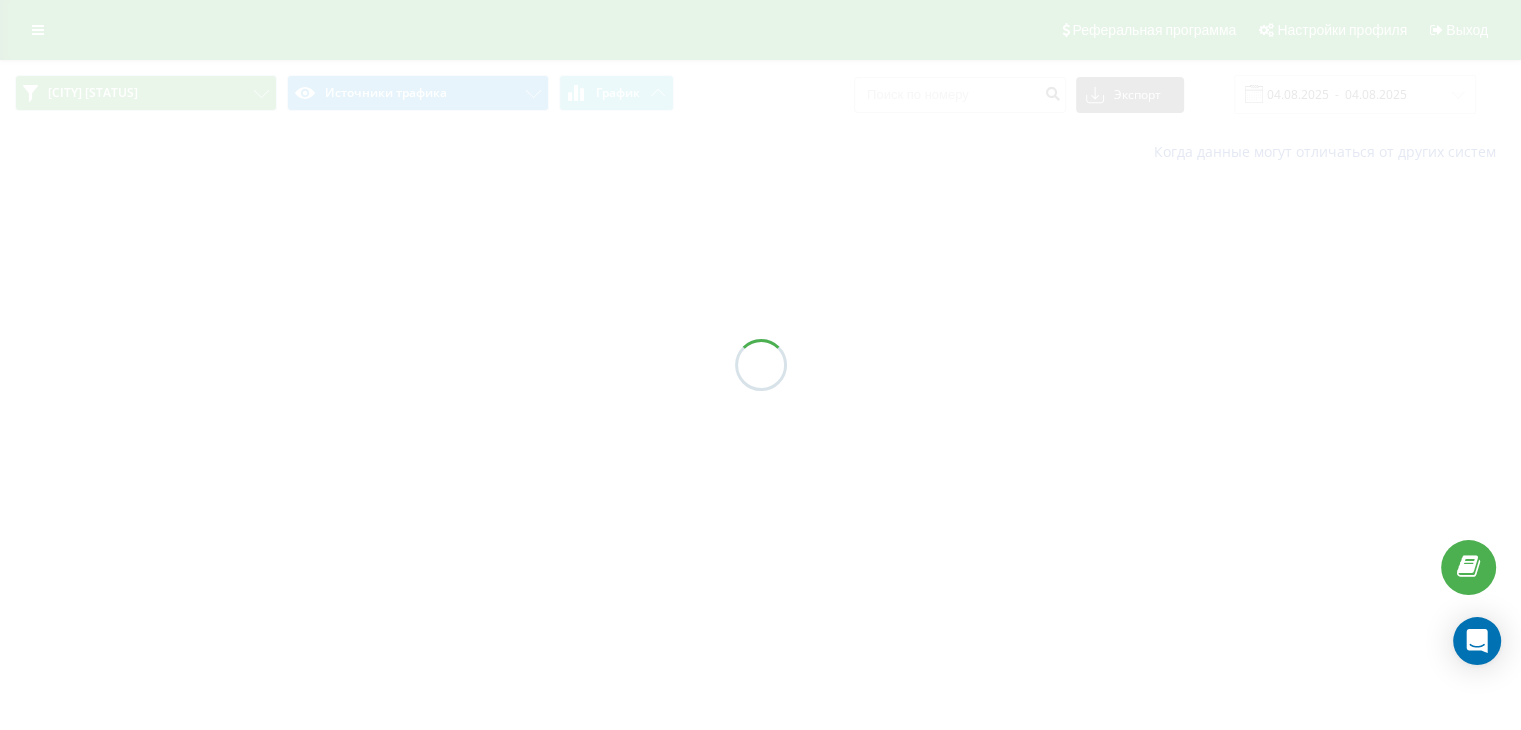 scroll, scrollTop: 0, scrollLeft: 0, axis: both 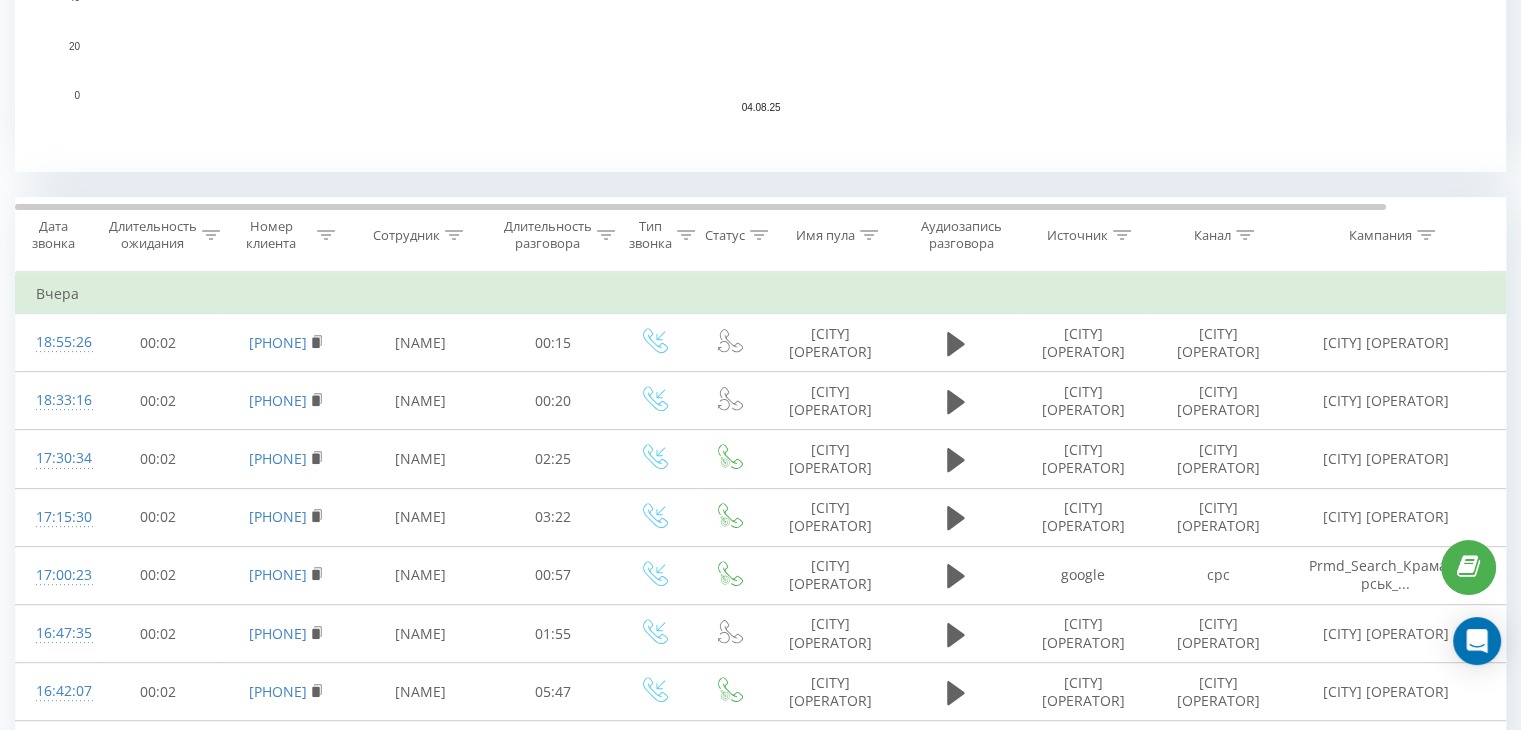click 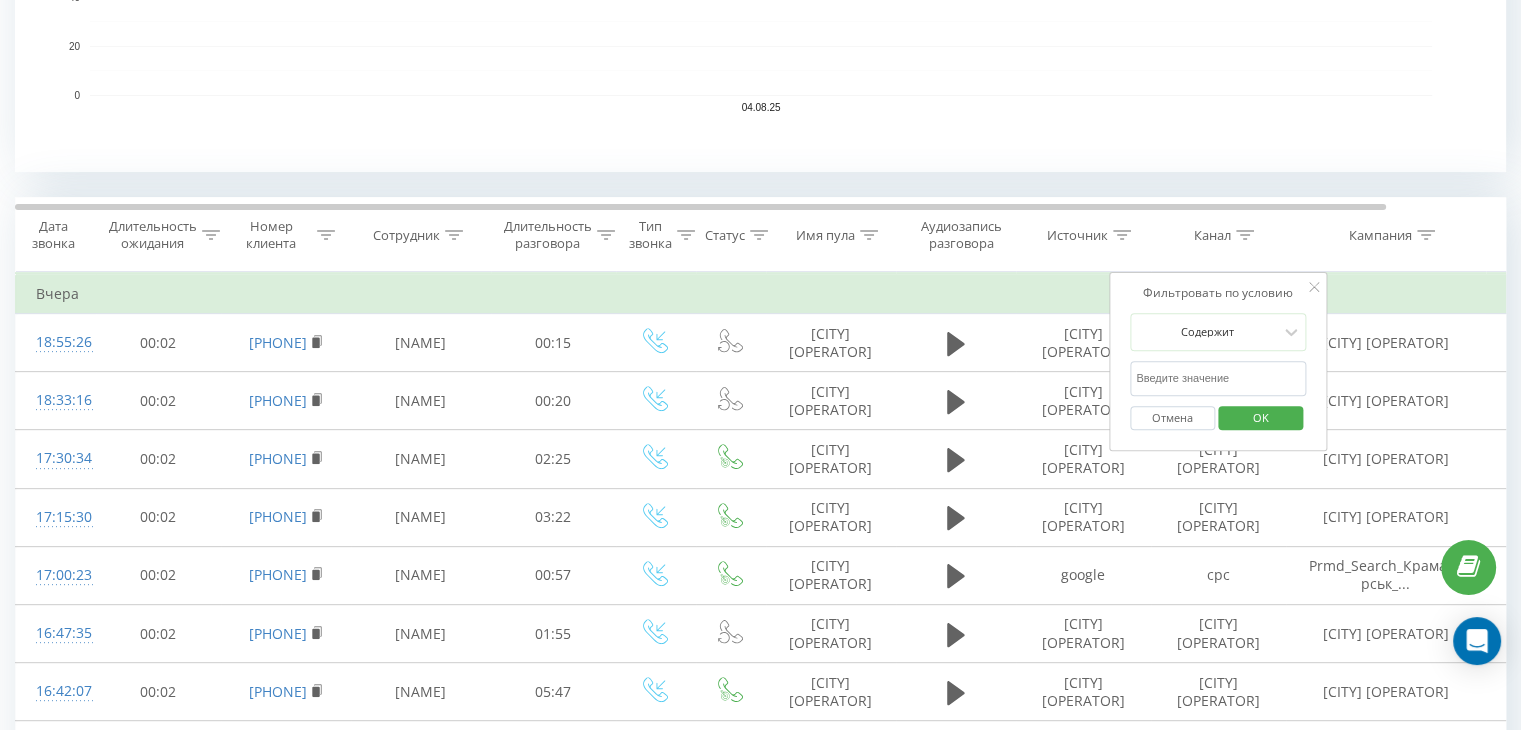 click at bounding box center [1218, 378] 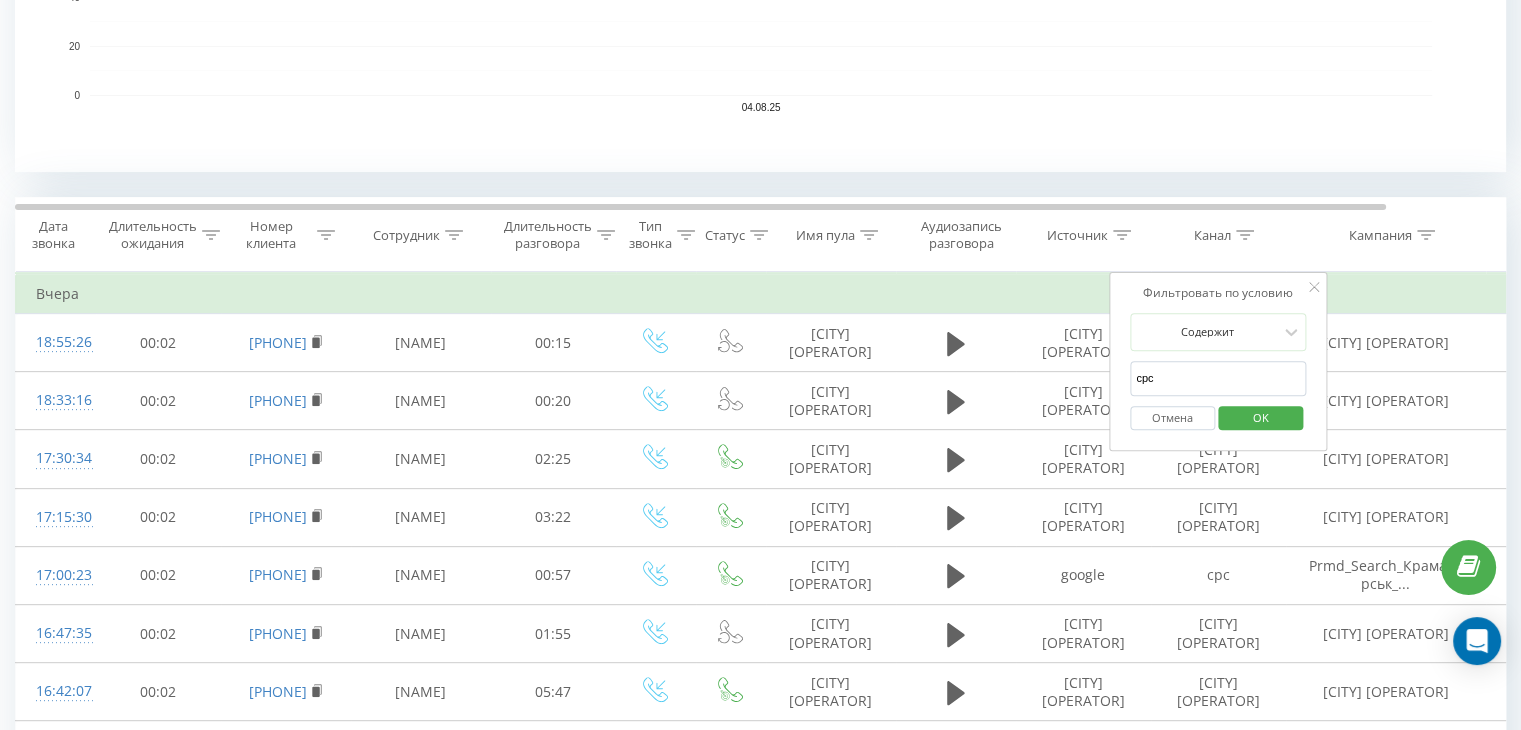 click on "OK" at bounding box center (1261, 417) 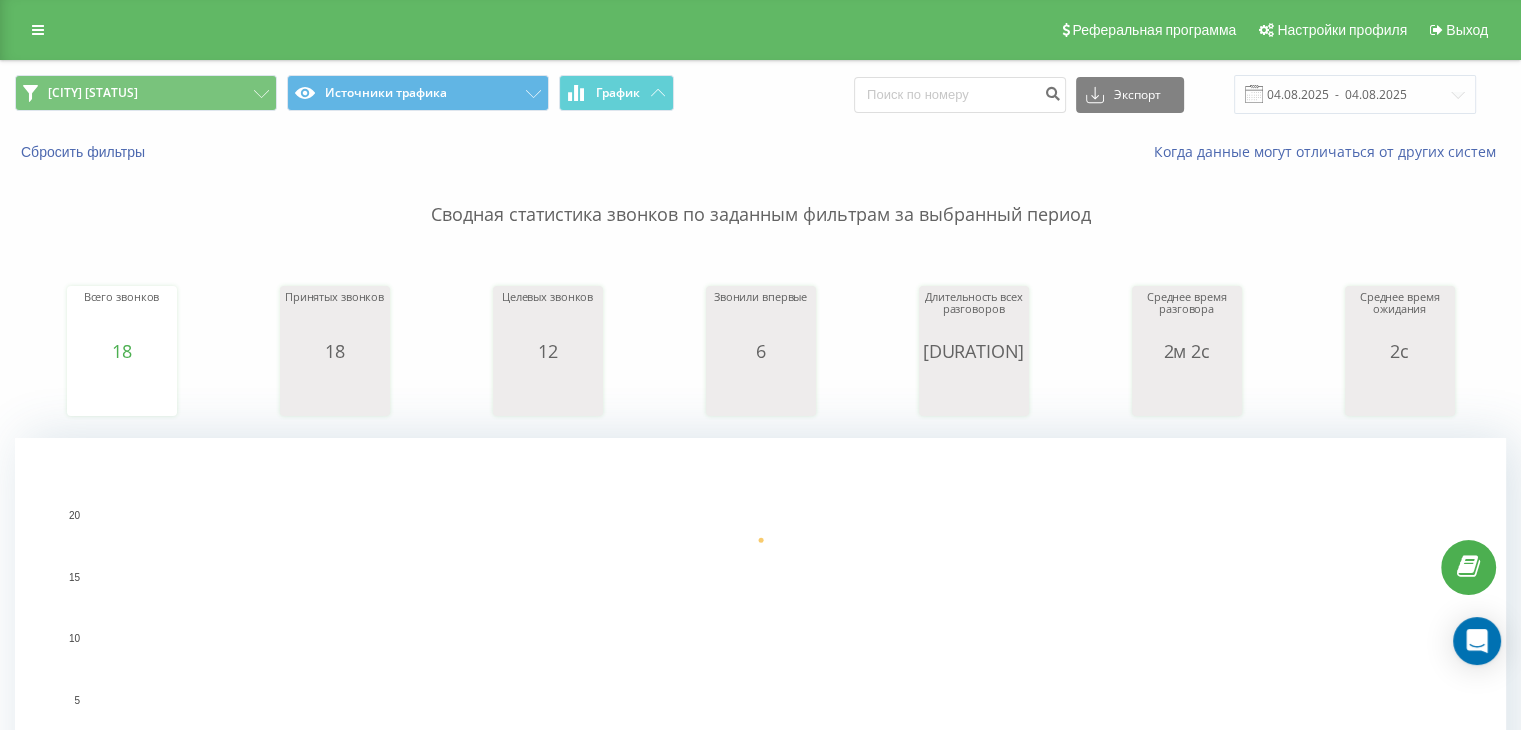 scroll, scrollTop: 666, scrollLeft: 0, axis: vertical 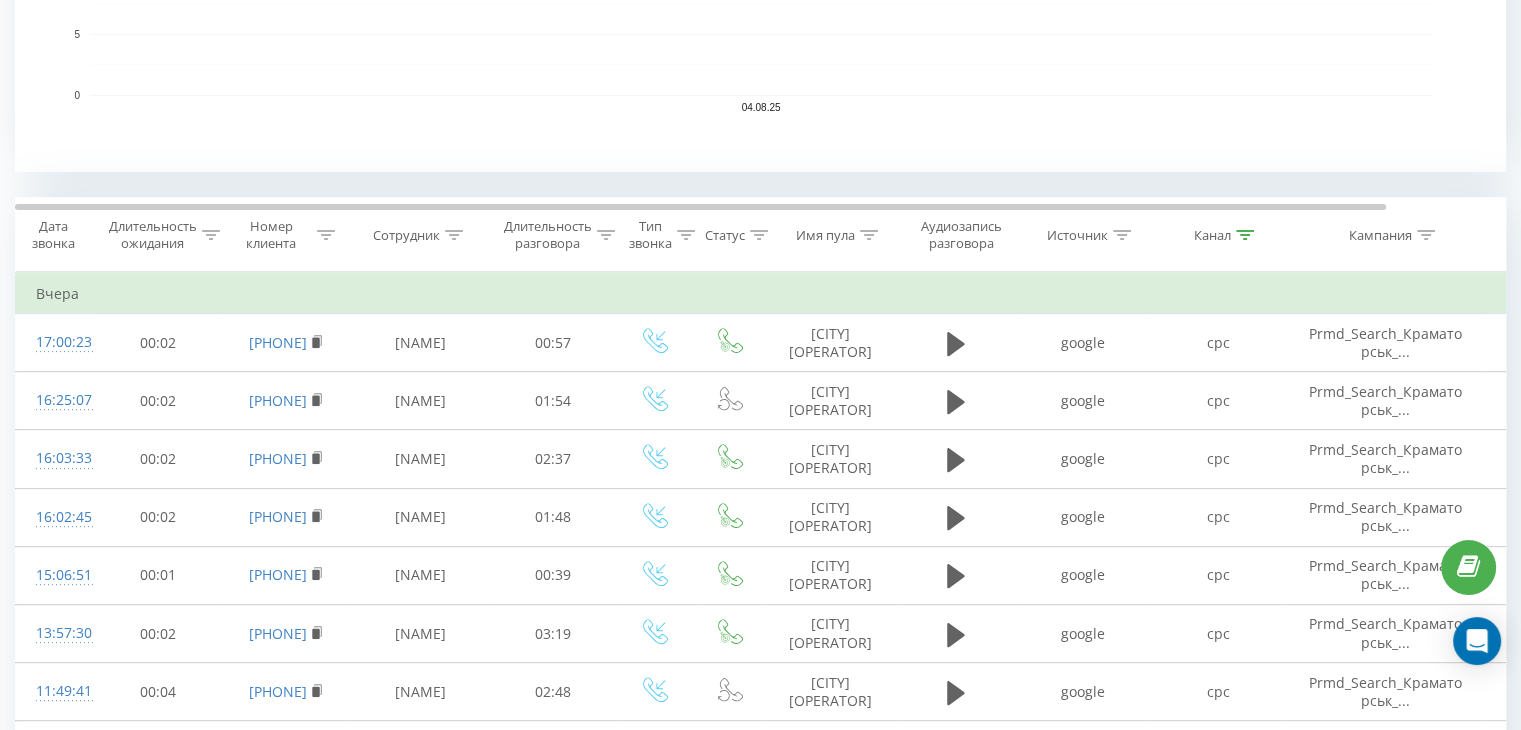 drag, startPoint x: 1248, startPoint y: 226, endPoint x: 1238, endPoint y: 258, distance: 33.526108 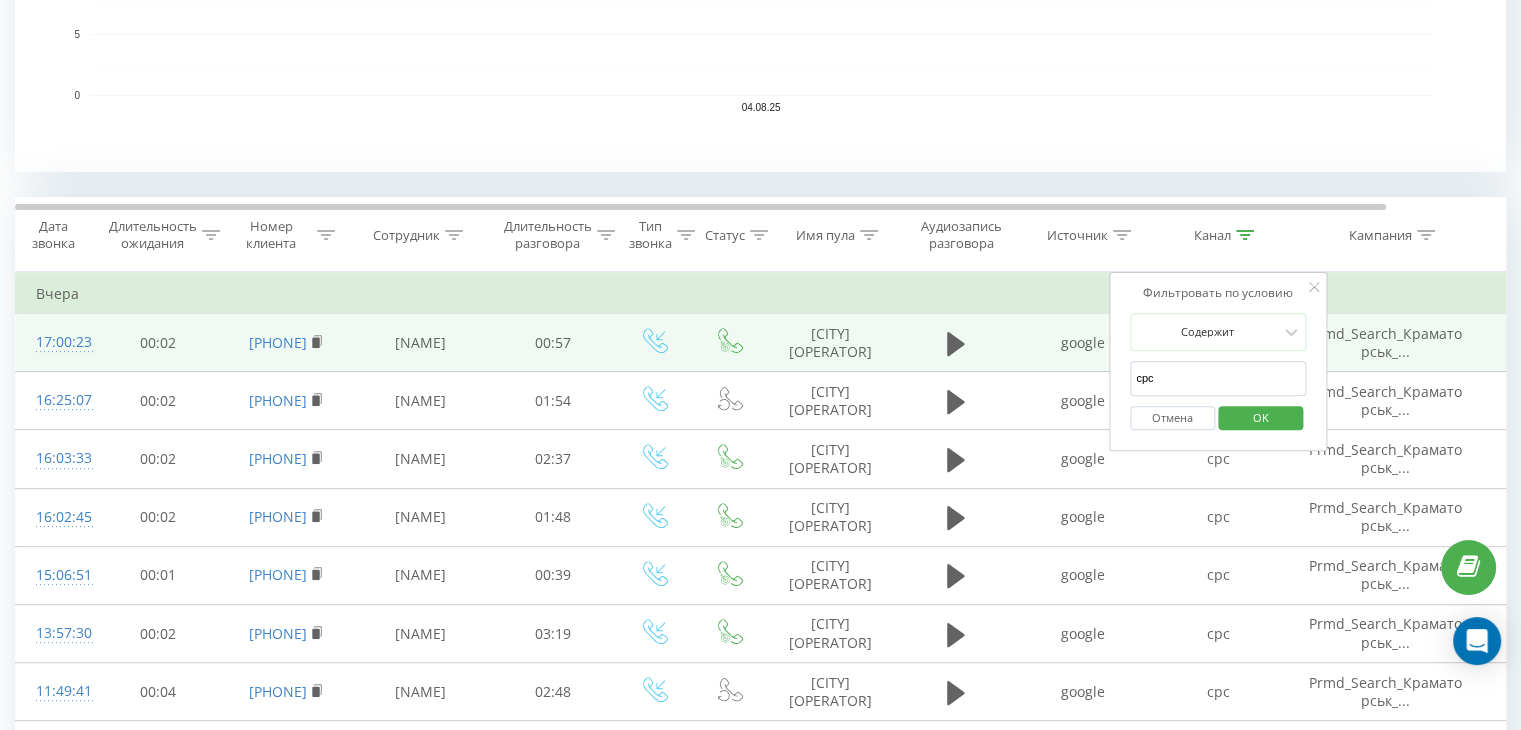 drag, startPoint x: 1180, startPoint y: 372, endPoint x: 1024, endPoint y: 361, distance: 156.38734 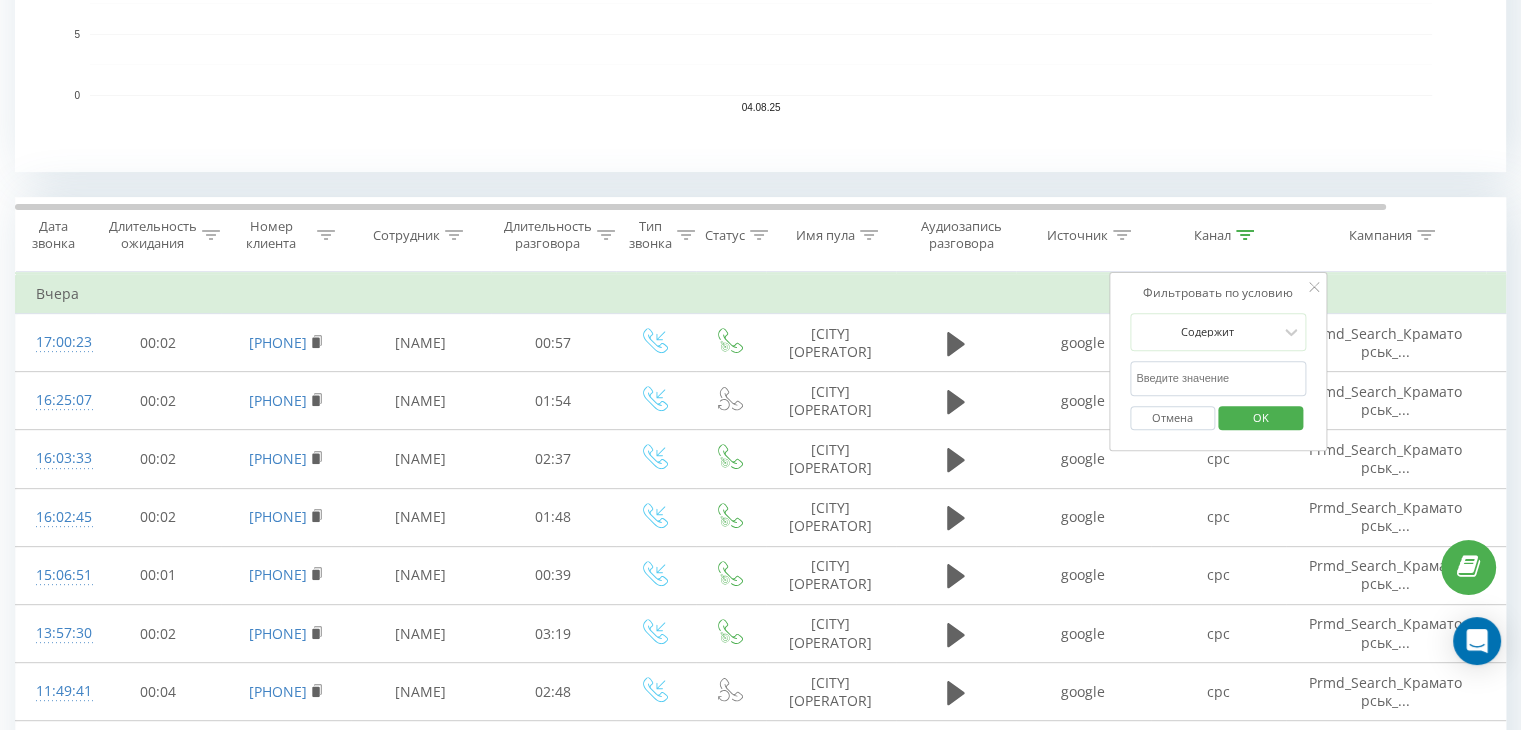 click at bounding box center (1218, 378) 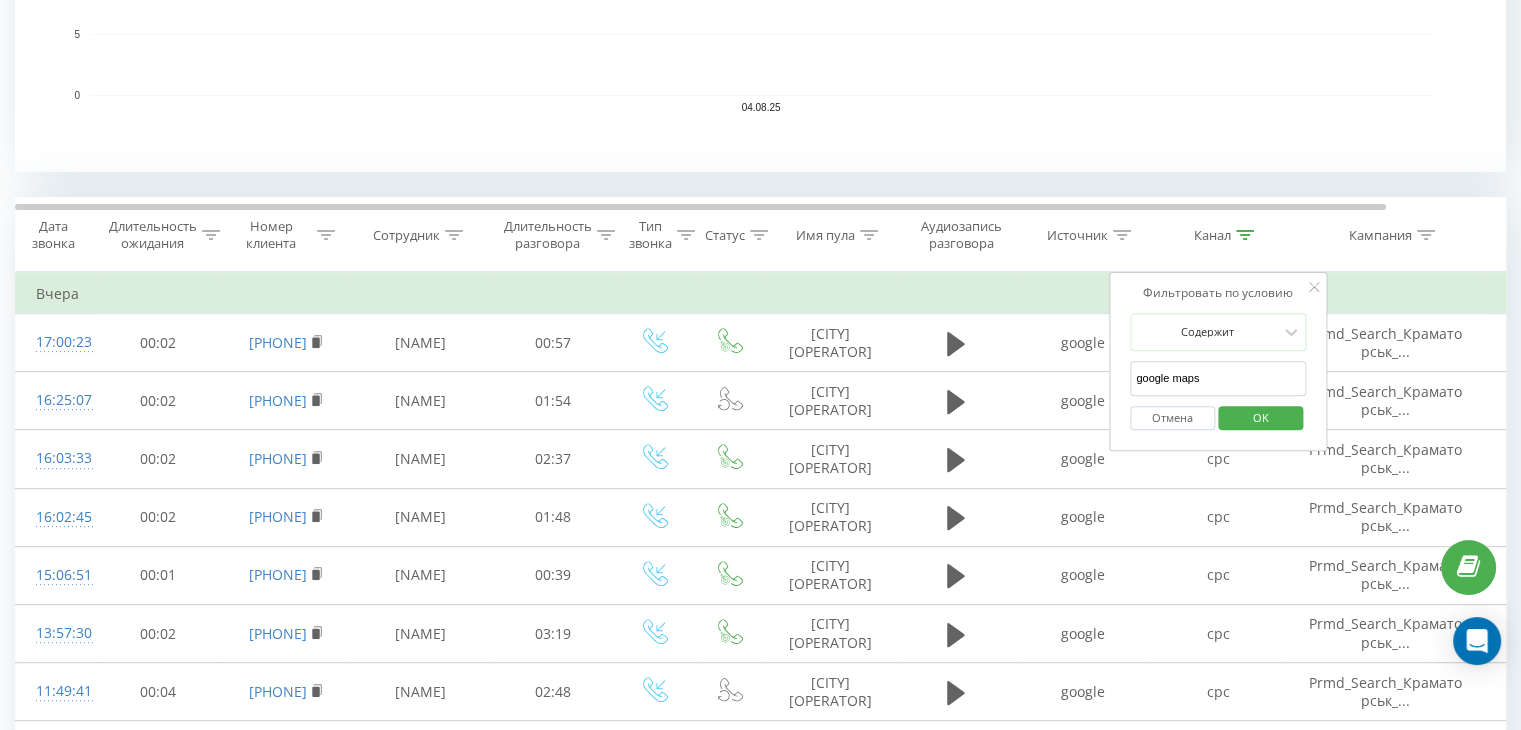 click on "OK" at bounding box center [1261, 417] 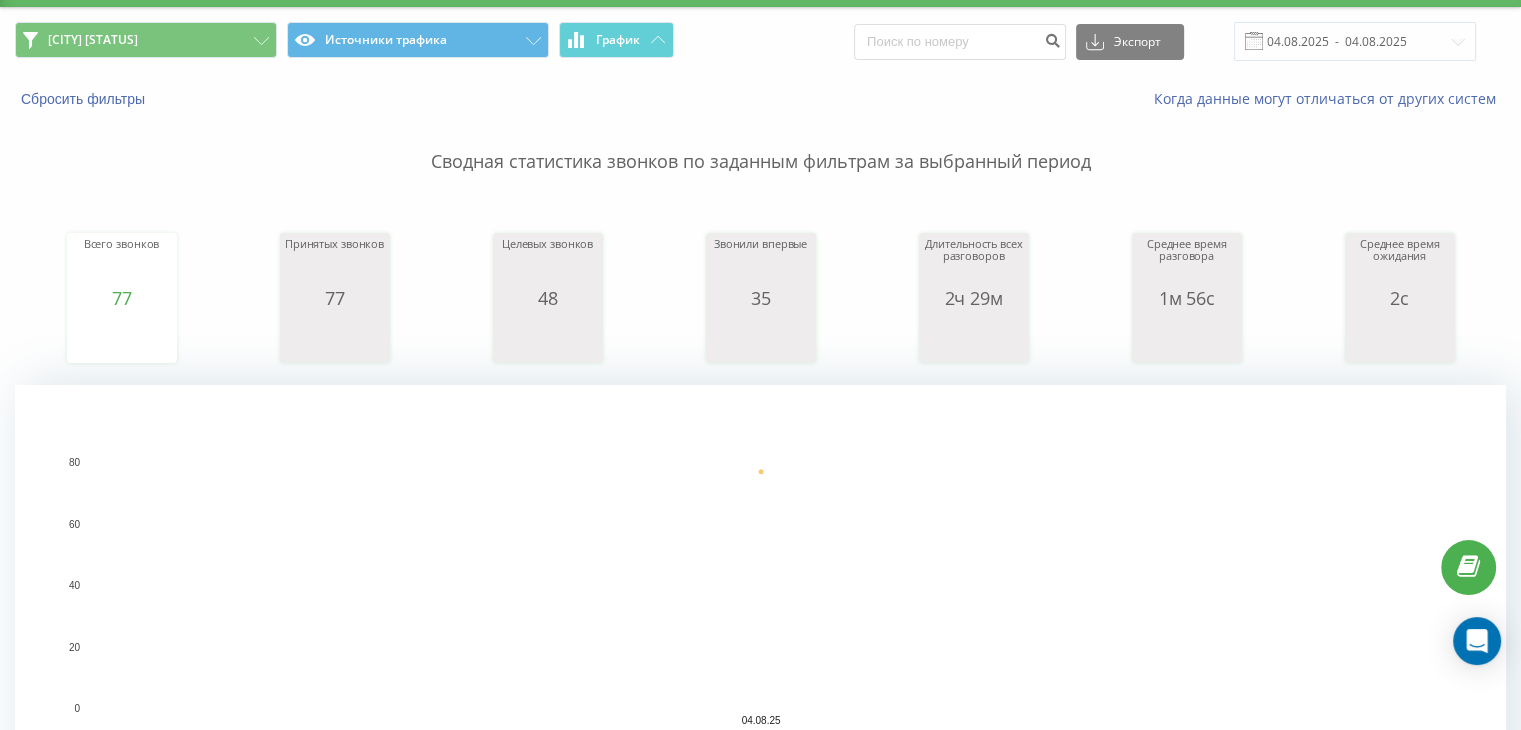 scroll, scrollTop: 0, scrollLeft: 0, axis: both 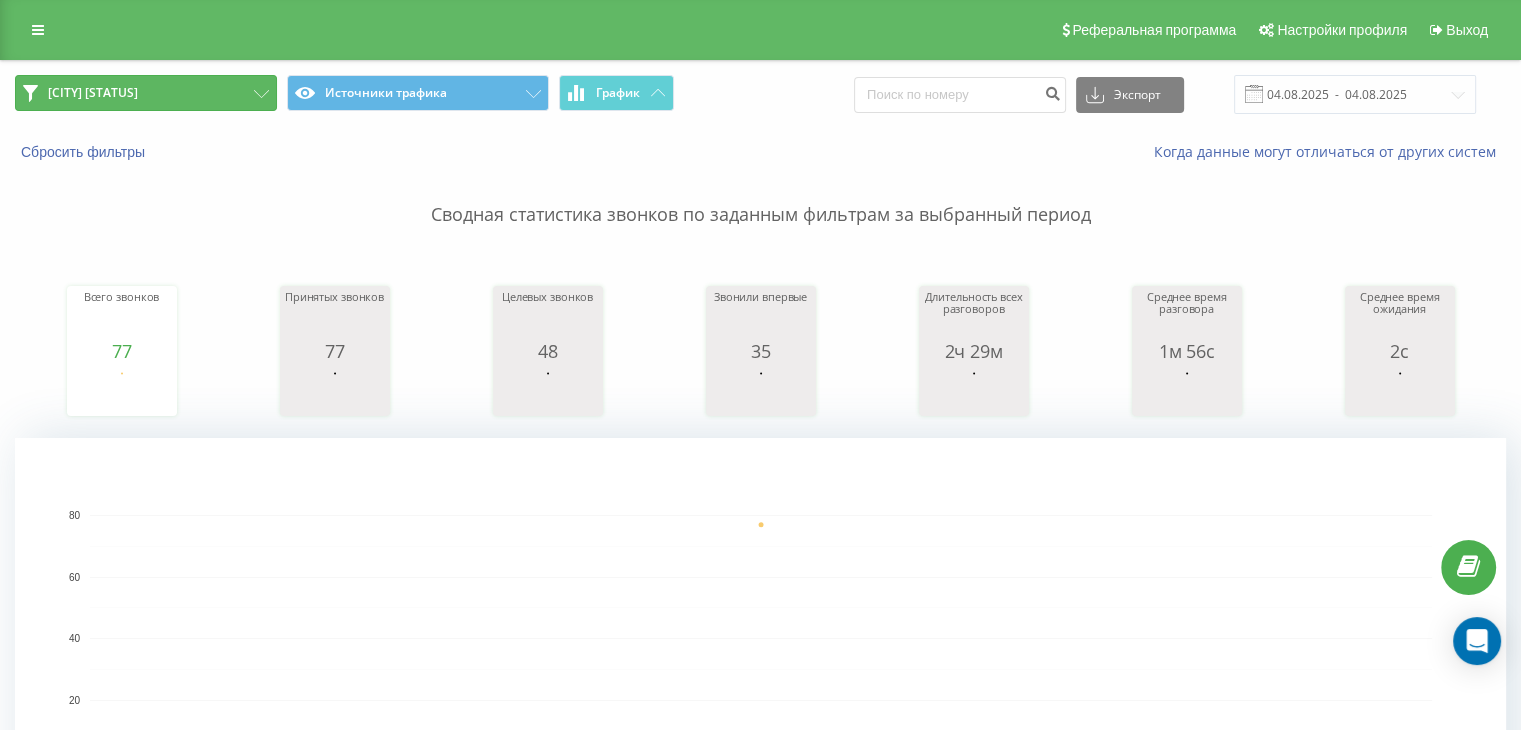 click on "[CITY] [STATUS]" at bounding box center [146, 93] 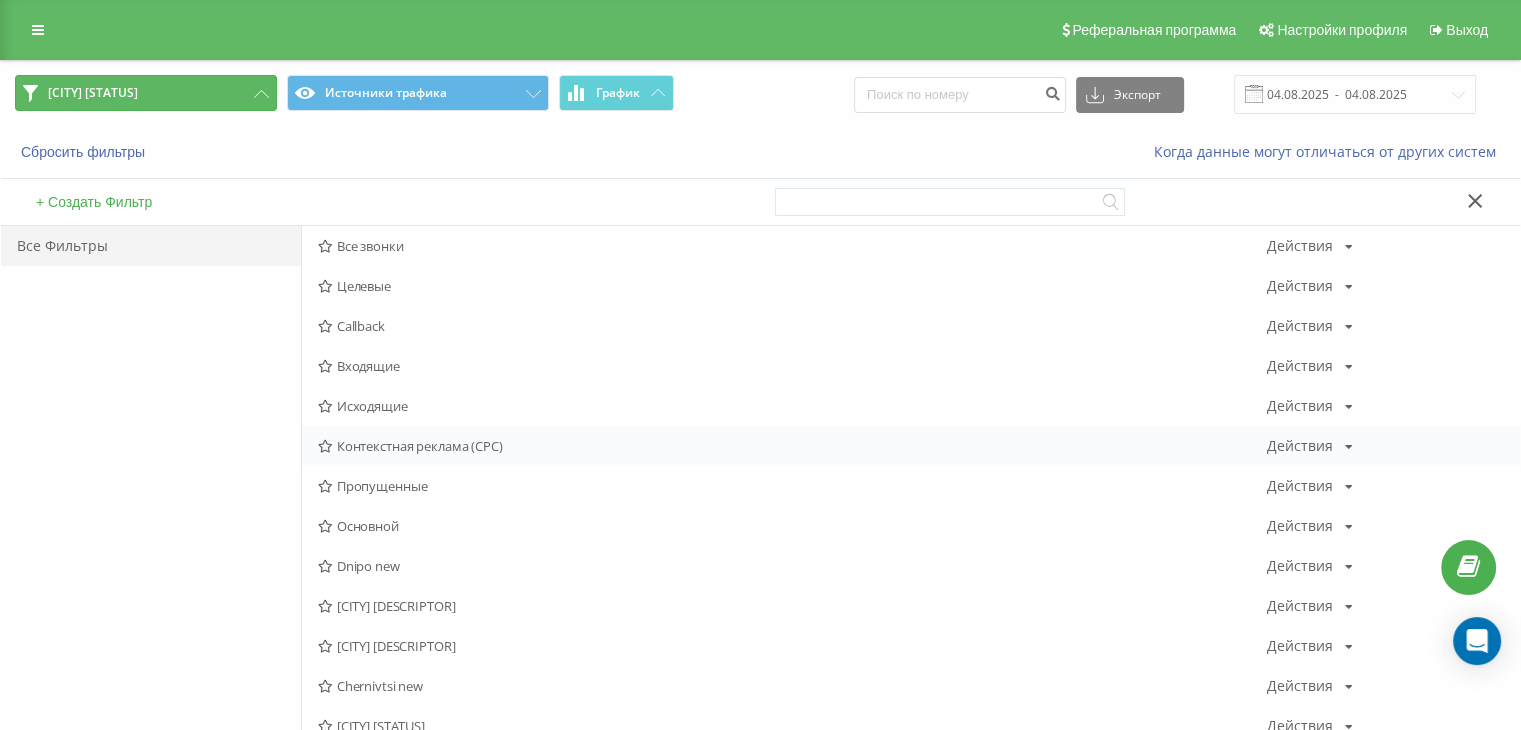 scroll, scrollTop: 666, scrollLeft: 0, axis: vertical 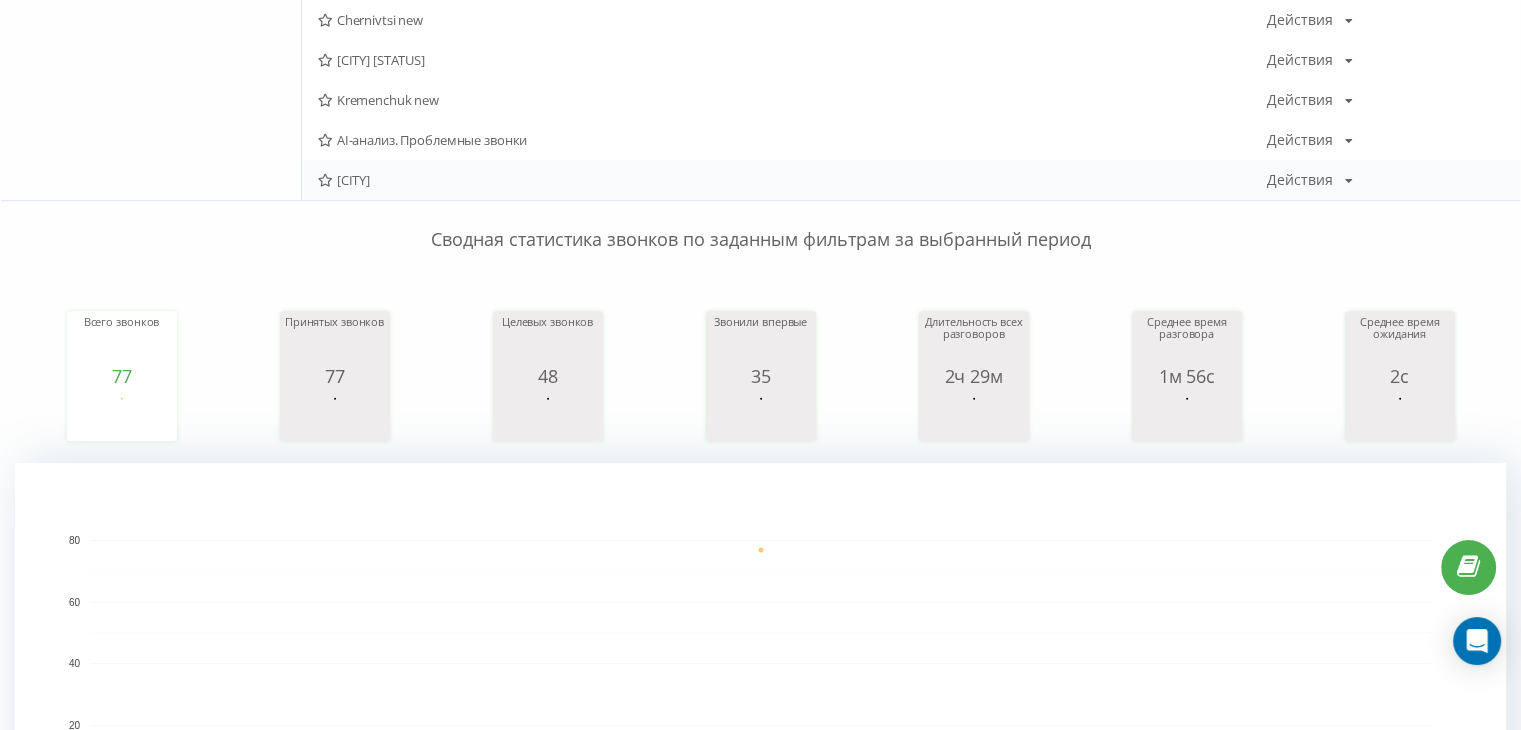 click on "Сводная статистика звонков по заданным фильтрам за выбранный период" at bounding box center [760, 220] 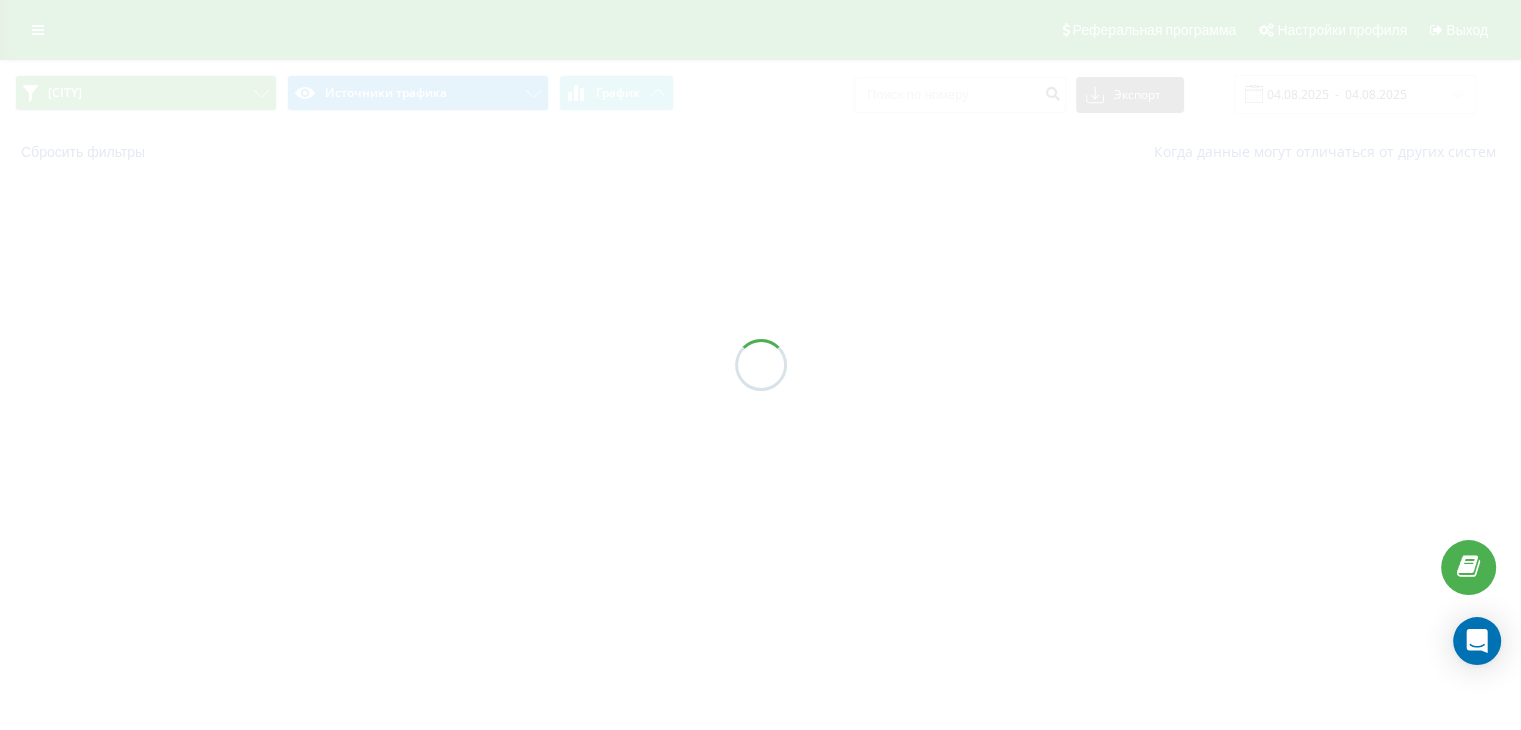 scroll, scrollTop: 0, scrollLeft: 0, axis: both 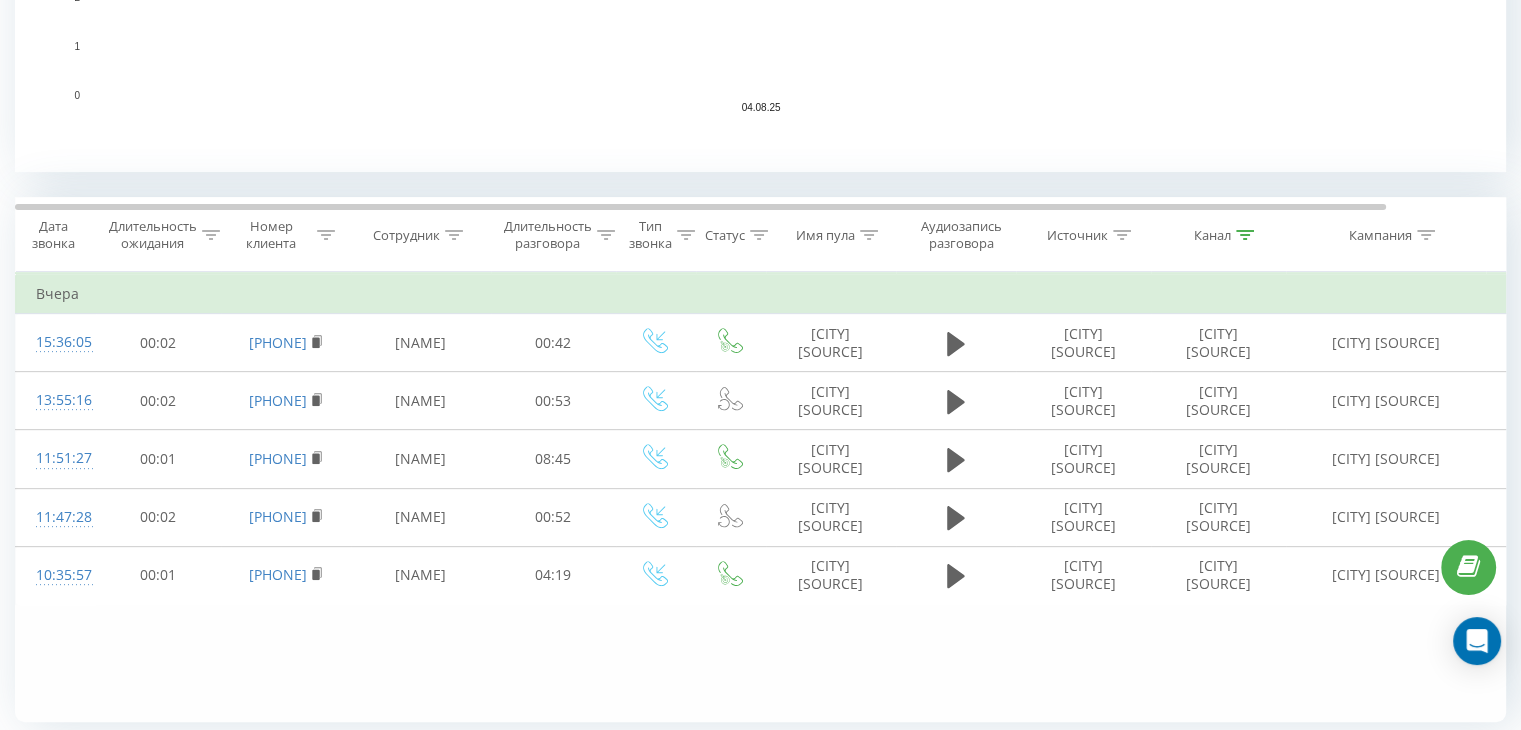 click 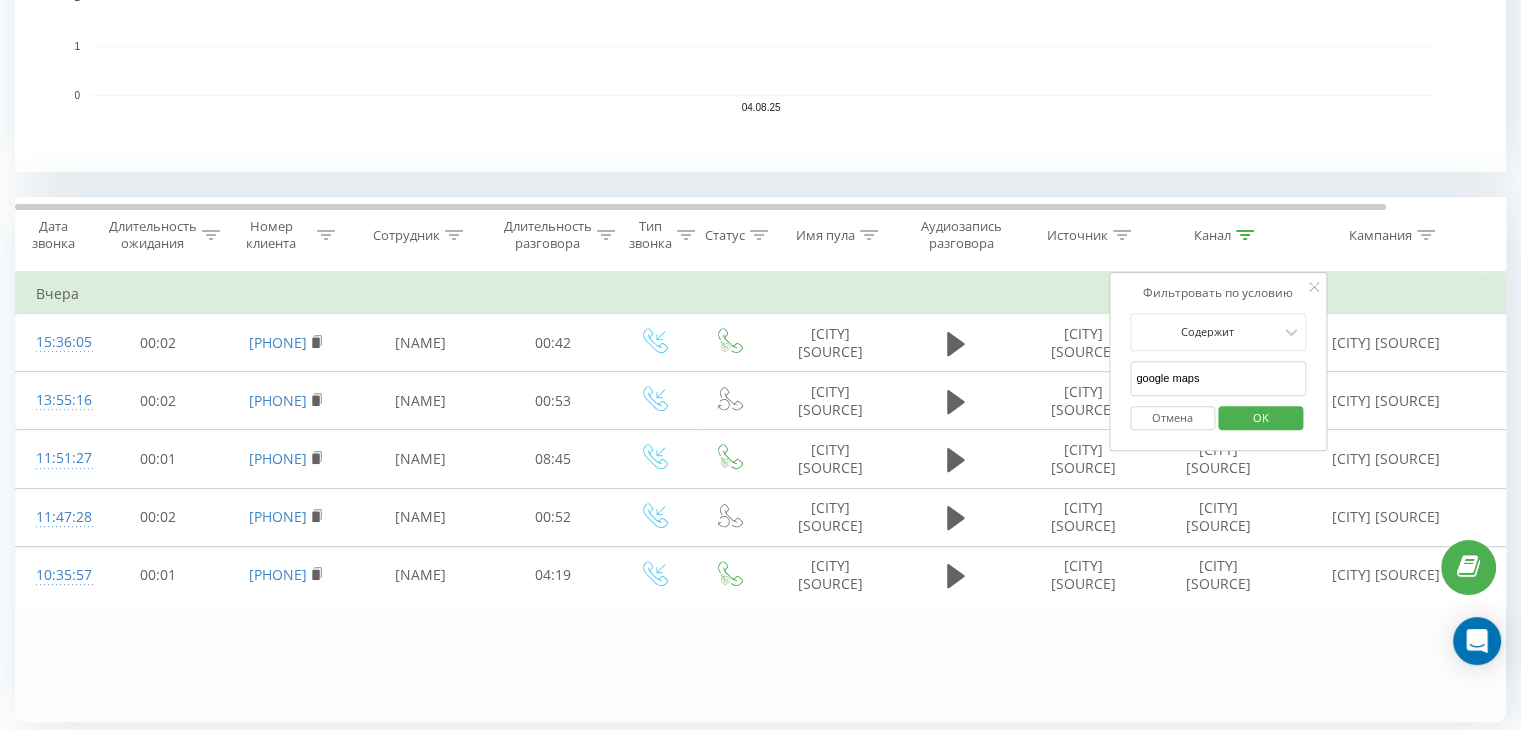 drag, startPoint x: 1204, startPoint y: 365, endPoint x: 1110, endPoint y: 377, distance: 94.76286 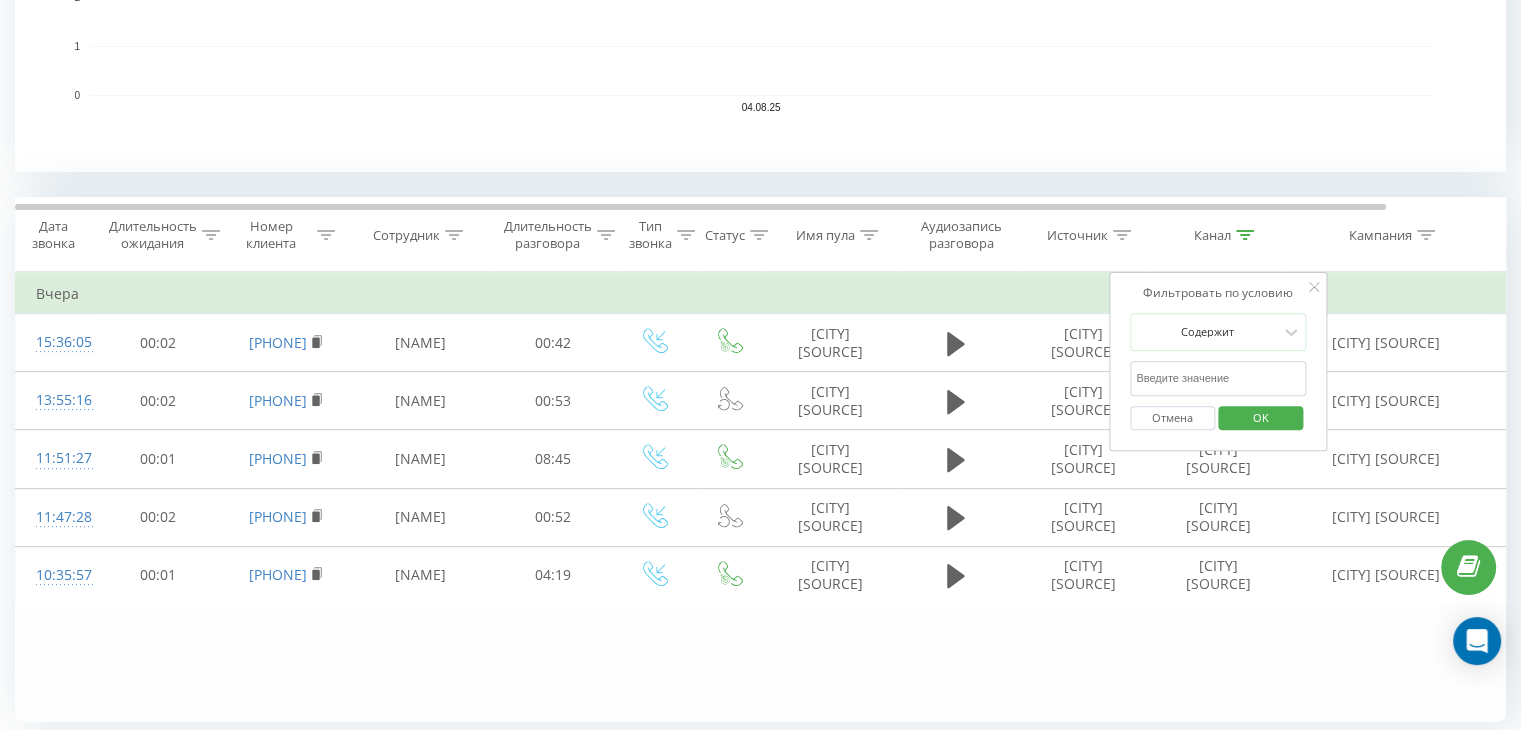 click at bounding box center (1218, 378) 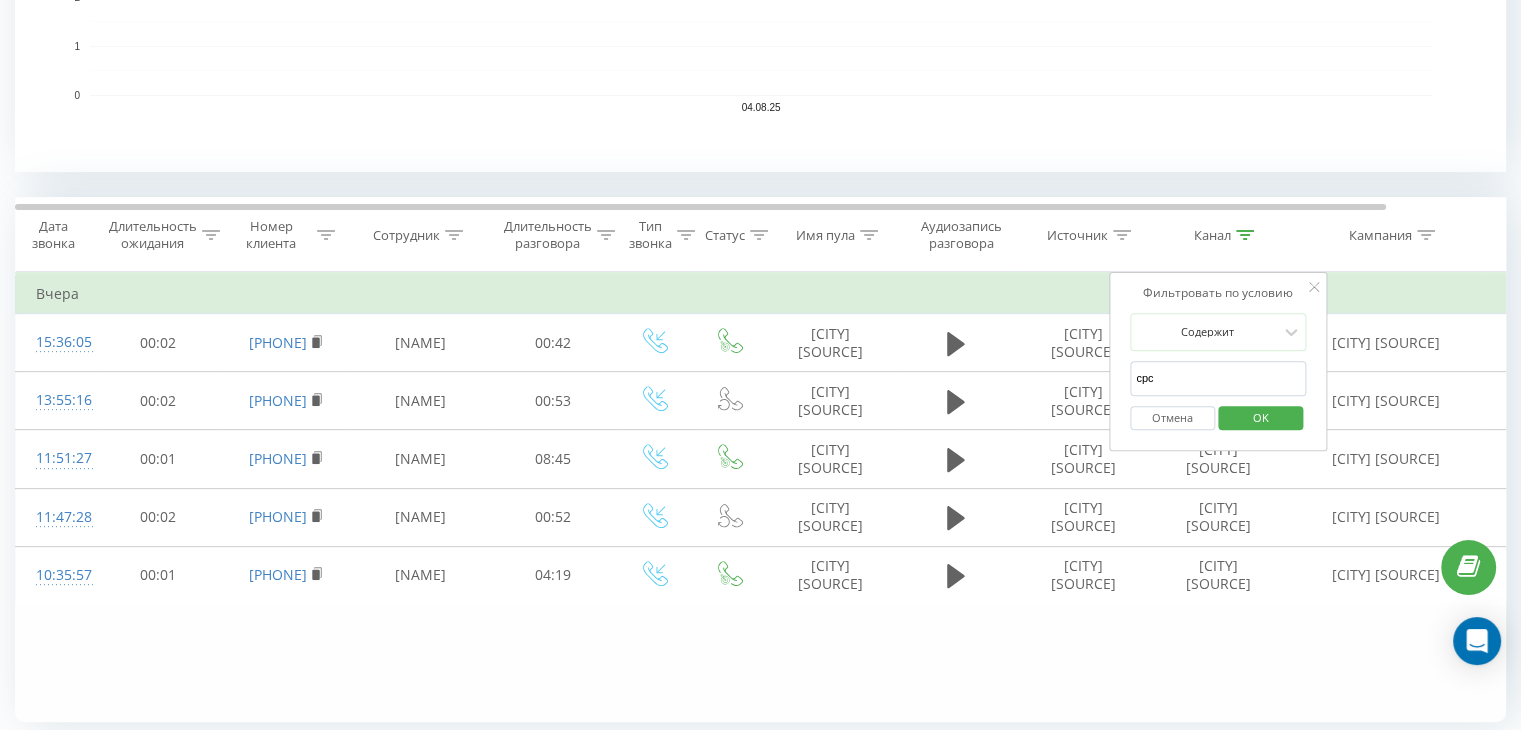 click on "OK" at bounding box center (1261, 417) 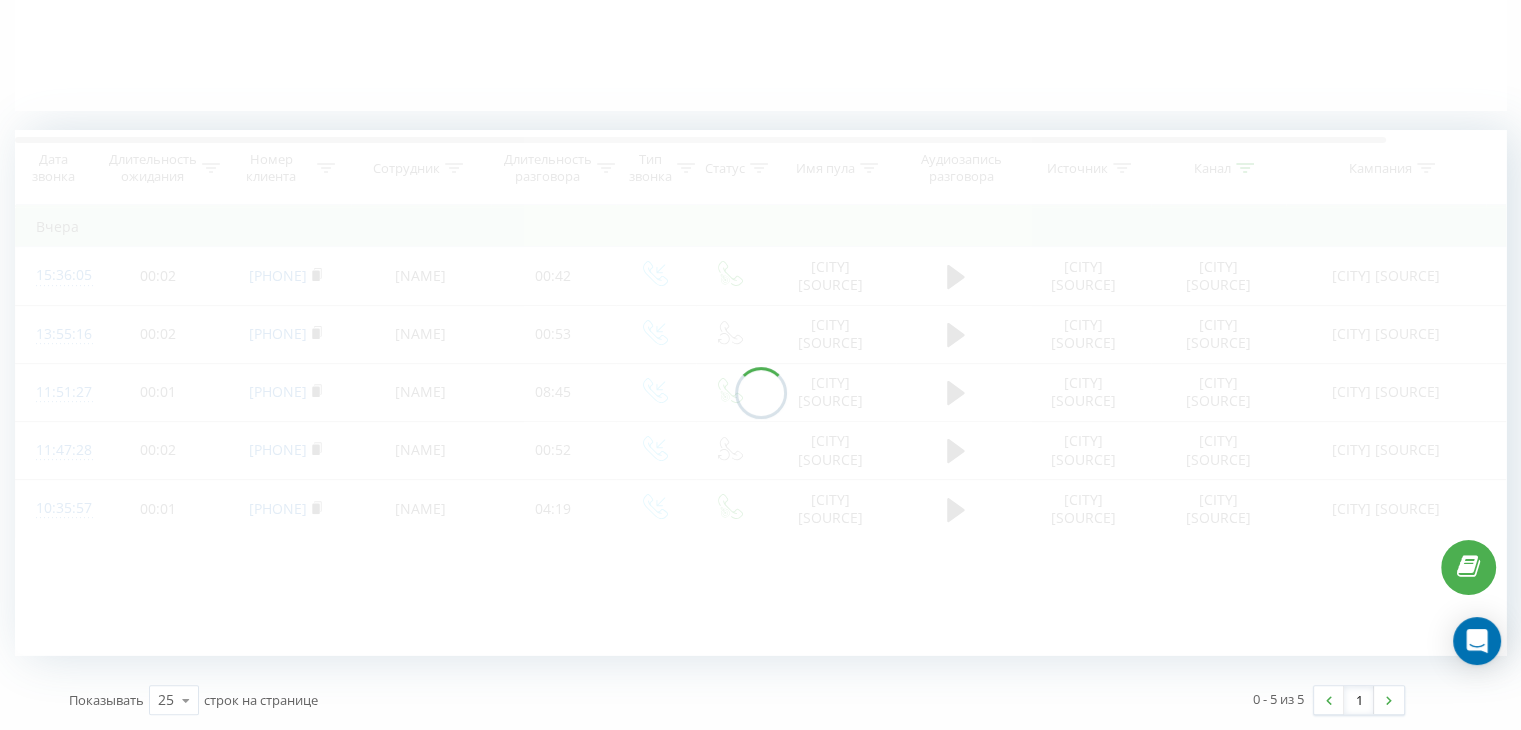 scroll, scrollTop: 452, scrollLeft: 0, axis: vertical 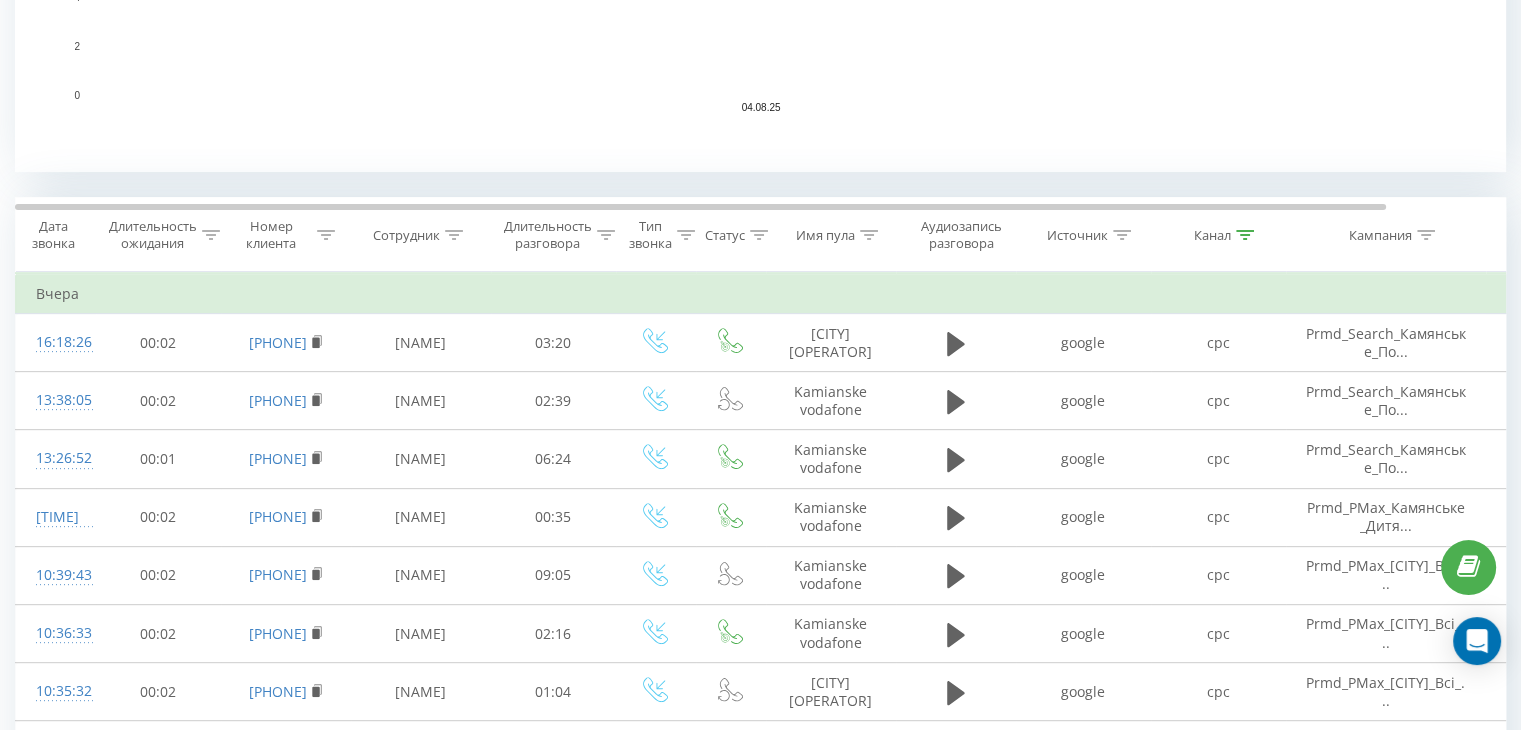 click at bounding box center [1245, 235] 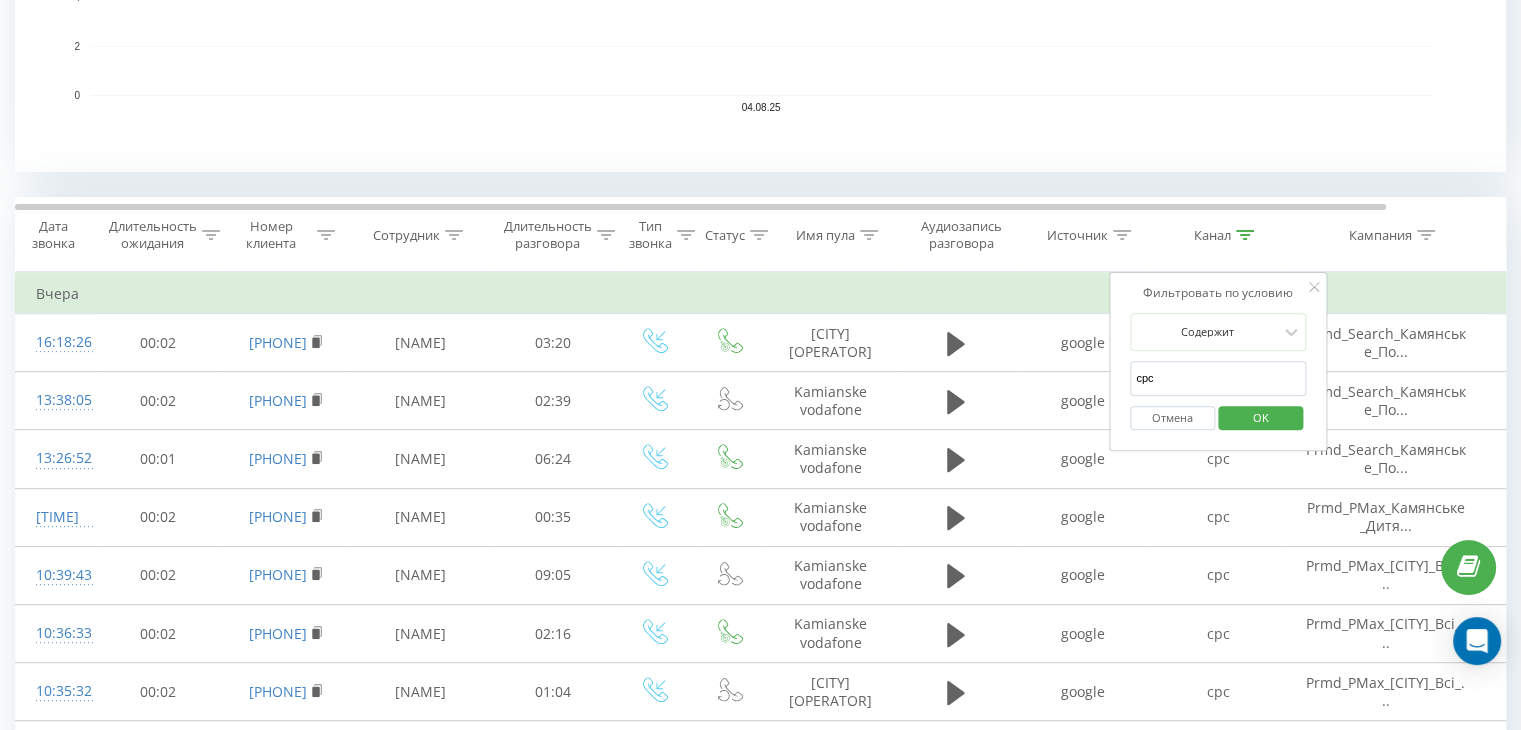 click on "Отмена" at bounding box center [1172, 418] 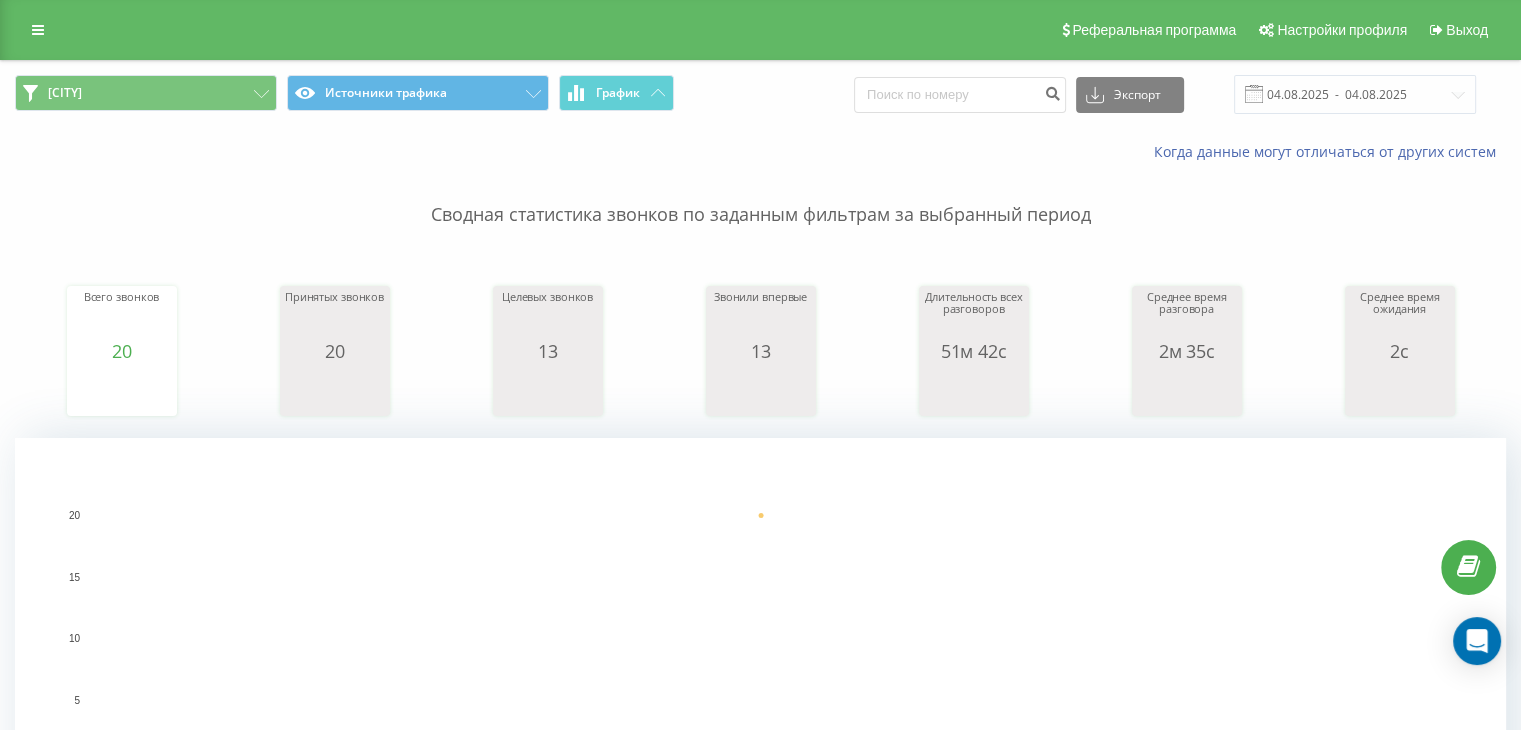 scroll, scrollTop: 666, scrollLeft: 0, axis: vertical 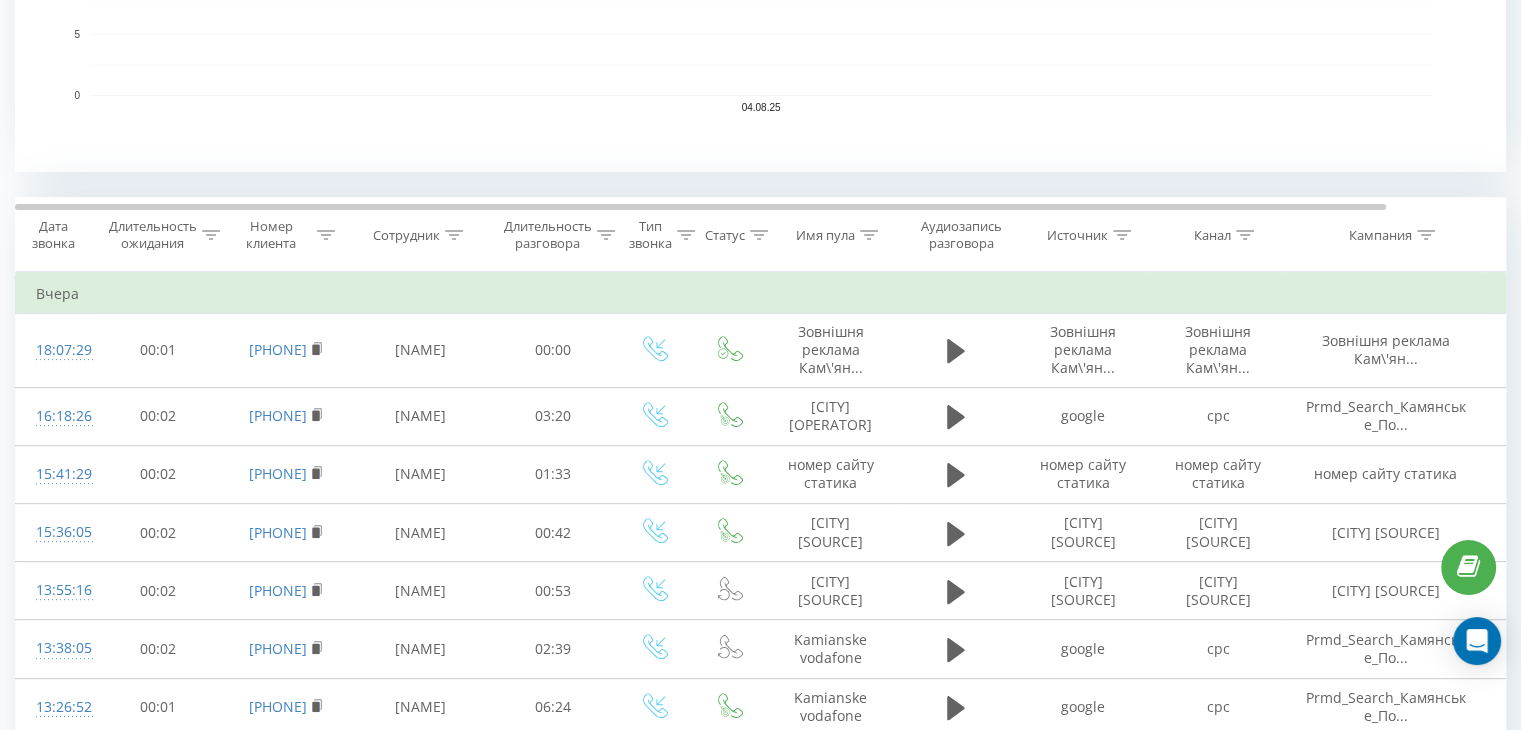 click 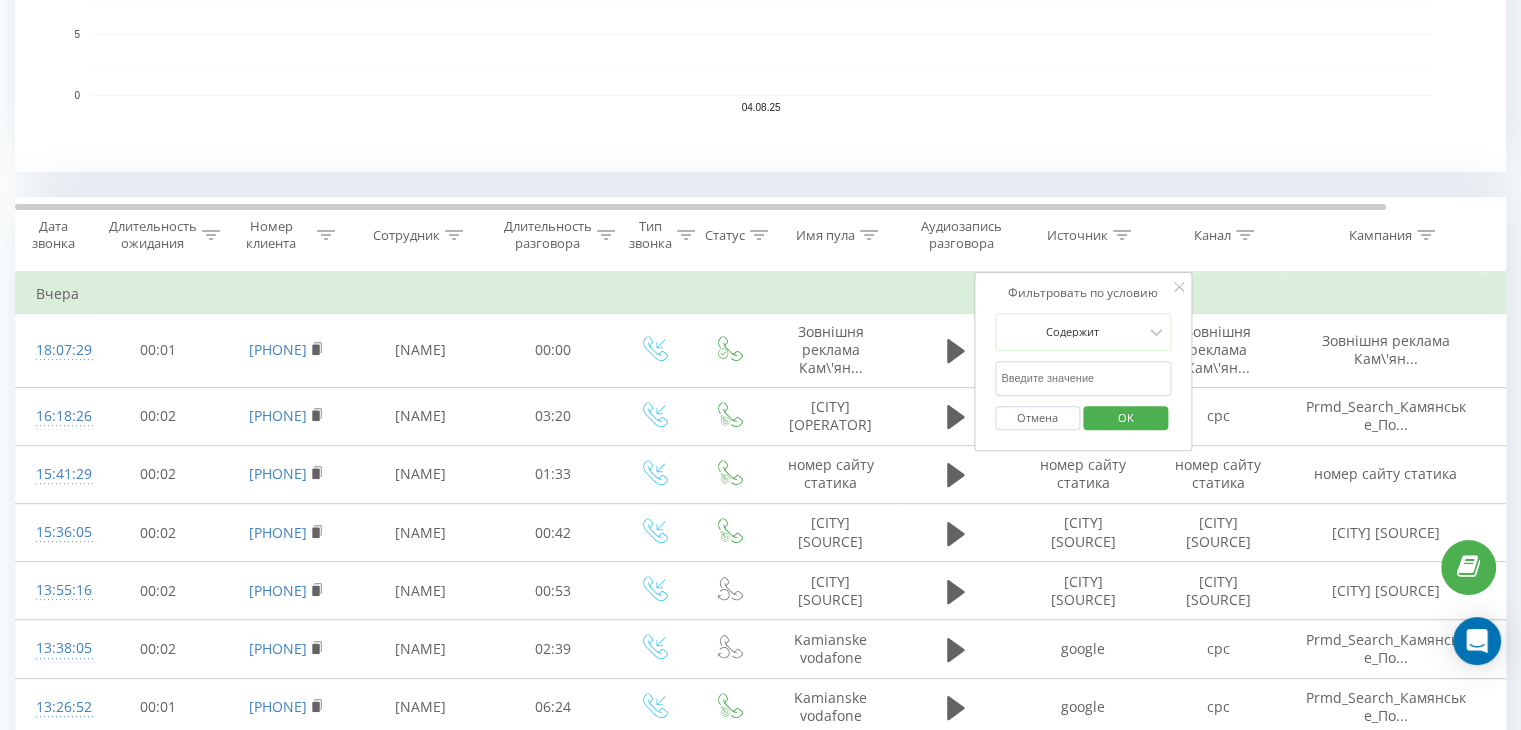 click at bounding box center [1083, 378] 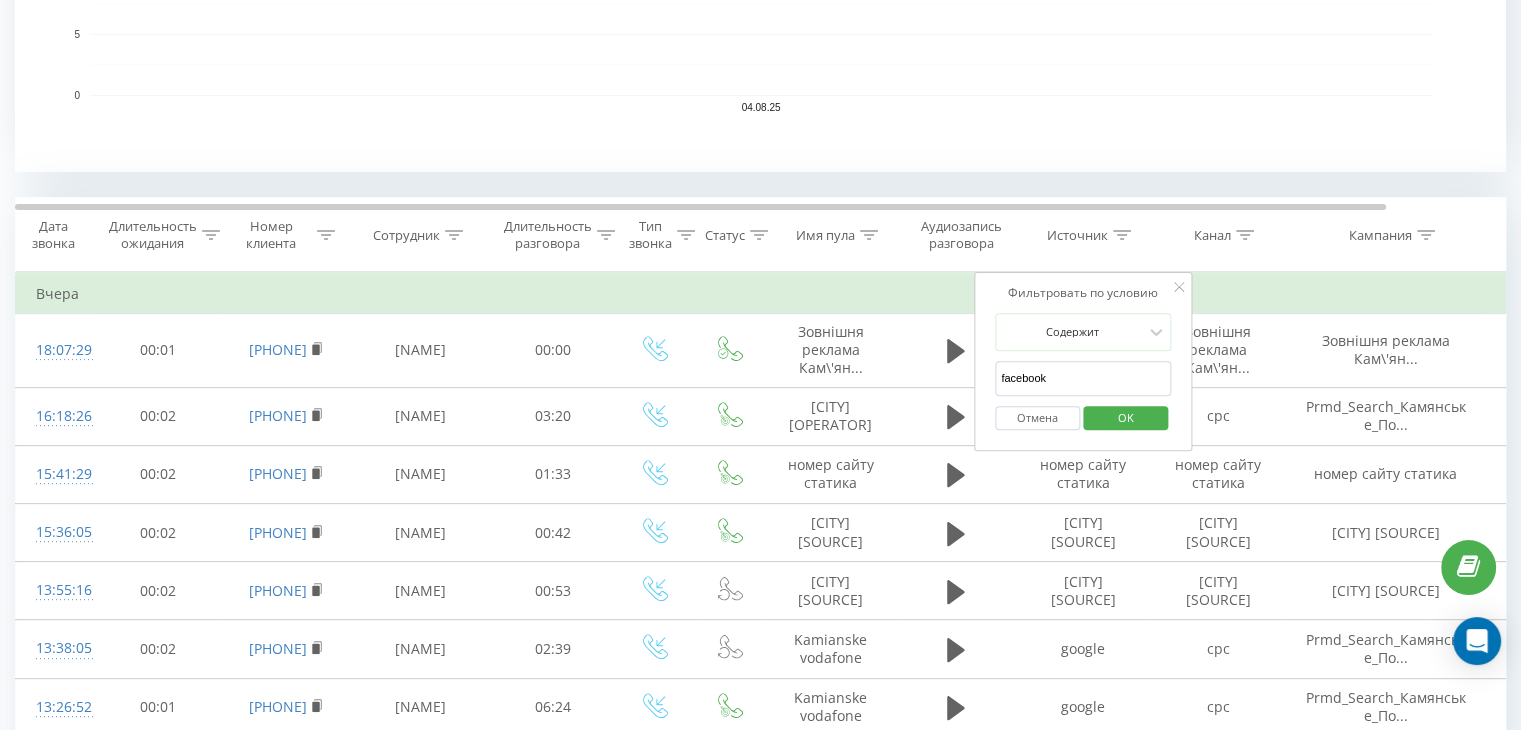 click on "OK" at bounding box center (1126, 417) 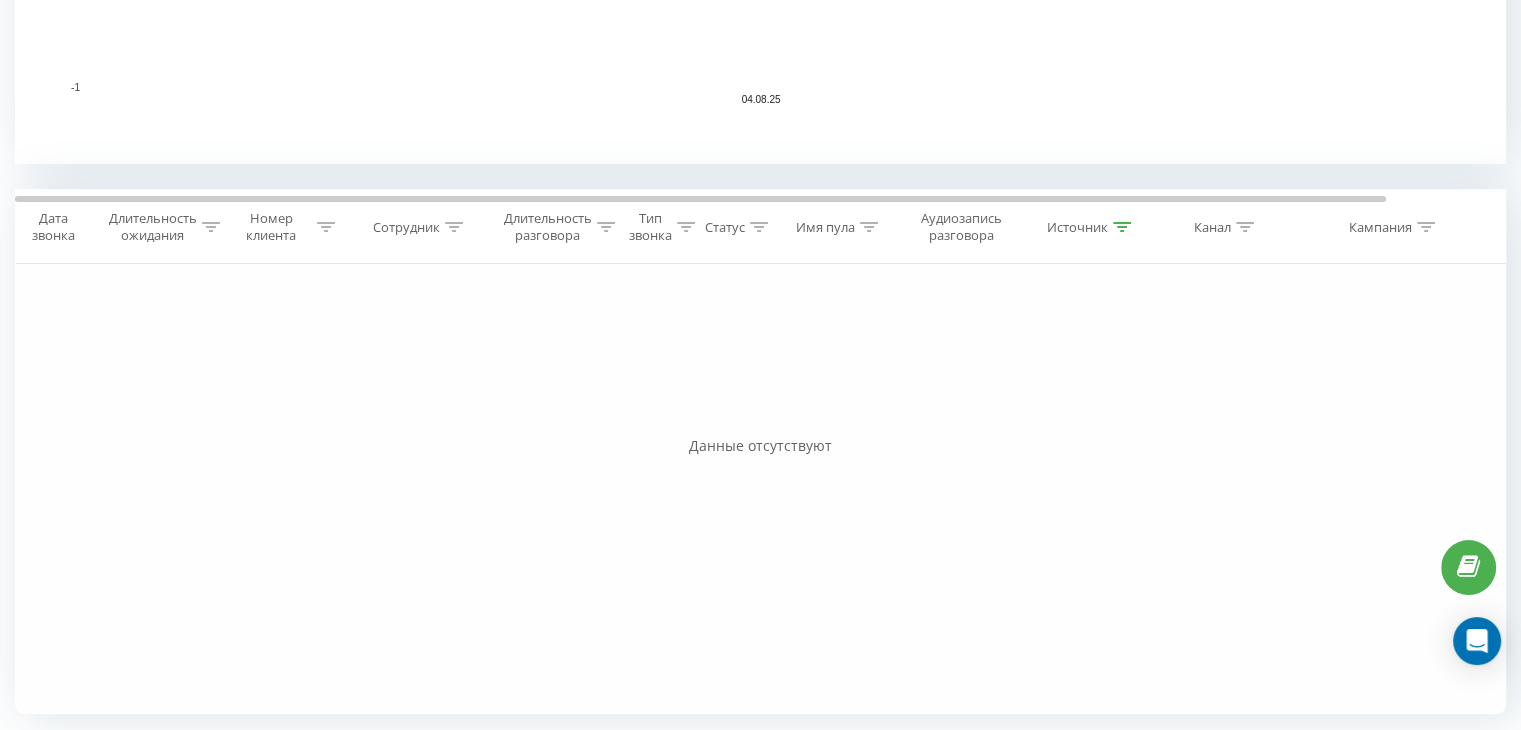 scroll, scrollTop: 0, scrollLeft: 0, axis: both 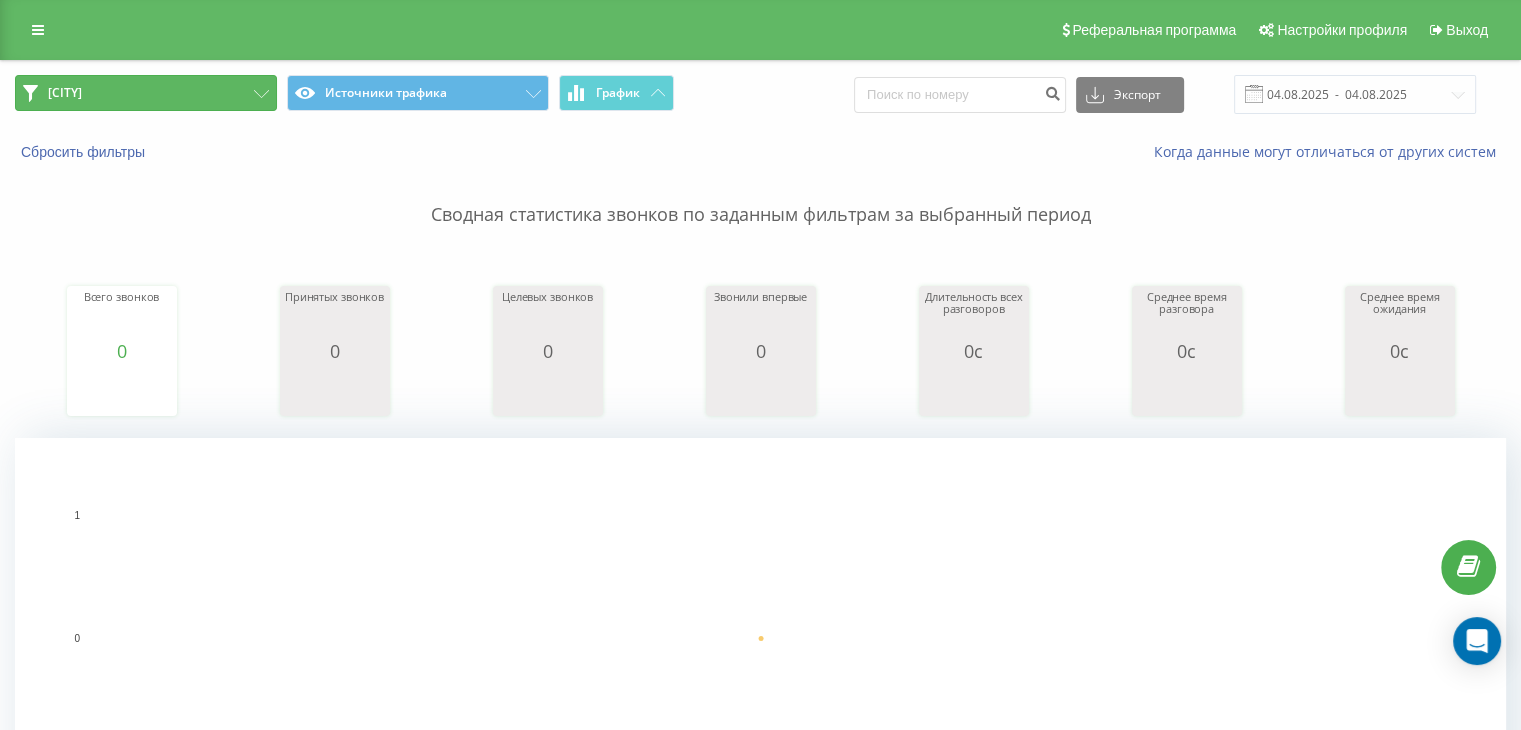 click on "[CITY]" at bounding box center [146, 93] 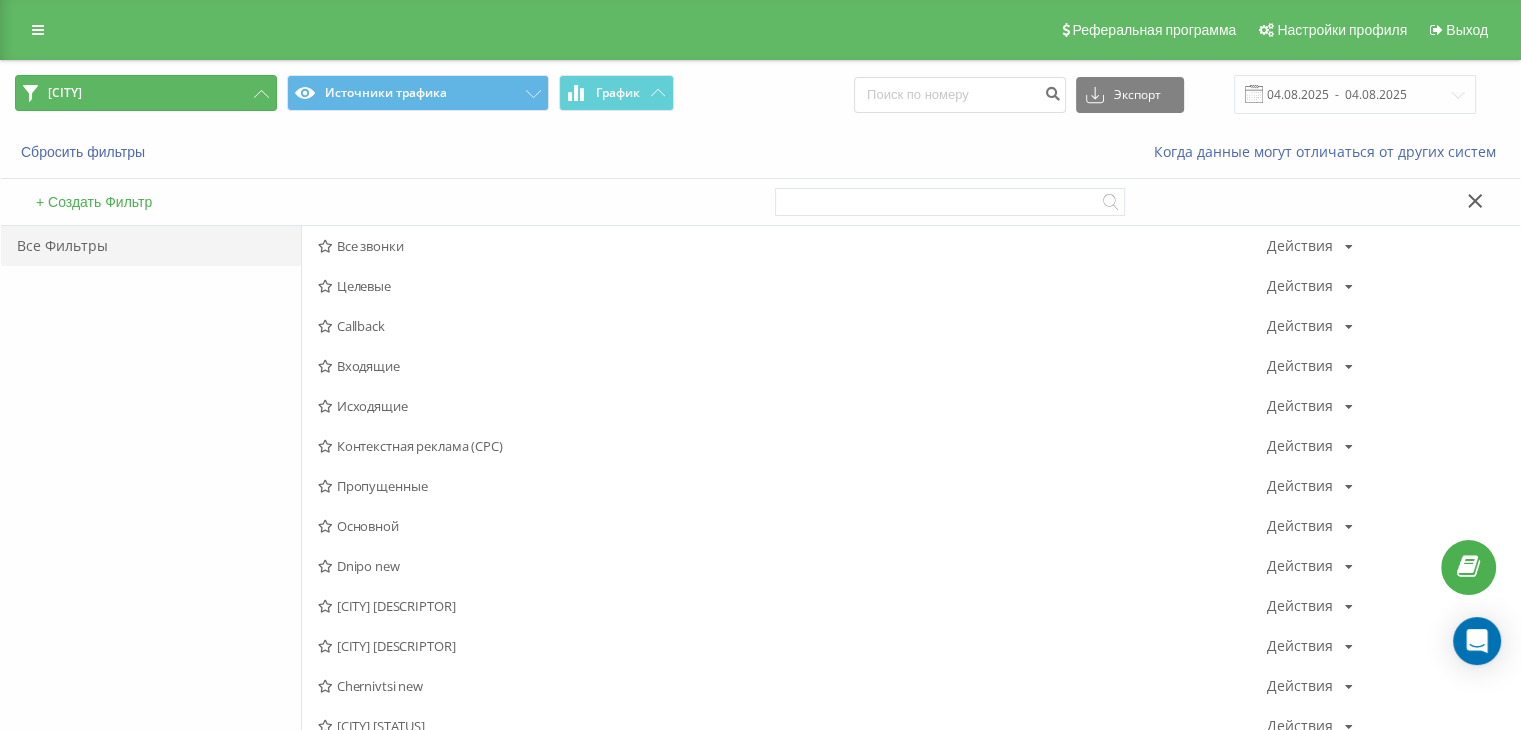 scroll, scrollTop: 666, scrollLeft: 0, axis: vertical 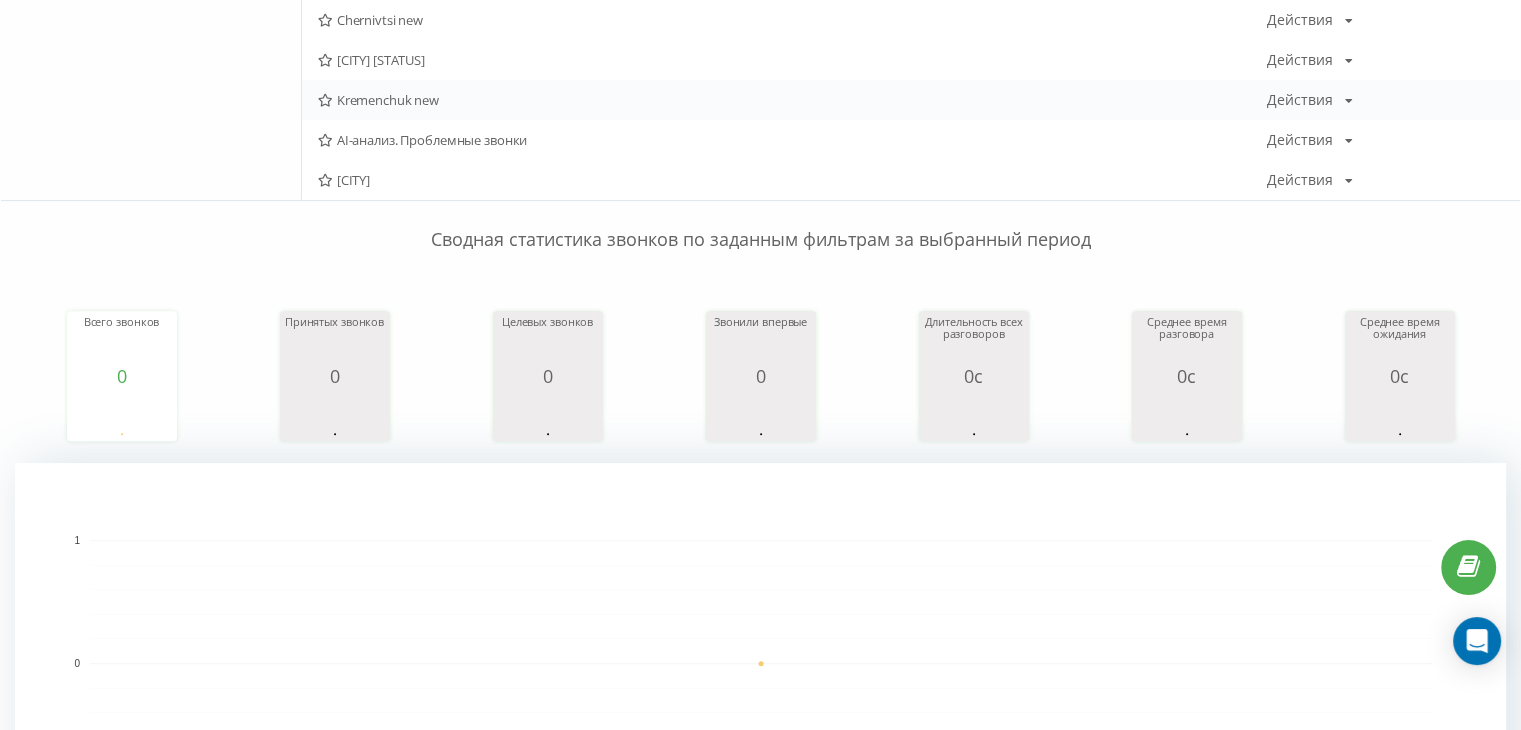 click on "Kremenchuk new Действия Редактировать Копировать Удалить По умолчанию Поделиться" at bounding box center [911, 100] 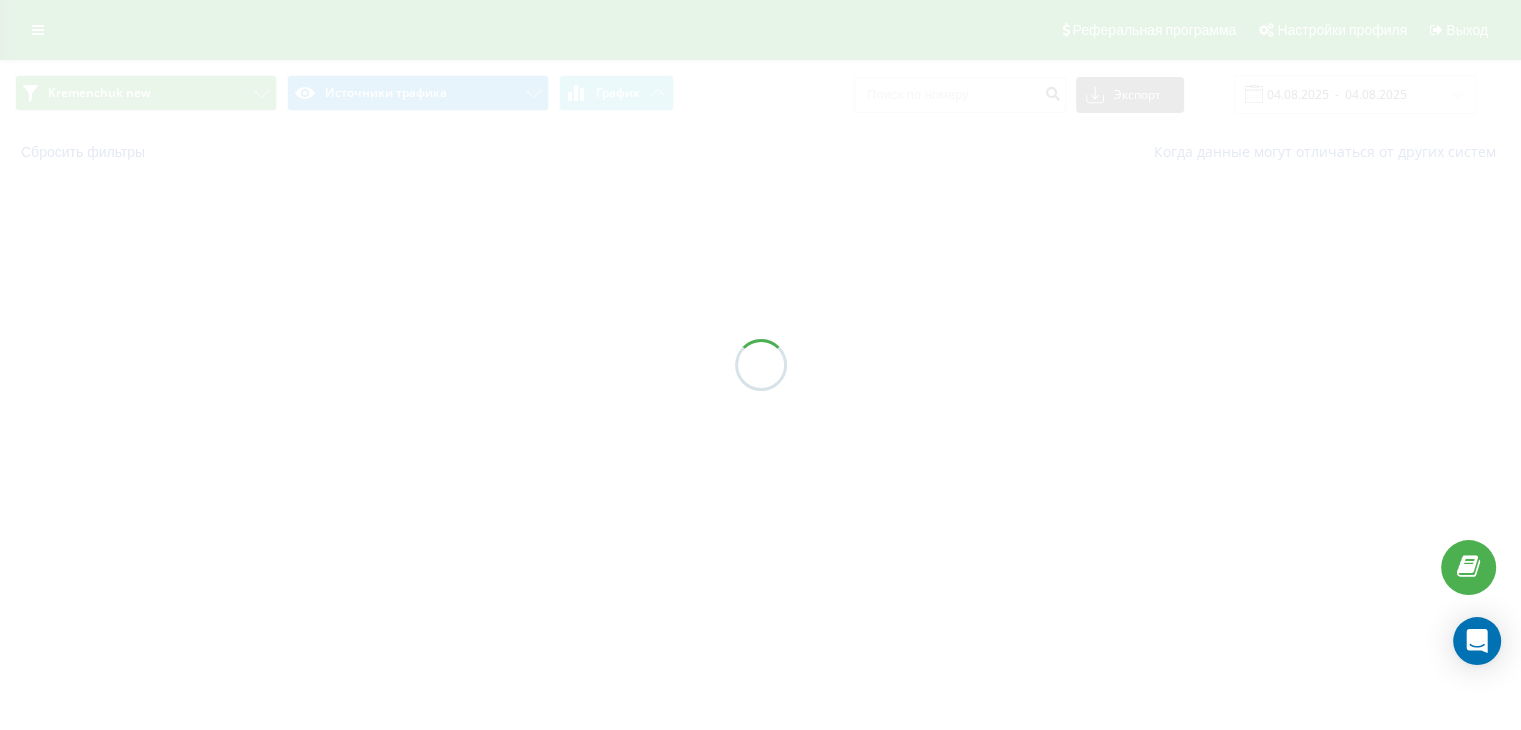 scroll, scrollTop: 0, scrollLeft: 0, axis: both 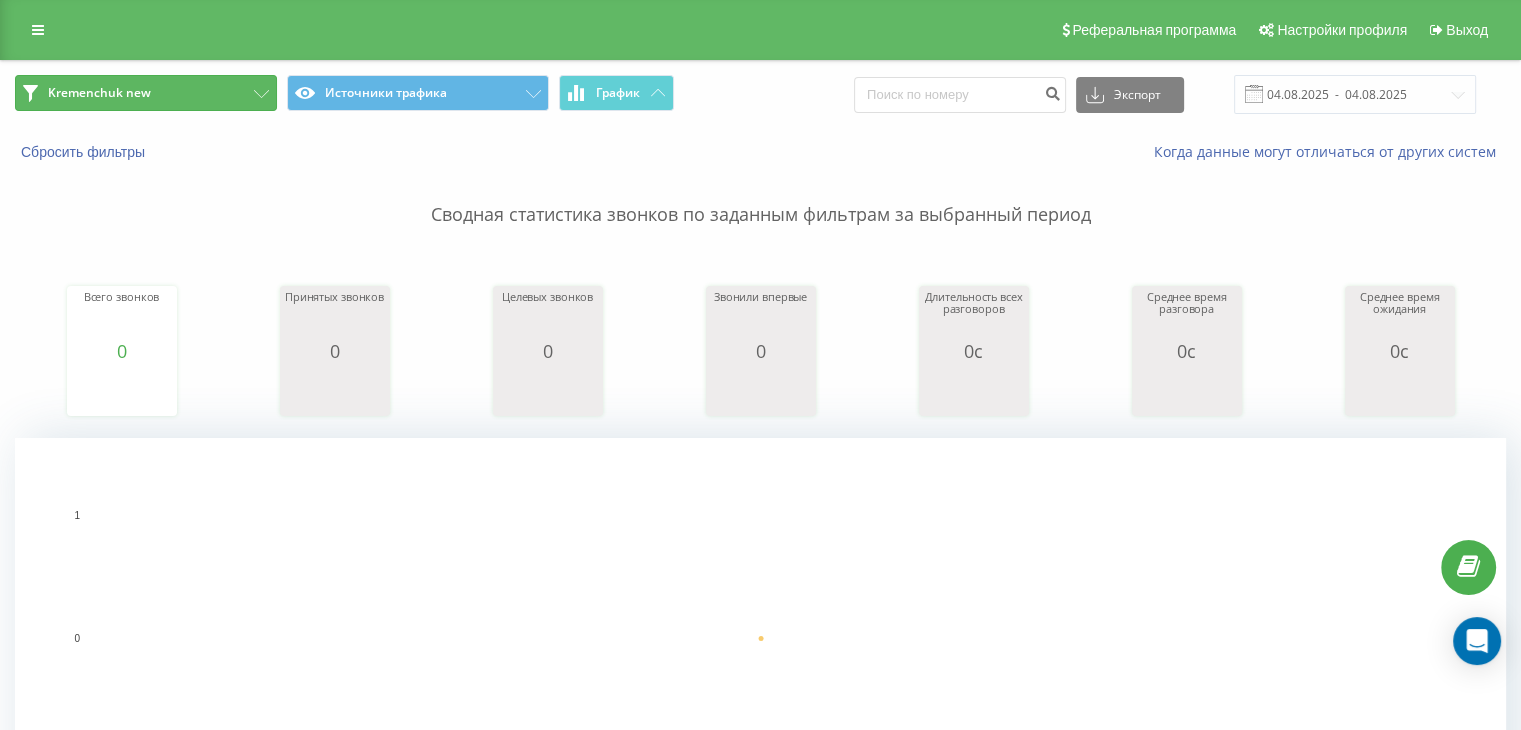 click on "Kremenchuk new" at bounding box center (99, 93) 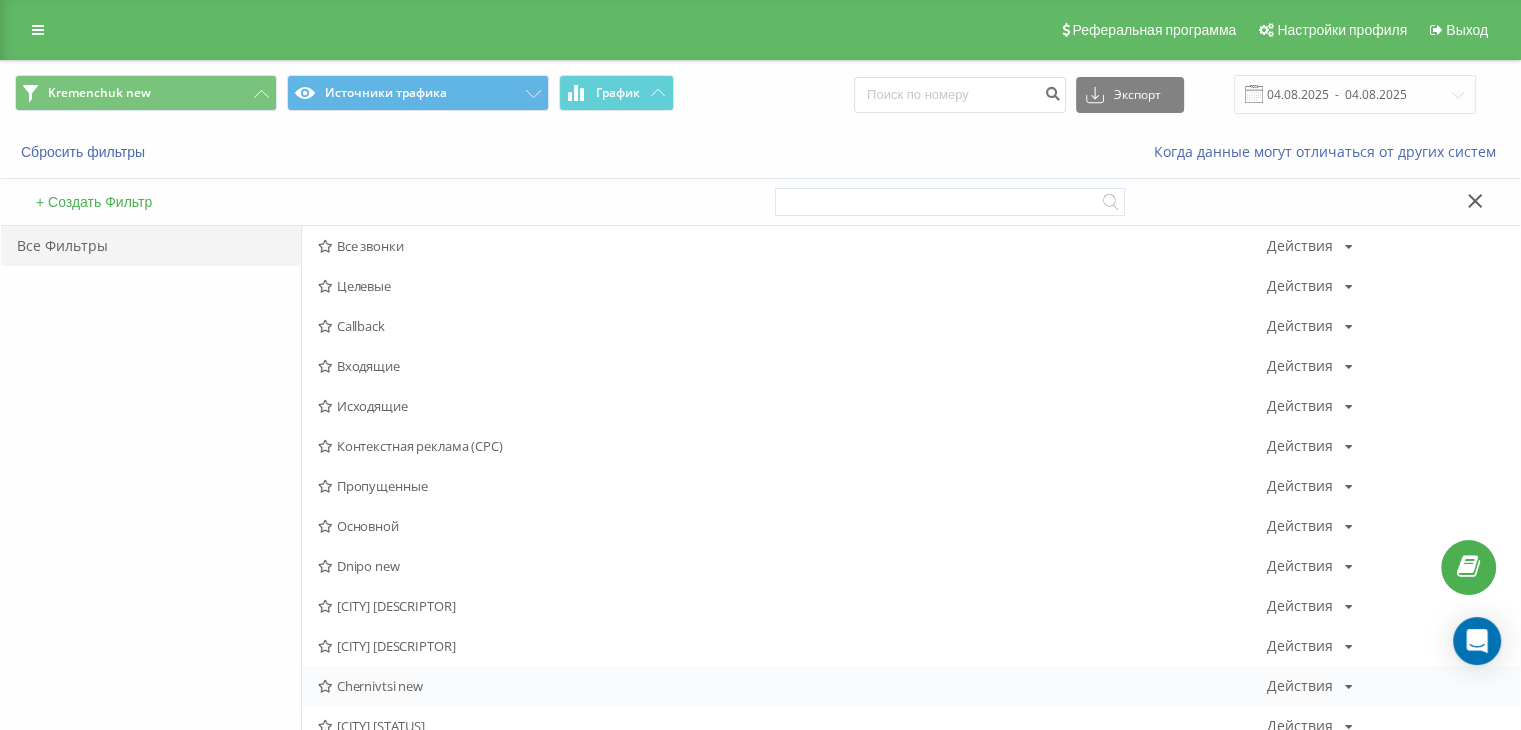 click on "Chernivtsi new" at bounding box center (792, 686) 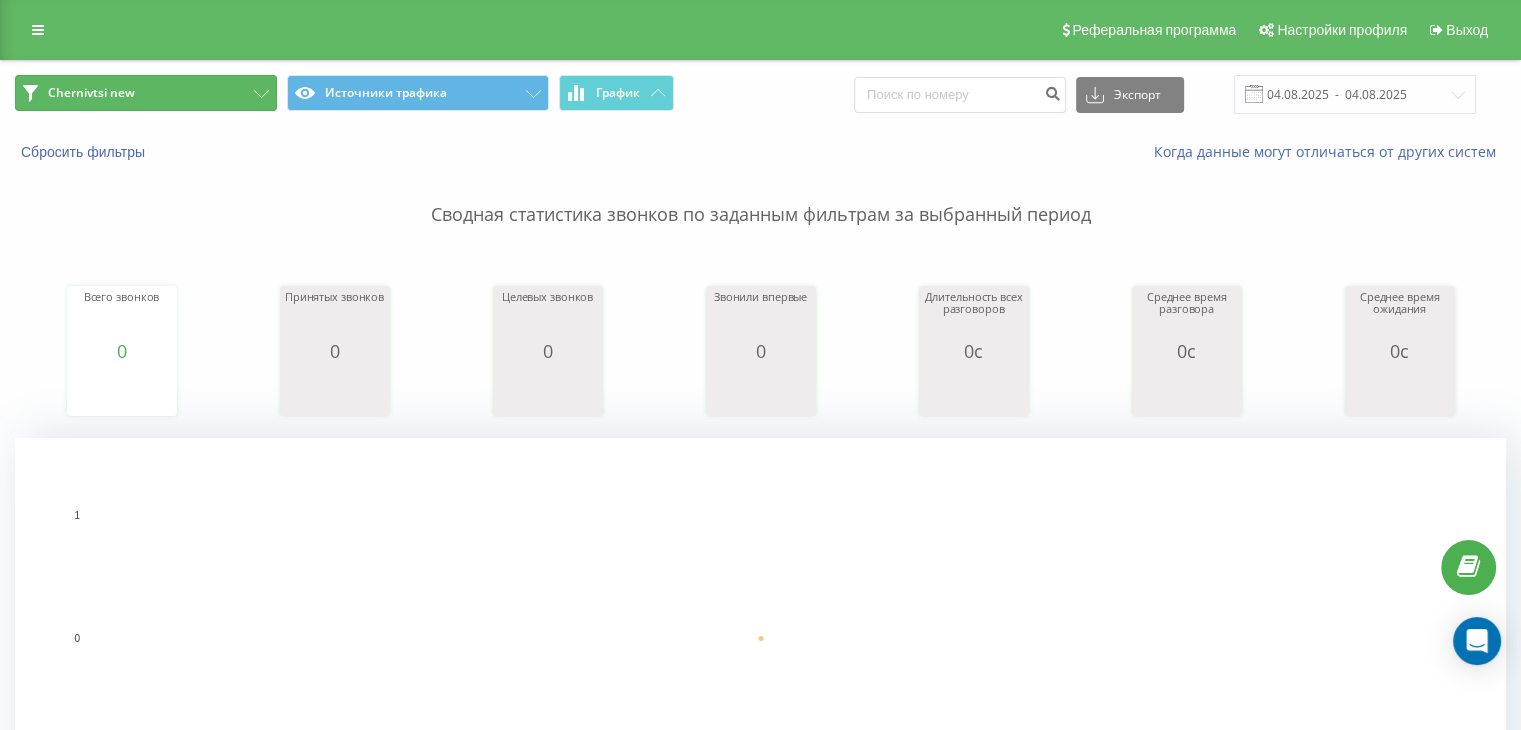 click on "Chernivtsi new" at bounding box center (146, 93) 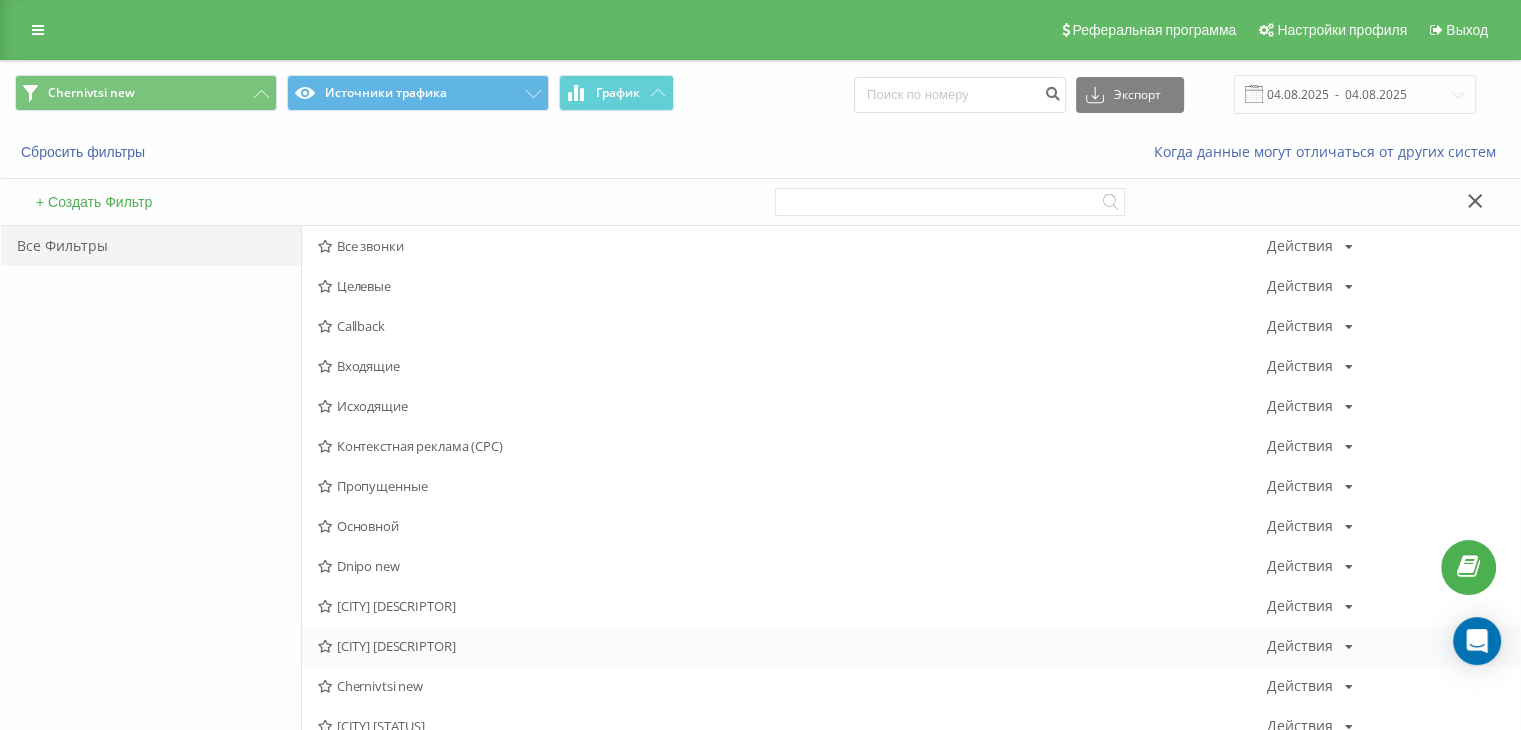 click on "[CITY] [DESCRIPTOR]" at bounding box center (792, 646) 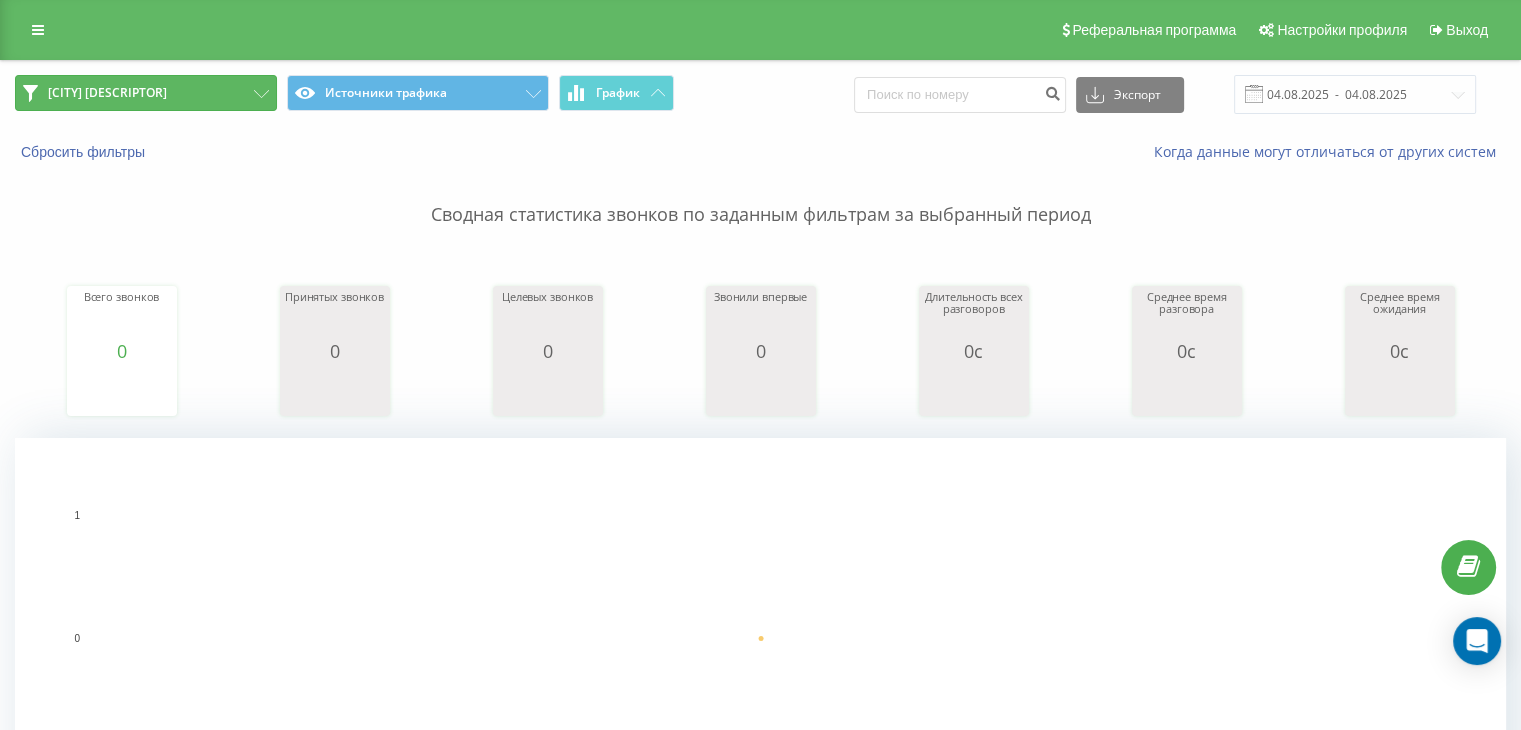 click on "[CITY] [DESCRIPTOR]" at bounding box center (146, 93) 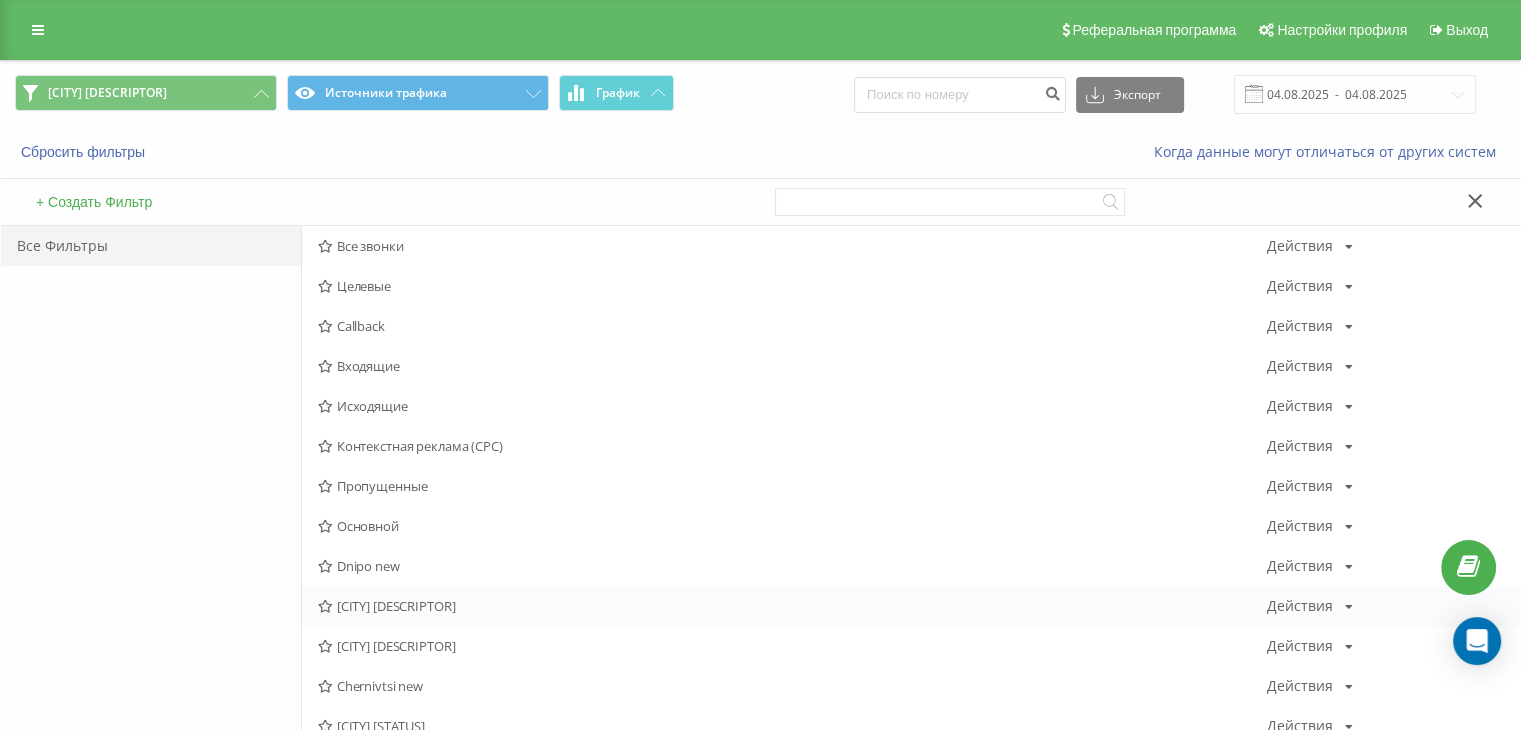 click on "[CITY] [DESCRIPTOR]" at bounding box center (792, 606) 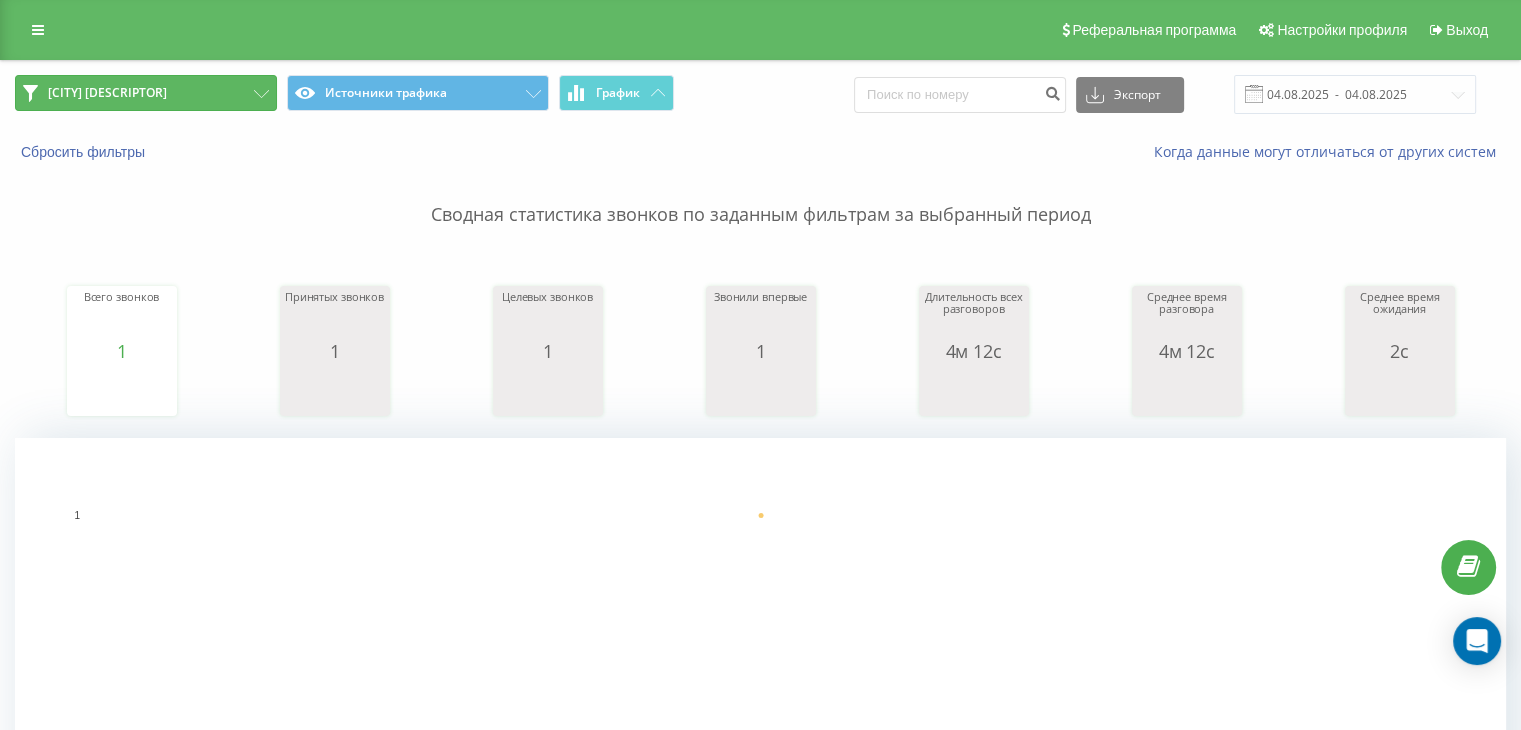 click on "[CITY] [DESCRIPTOR]" at bounding box center [146, 93] 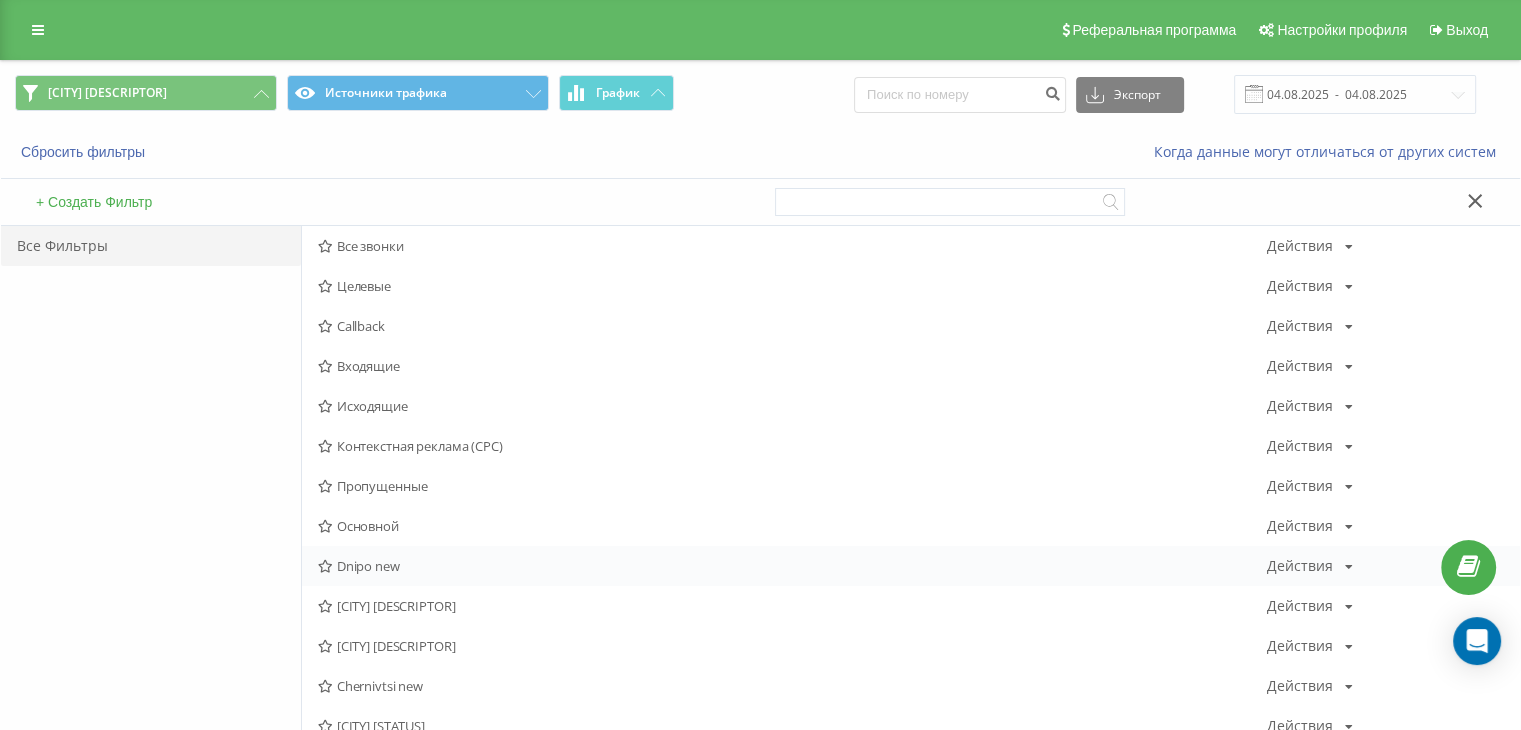 click on "Dnipo new" at bounding box center (792, 566) 